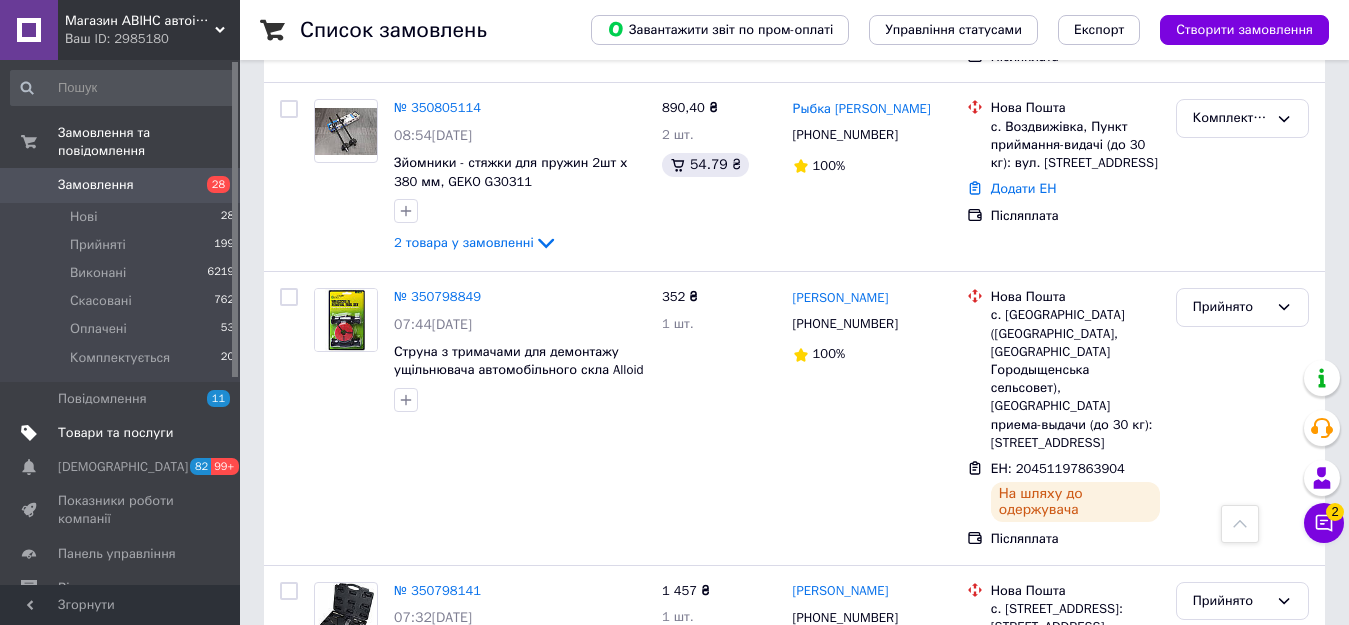 scroll, scrollTop: 2700, scrollLeft: 0, axis: vertical 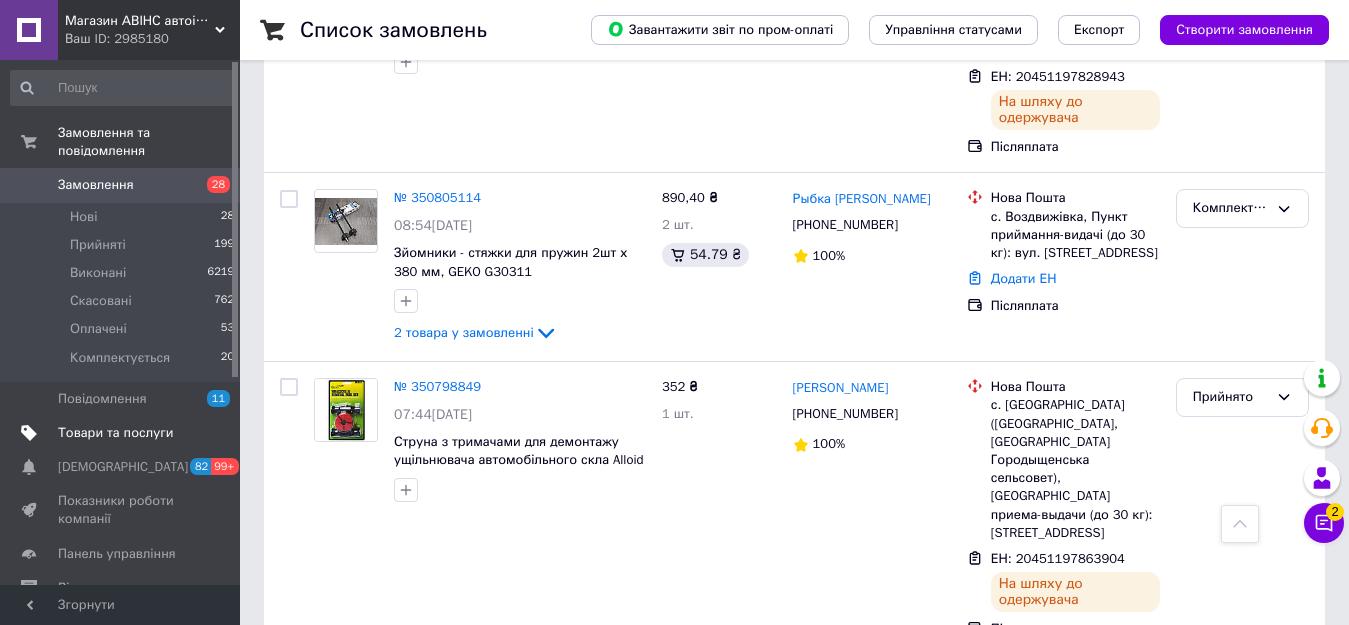 click on "Товари та послуги" at bounding box center (115, 433) 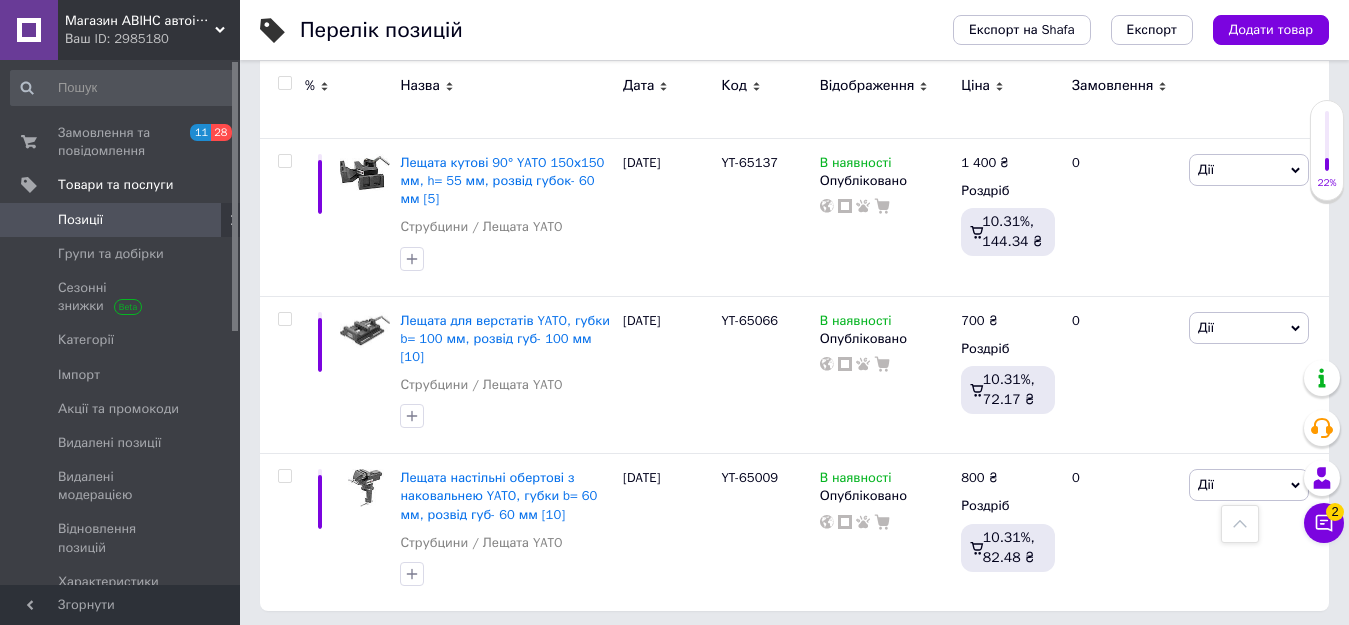 scroll, scrollTop: 3344, scrollLeft: 0, axis: vertical 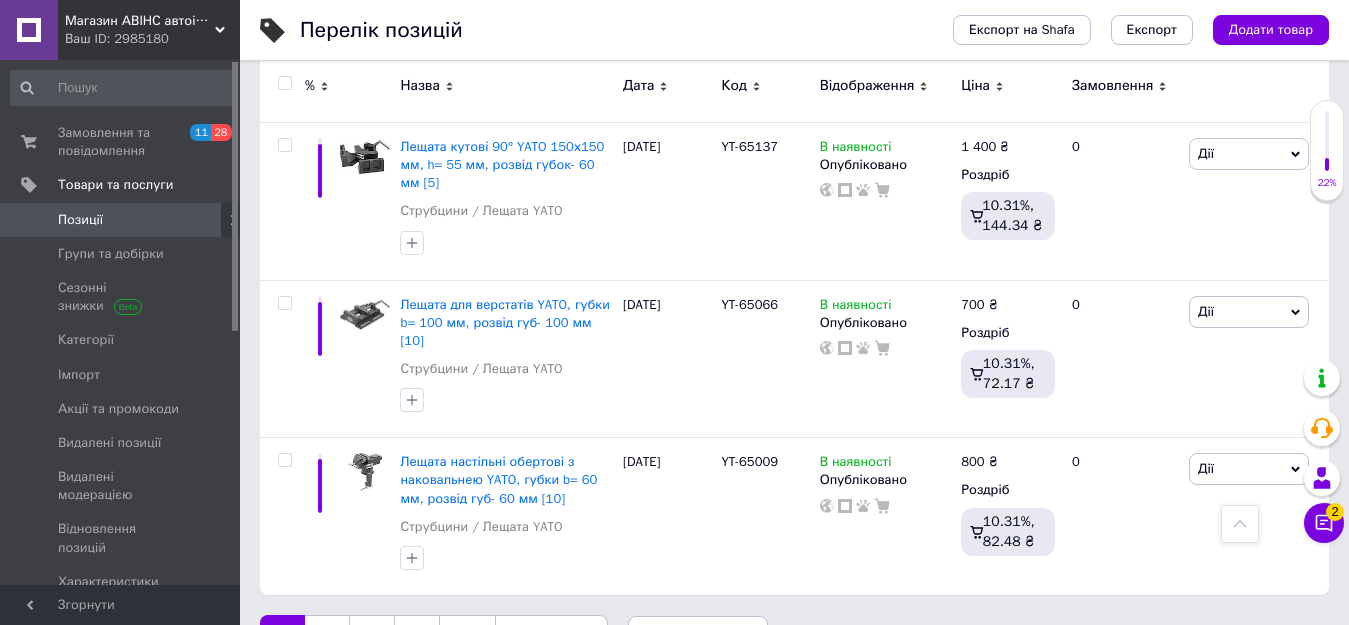 click on "3" at bounding box center [372, 636] 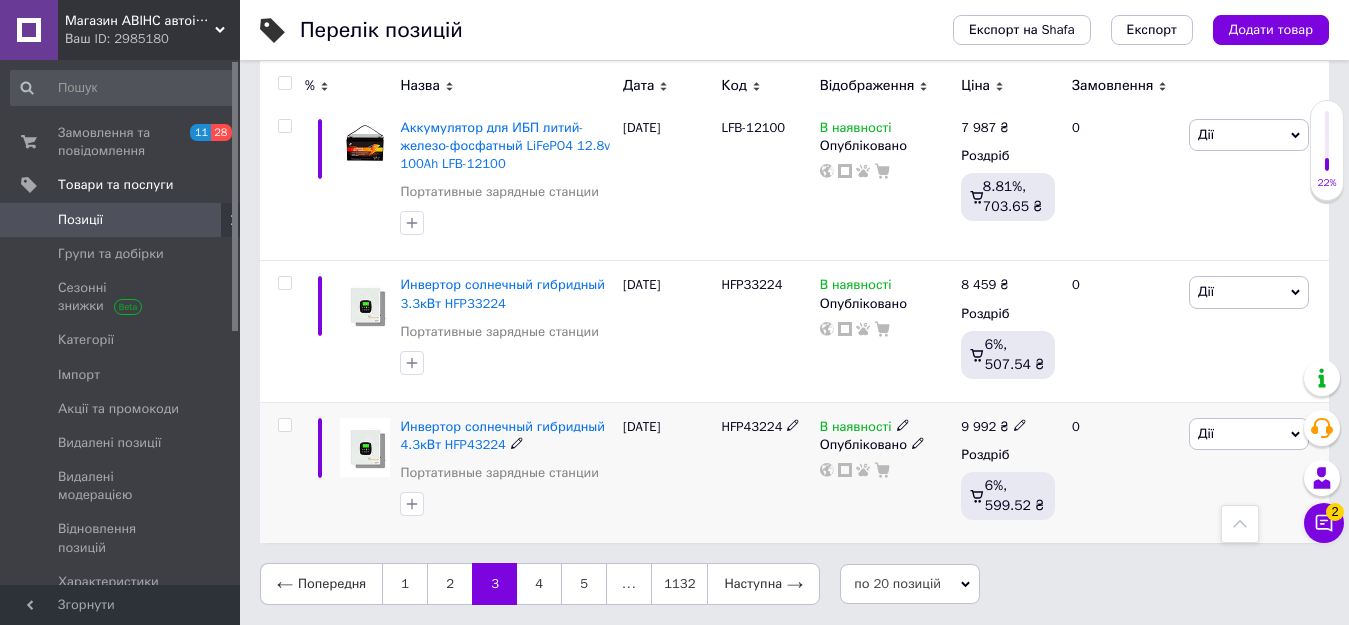 scroll, scrollTop: 3029, scrollLeft: 0, axis: vertical 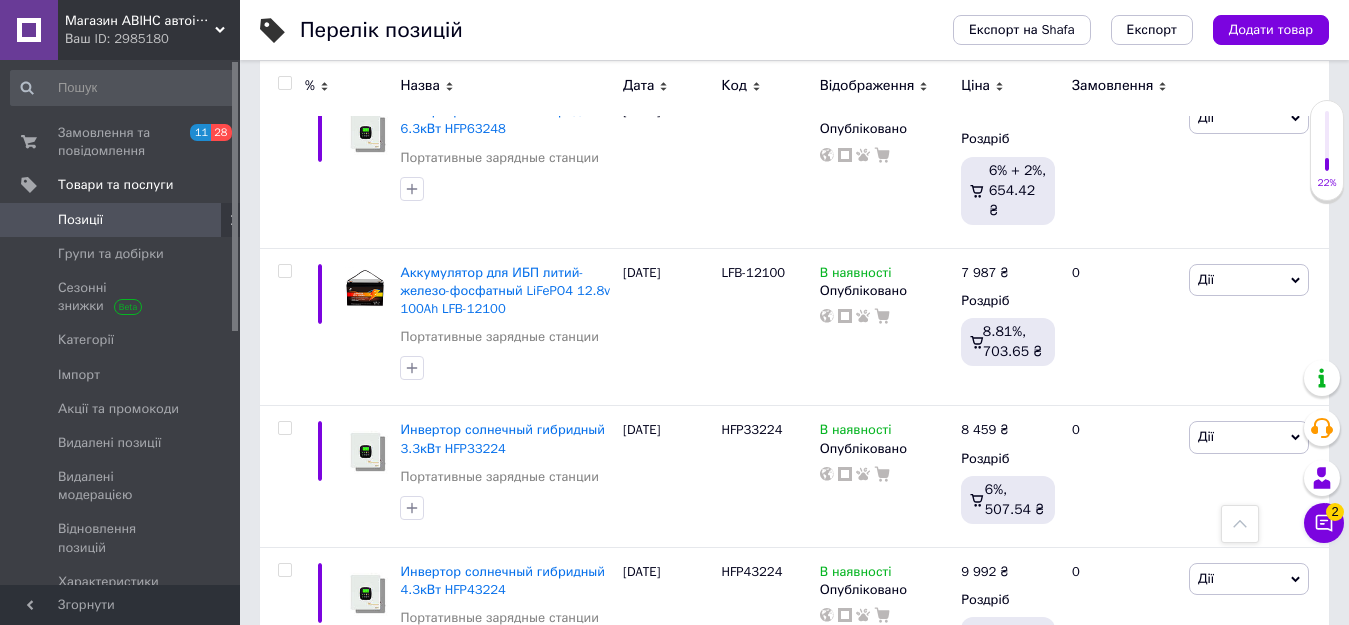 click on "5" at bounding box center [584, 729] 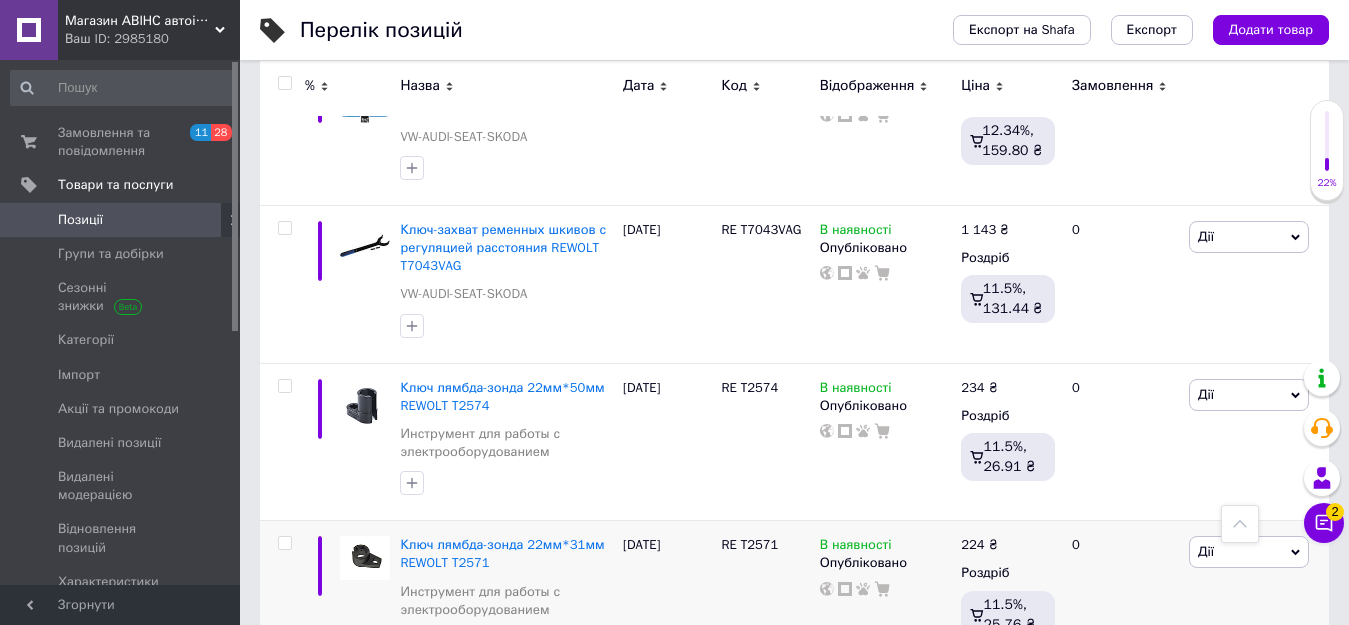 scroll, scrollTop: 3095, scrollLeft: 0, axis: vertical 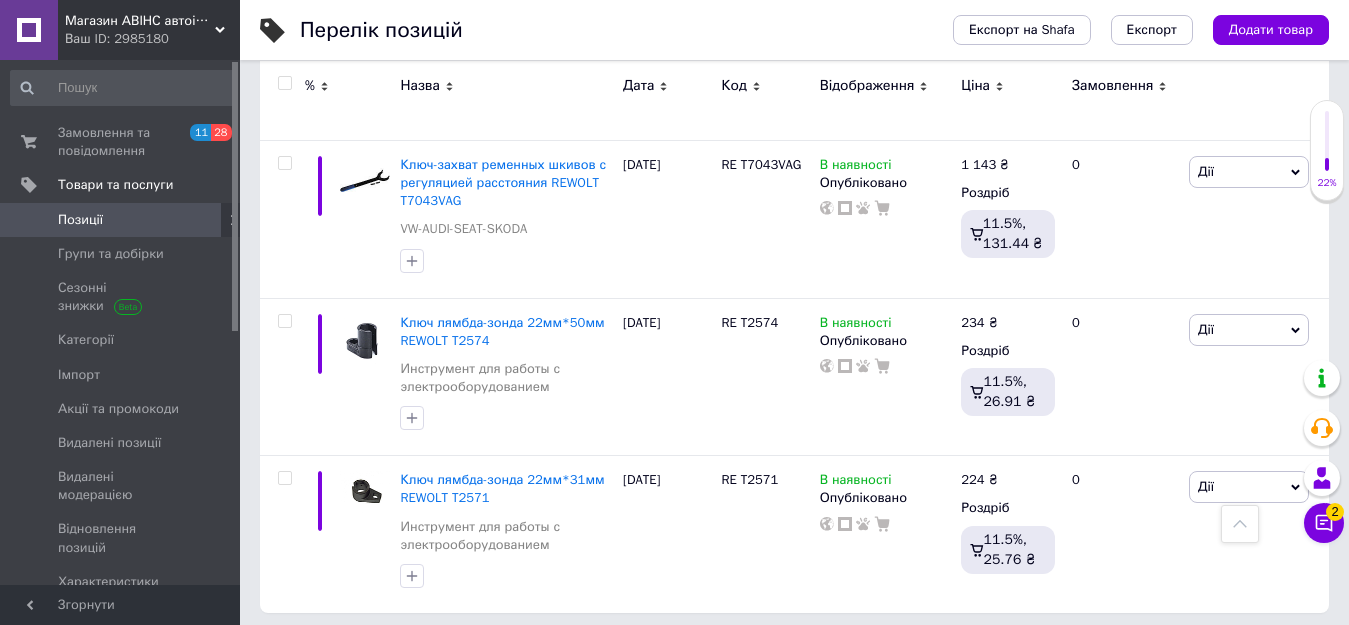 click on "6" at bounding box center (629, 654) 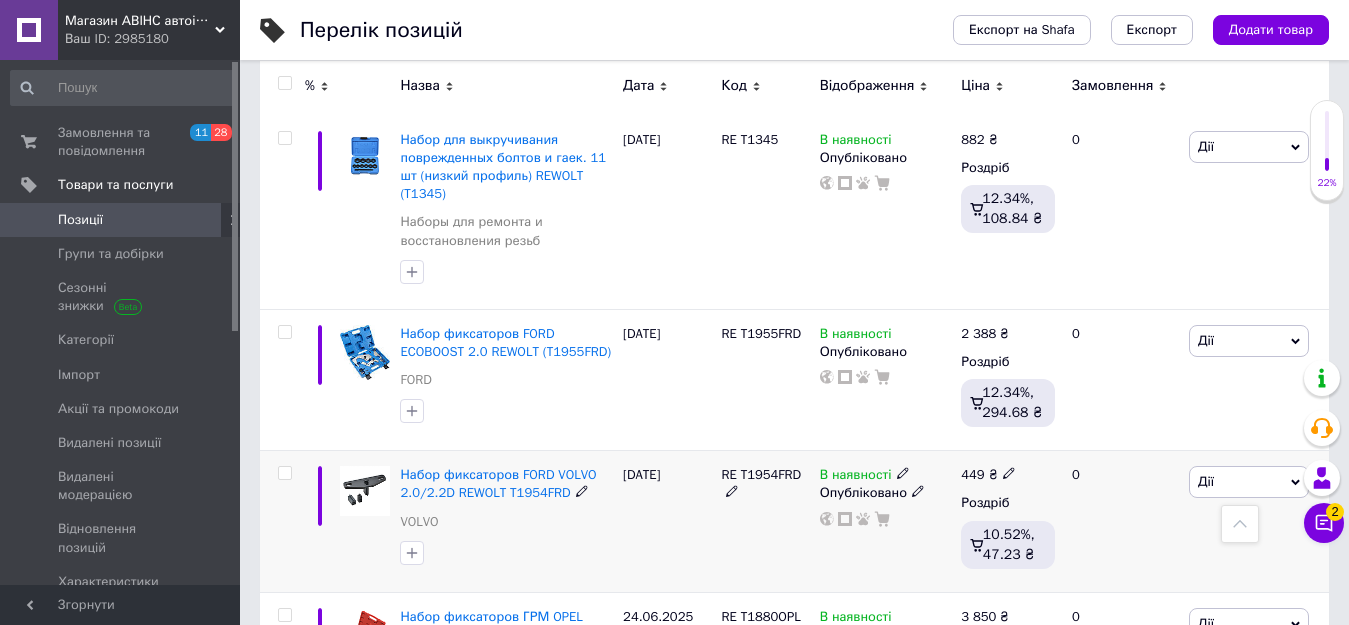 scroll, scrollTop: 2975, scrollLeft: 0, axis: vertical 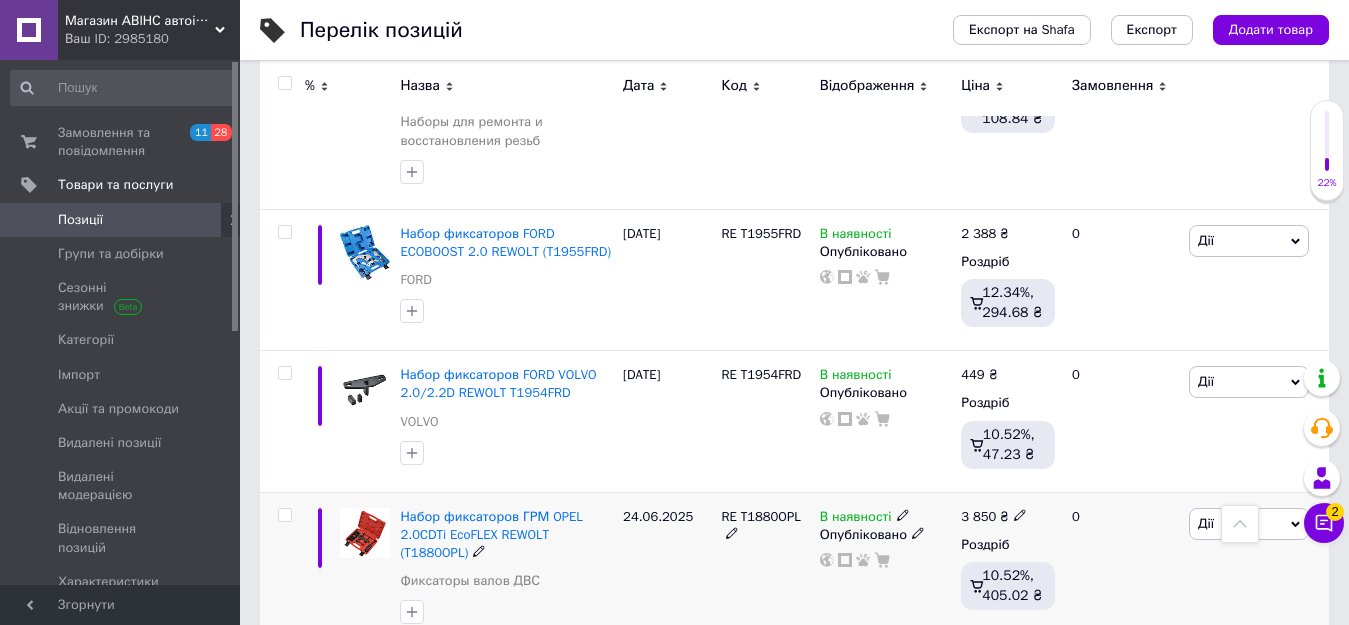 click at bounding box center [284, 515] 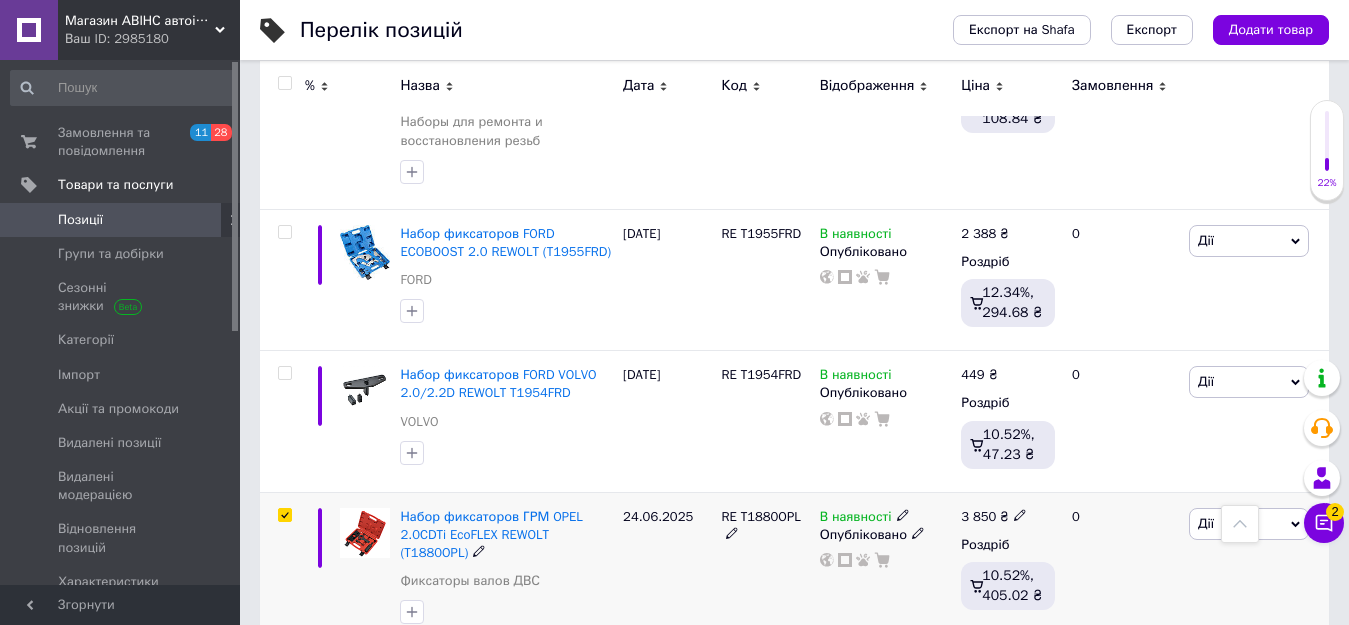 checkbox on "true" 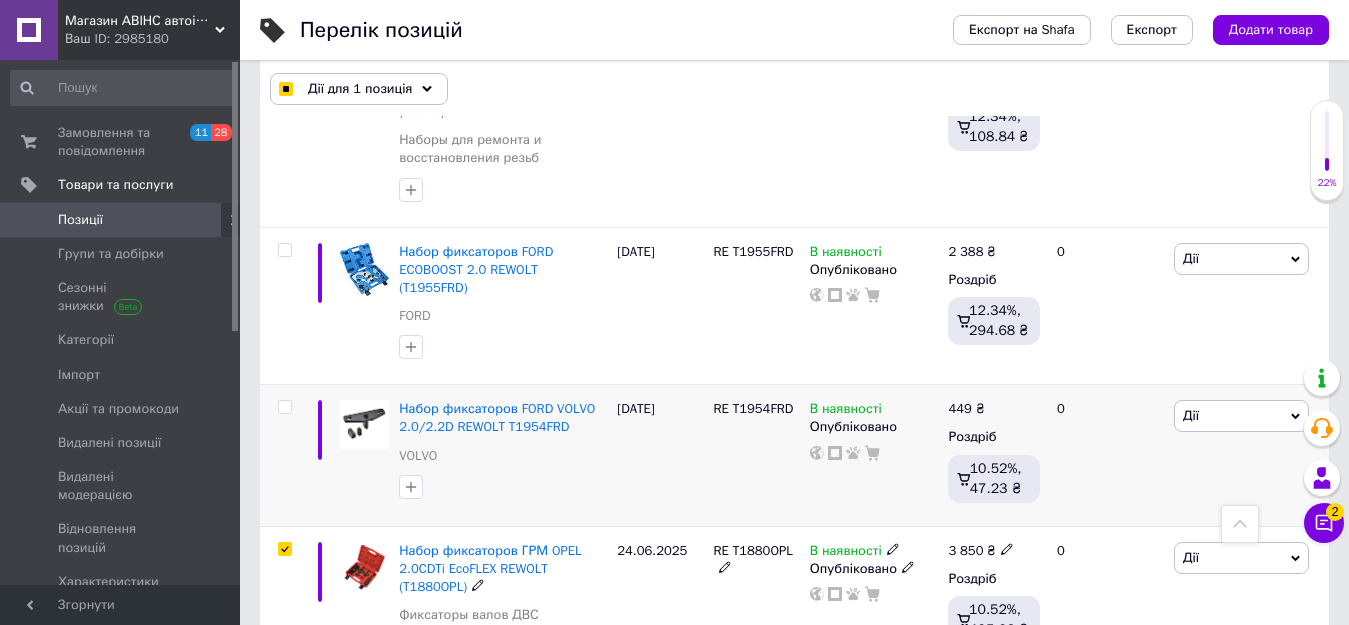 scroll, scrollTop: 3045, scrollLeft: 0, axis: vertical 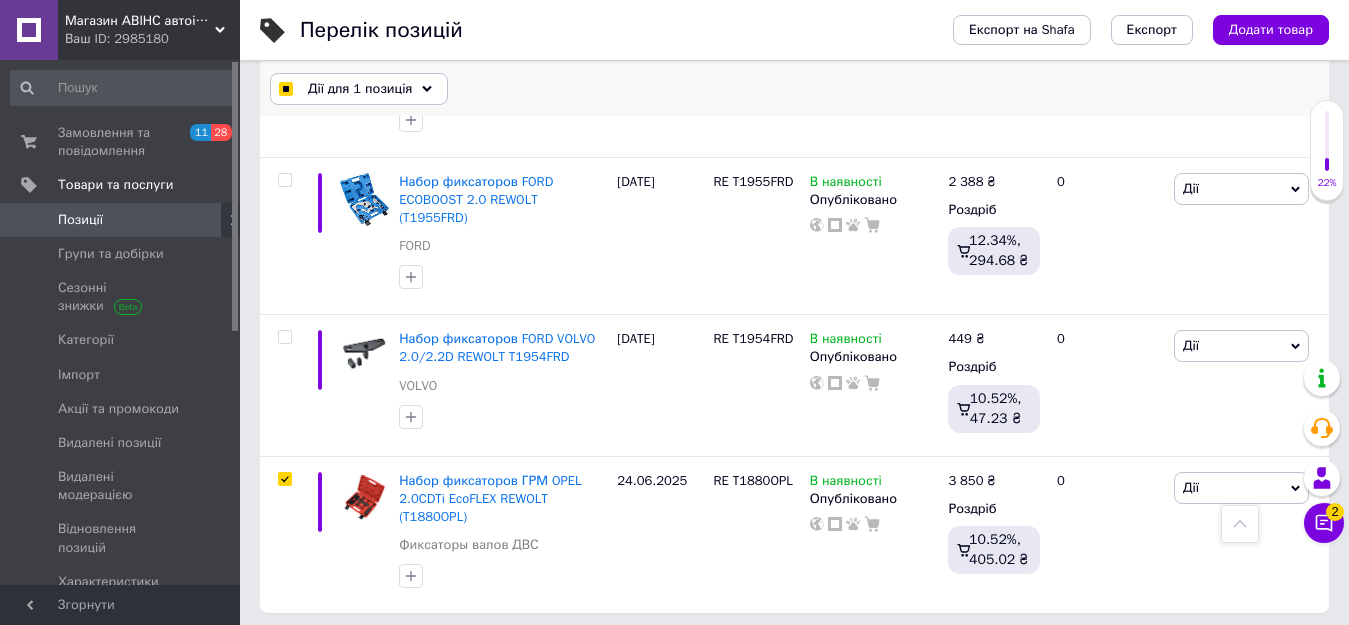 click on "Дії для 1 позиція" at bounding box center (360, 89) 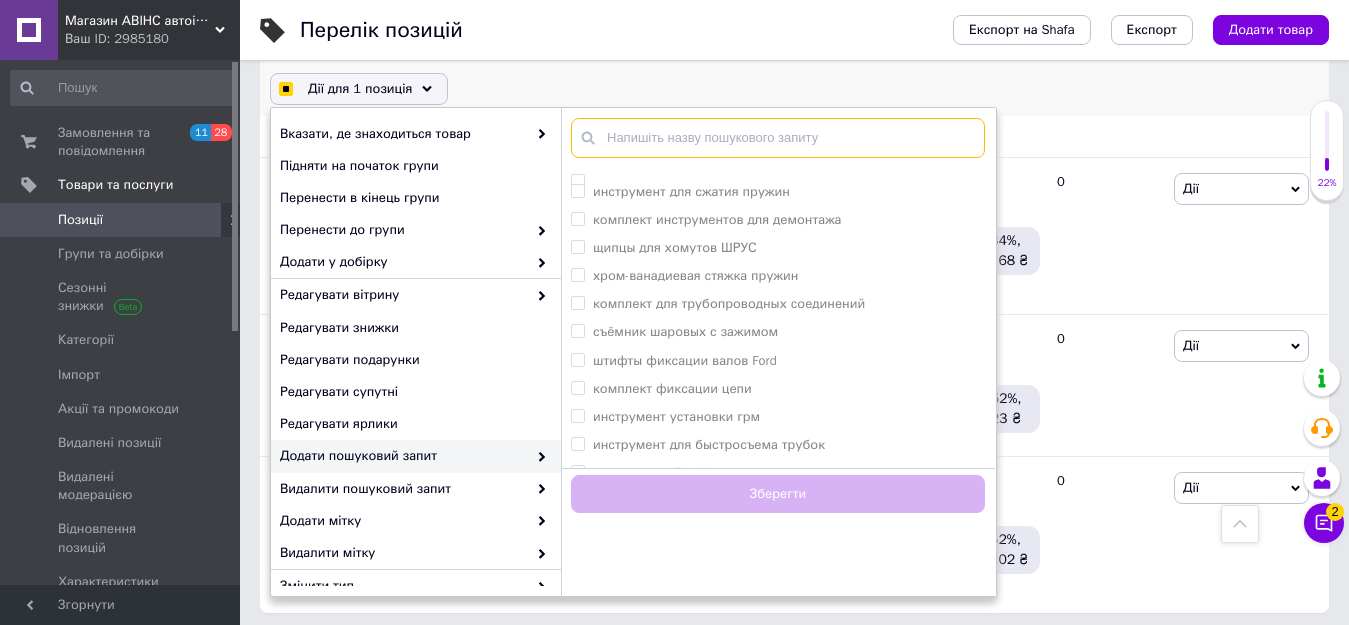 click at bounding box center (778, 138) 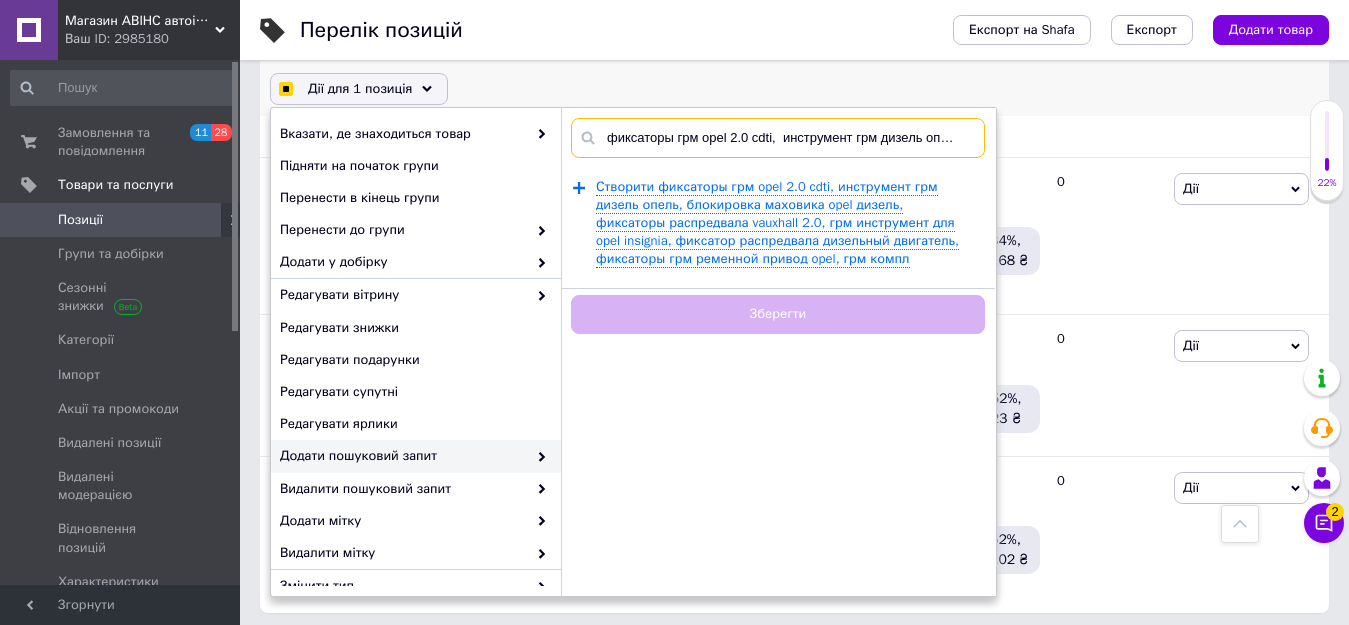 scroll, scrollTop: 0, scrollLeft: 1251, axis: horizontal 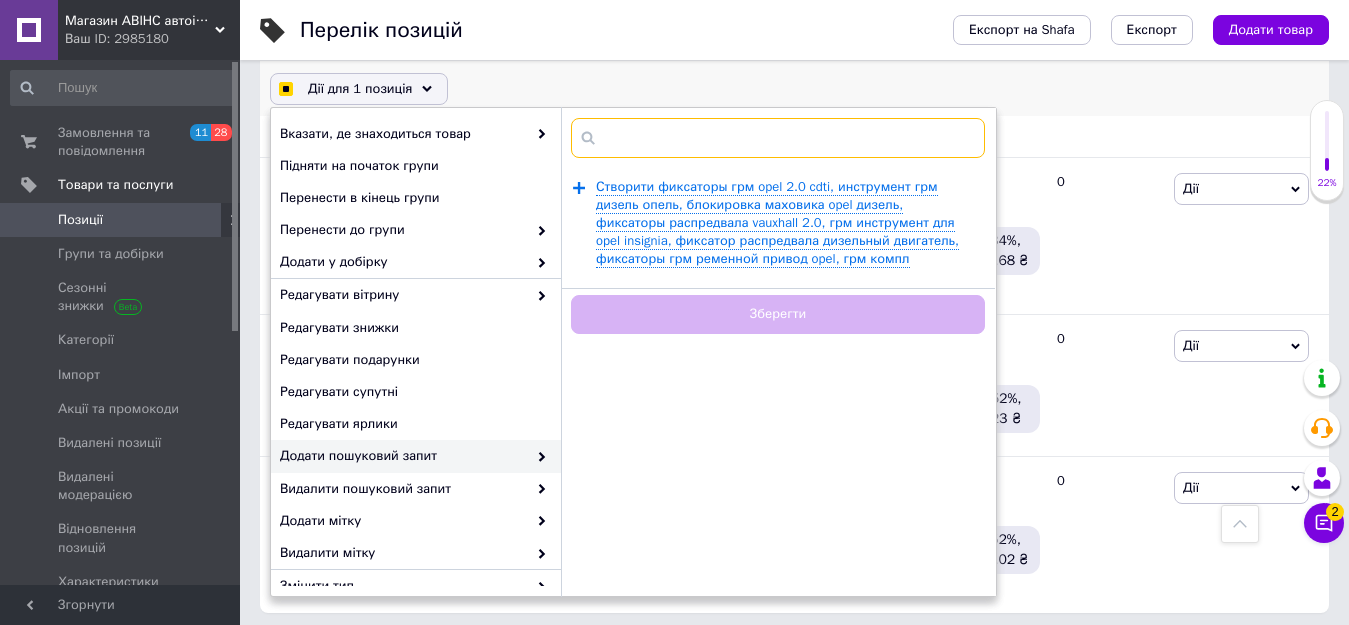 checkbox on "true" 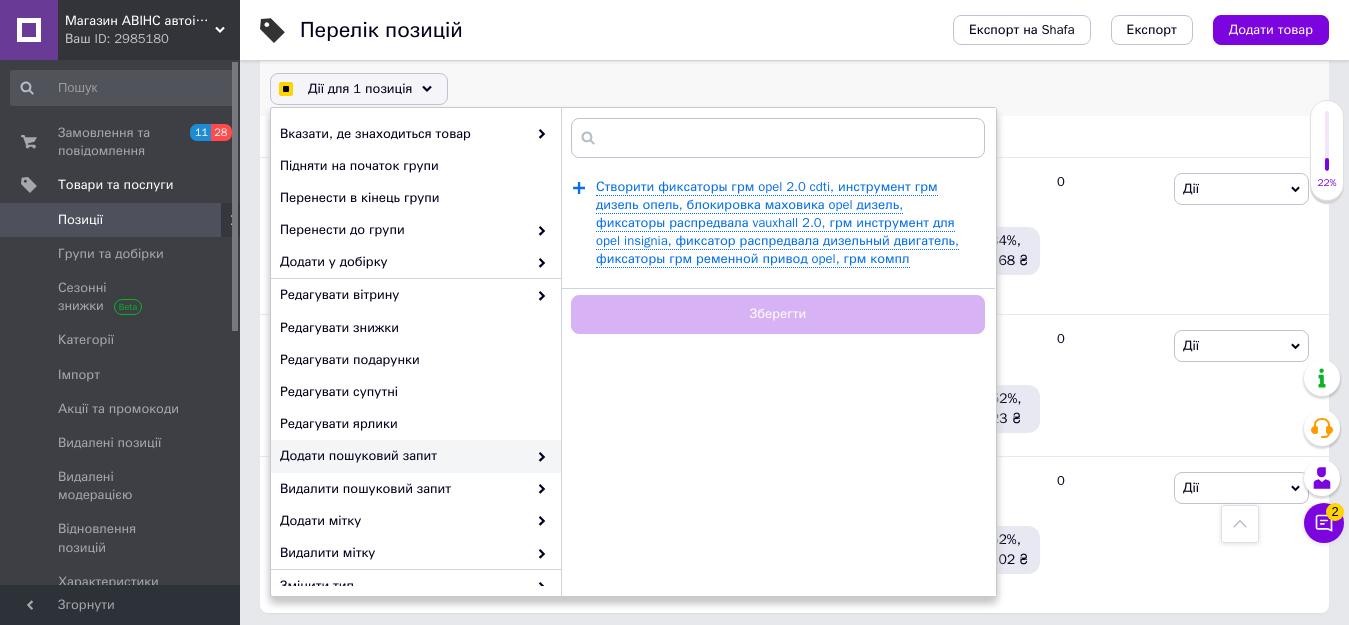 click on "Створити   фиксаторы грм opel 2.0 cdti,  инструмент грм дизель опель,  блокировка маховика opel дизель,  фиксаторы распредвала vauxhall 2.0,  грм инструмент для opel insignia,  фиксатор распредвала дизельный двигатель,  фиксаторы грм ременной привод opel,  грм компл" at bounding box center (777, 223) 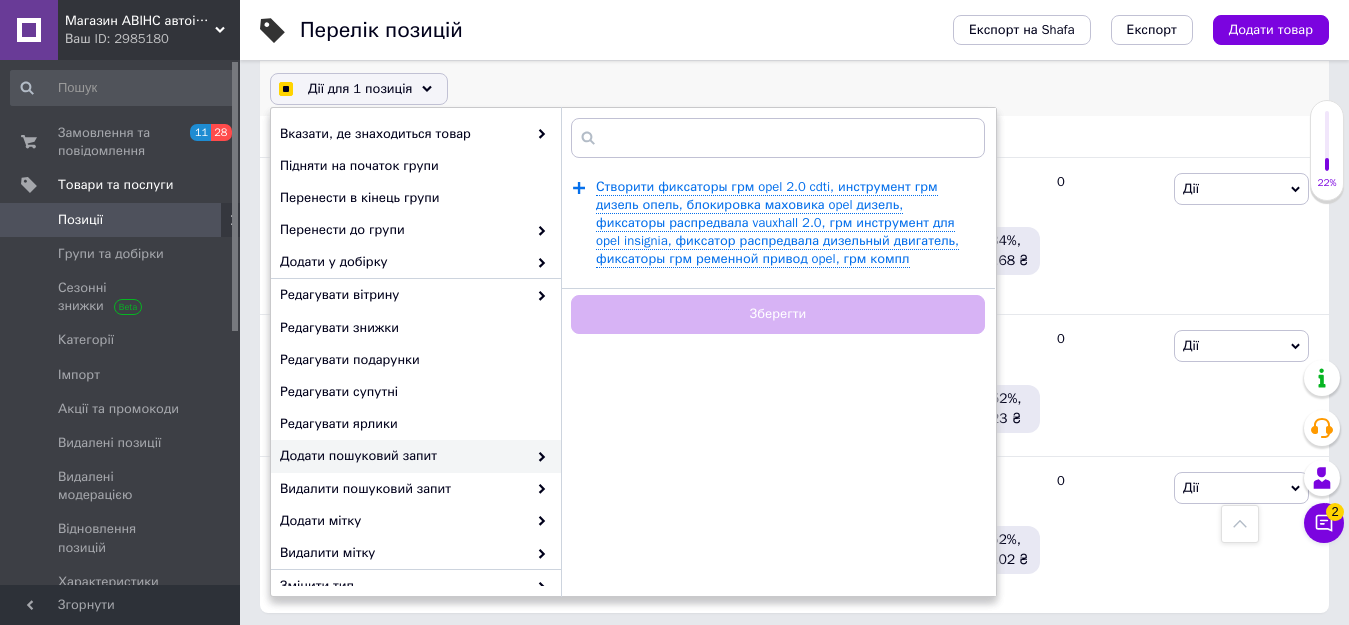 checkbox on "true" 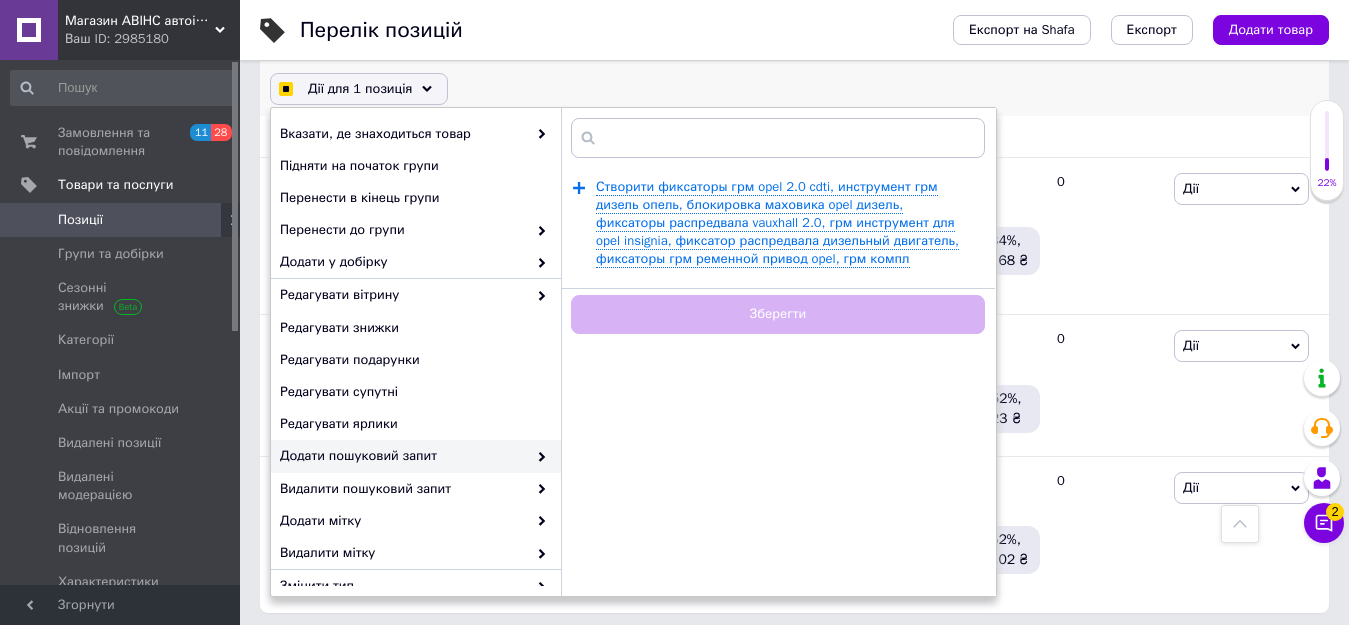 type 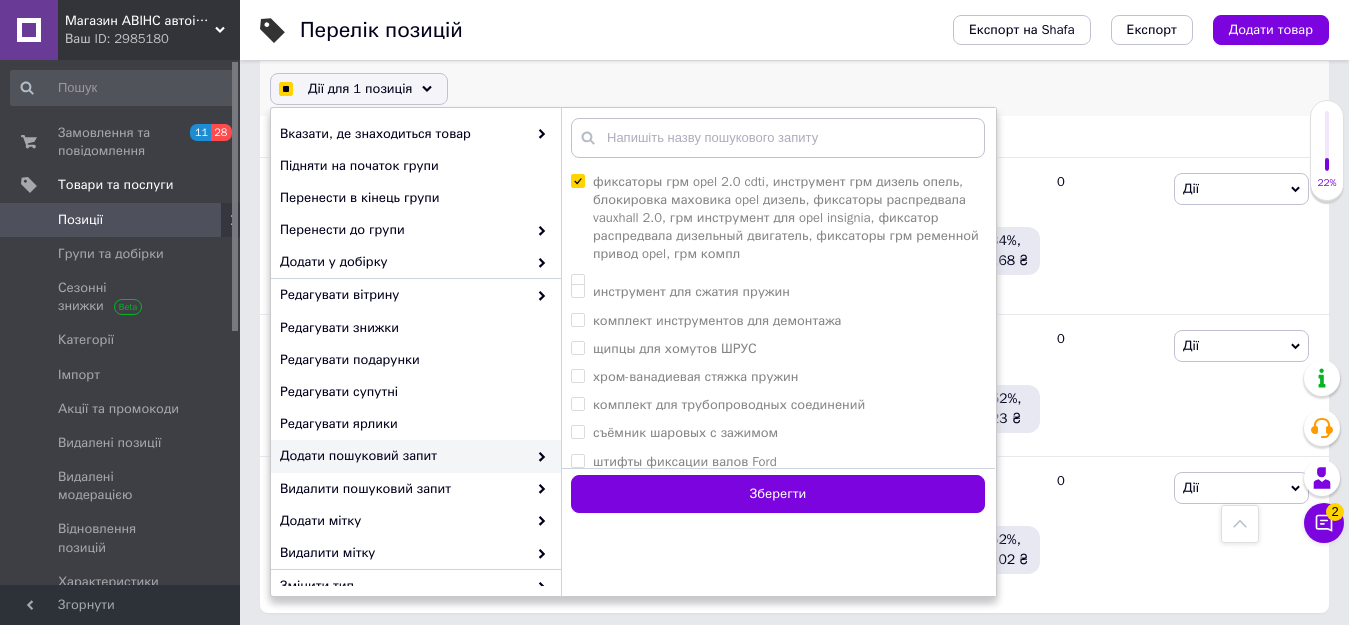 scroll, scrollTop: 0, scrollLeft: 0, axis: both 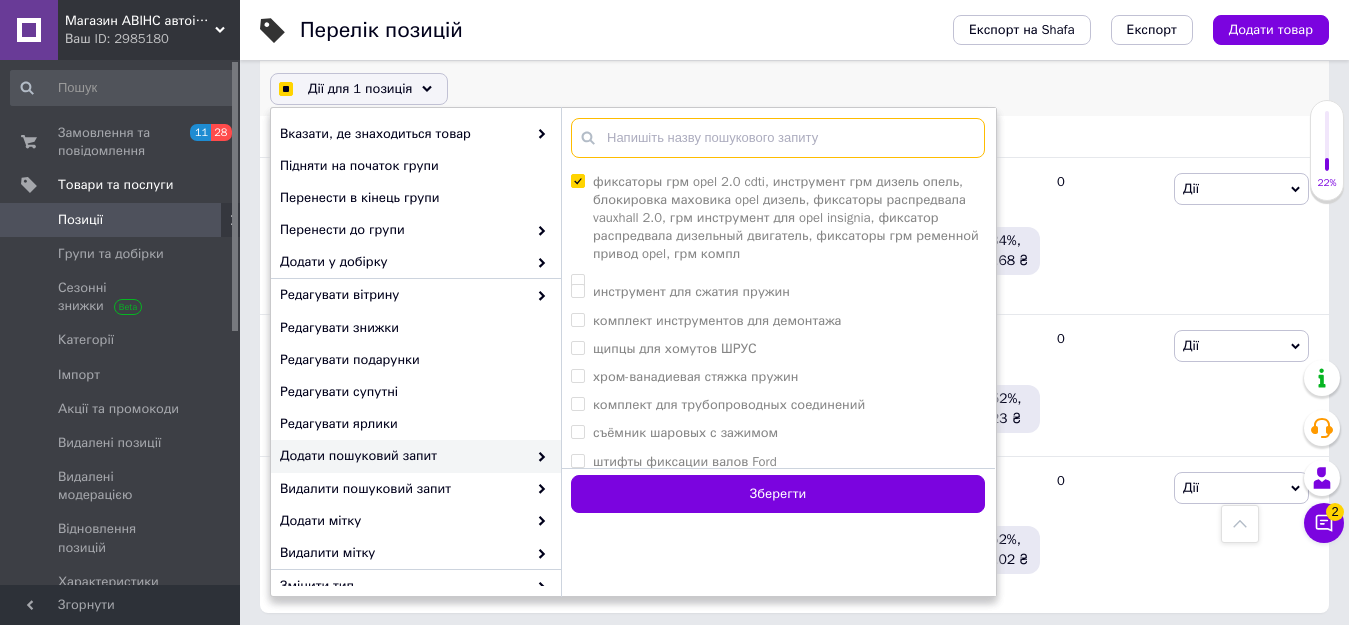 click at bounding box center [778, 138] 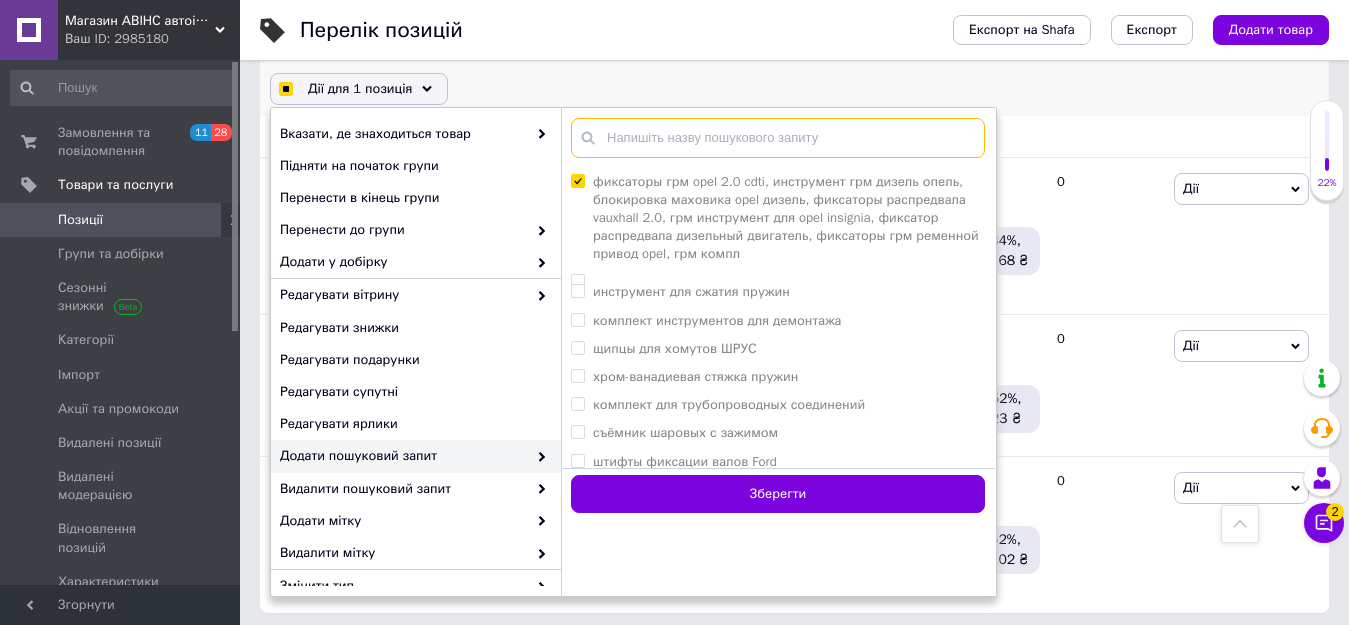 checkbox on "true" 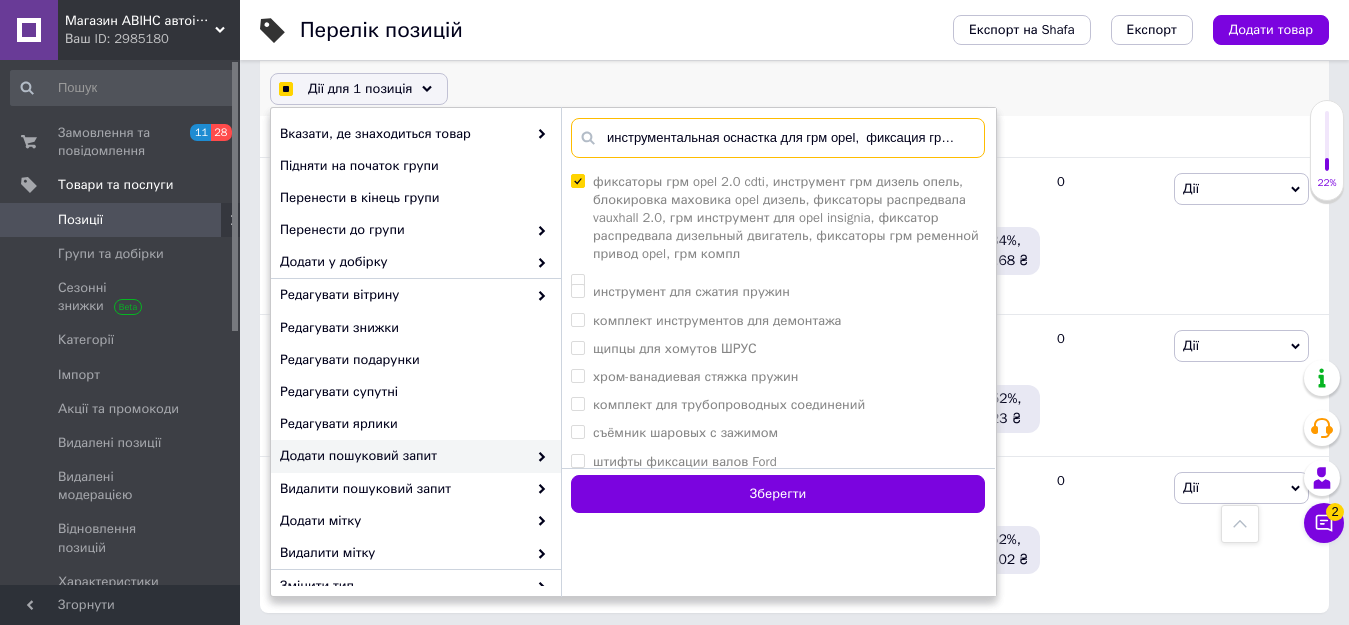 scroll, scrollTop: 0, scrollLeft: 1021, axis: horizontal 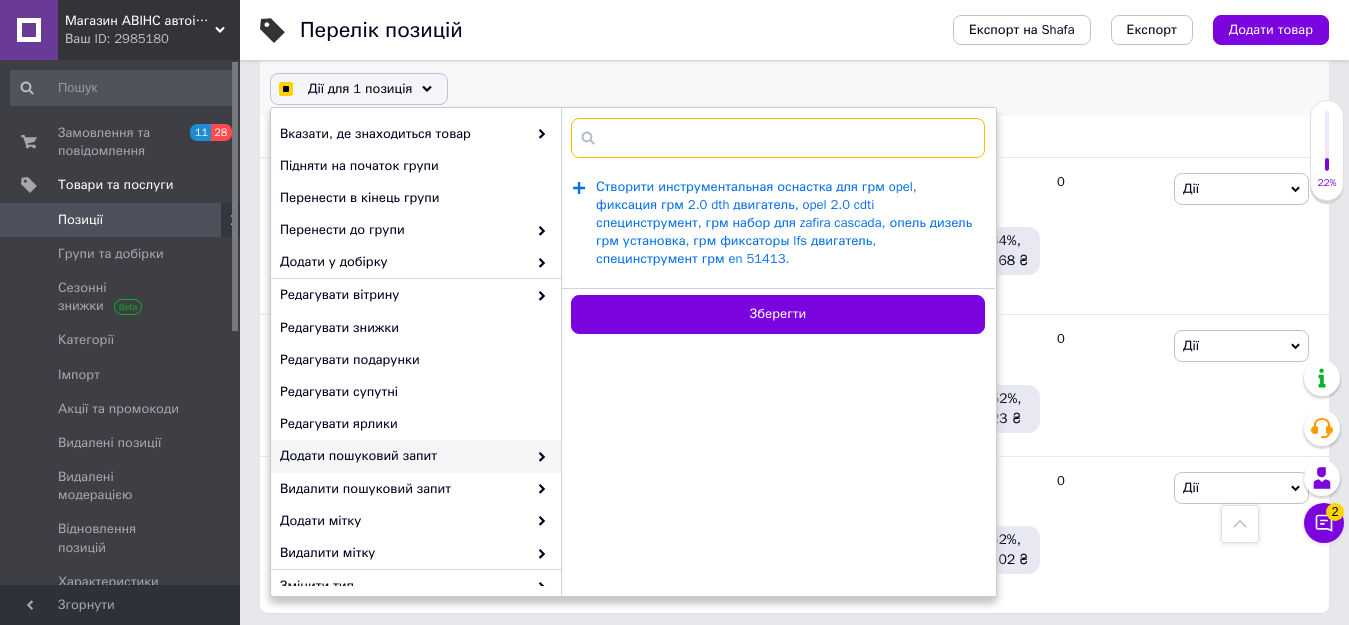 checkbox on "true" 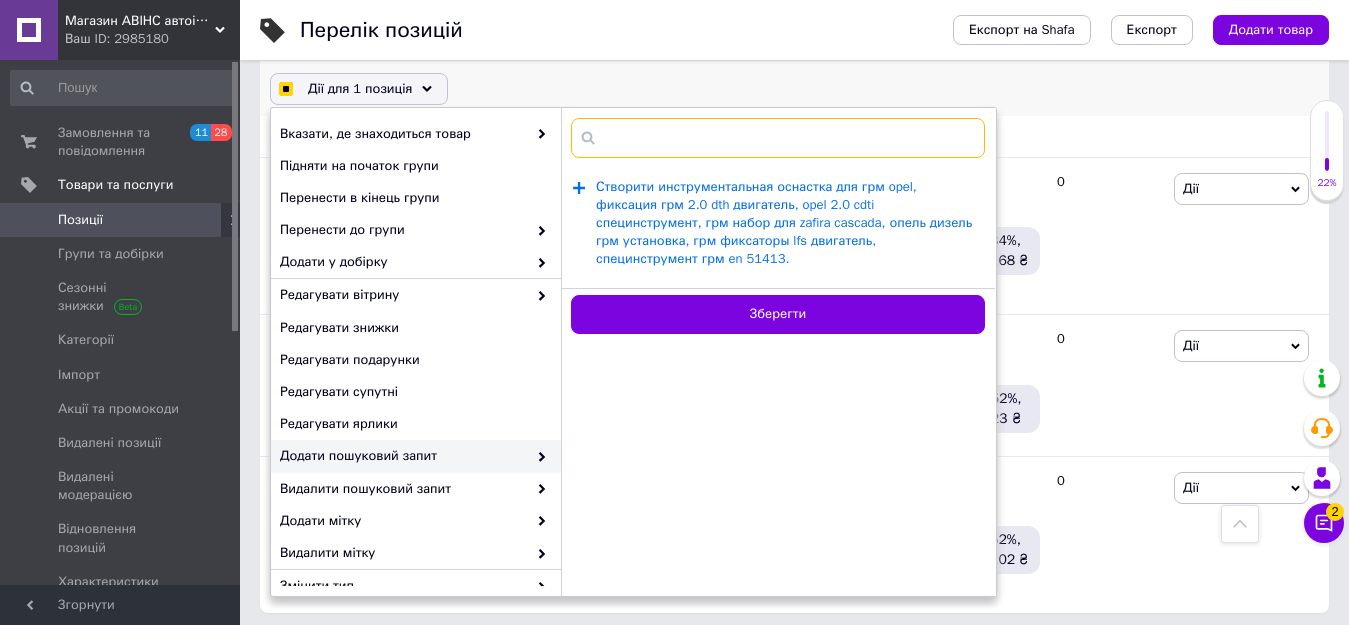 type on "инструментальная оснастка для грм opel,  фиксация грм 2.0 dth двигатель,  opel 2.0 cdti специнструмент,  грм набор для zafira cascada,  опель дизель грм установка,  грм фиксаторы lfs двигатель,  специнструмент грм en 51413." 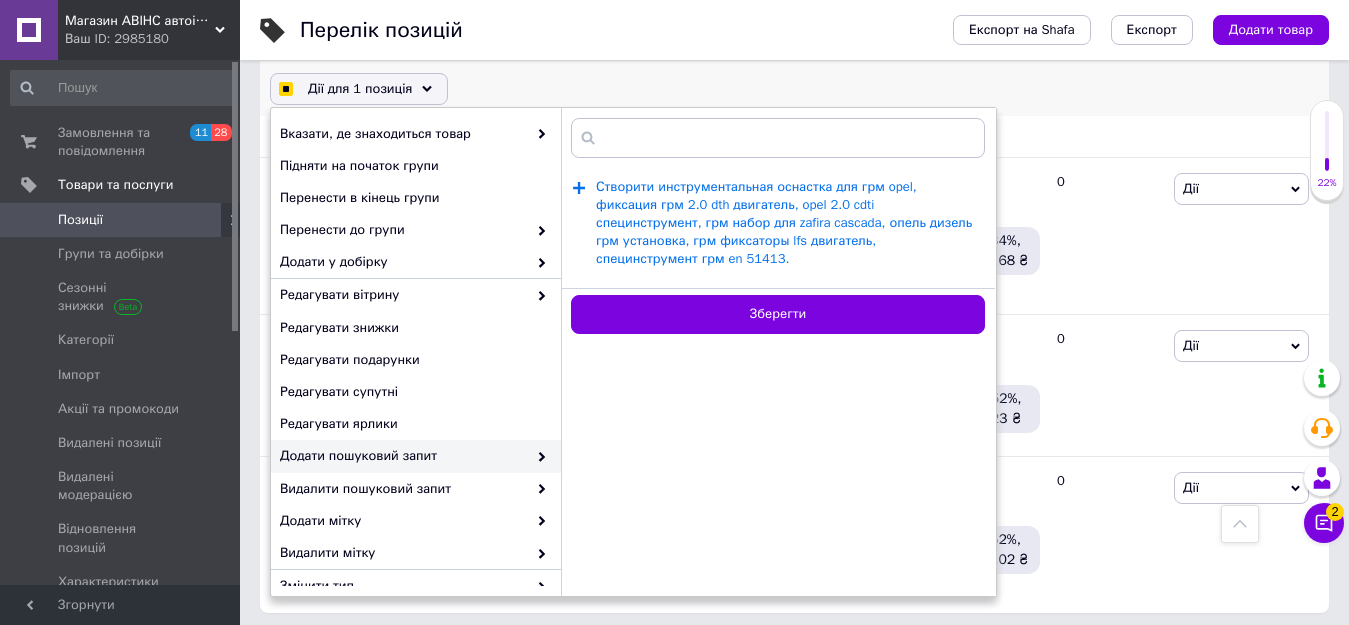 checkbox on "true" 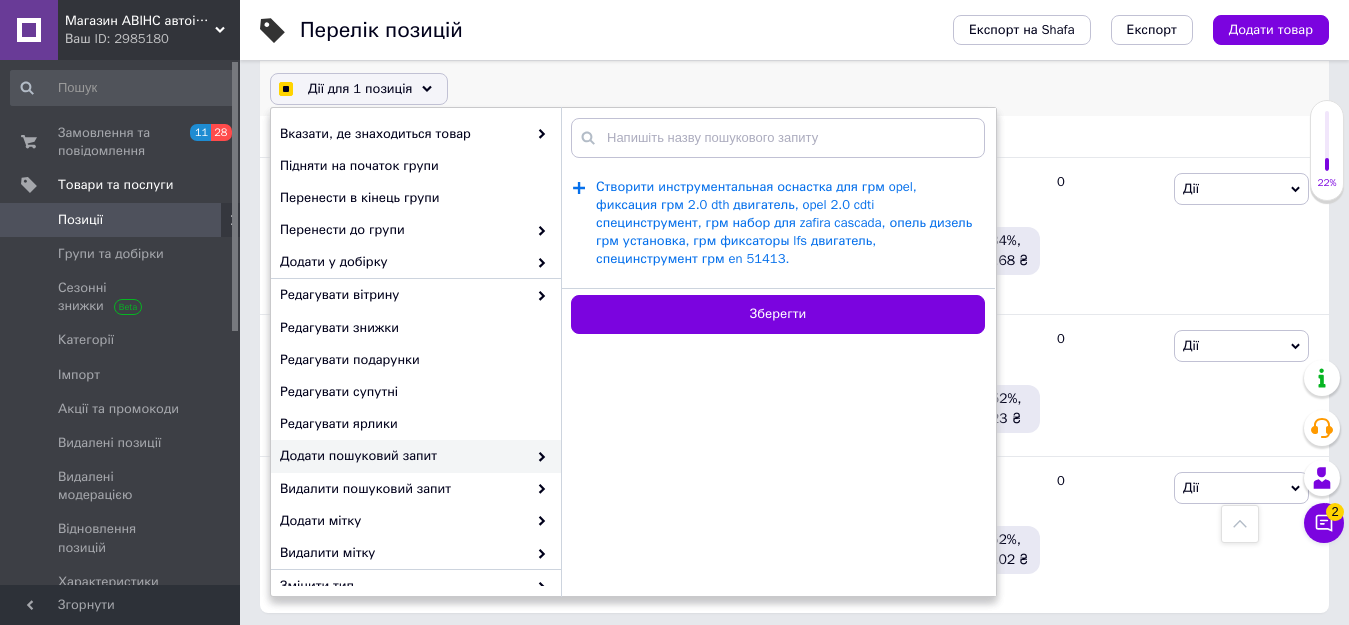 checkbox on "true" 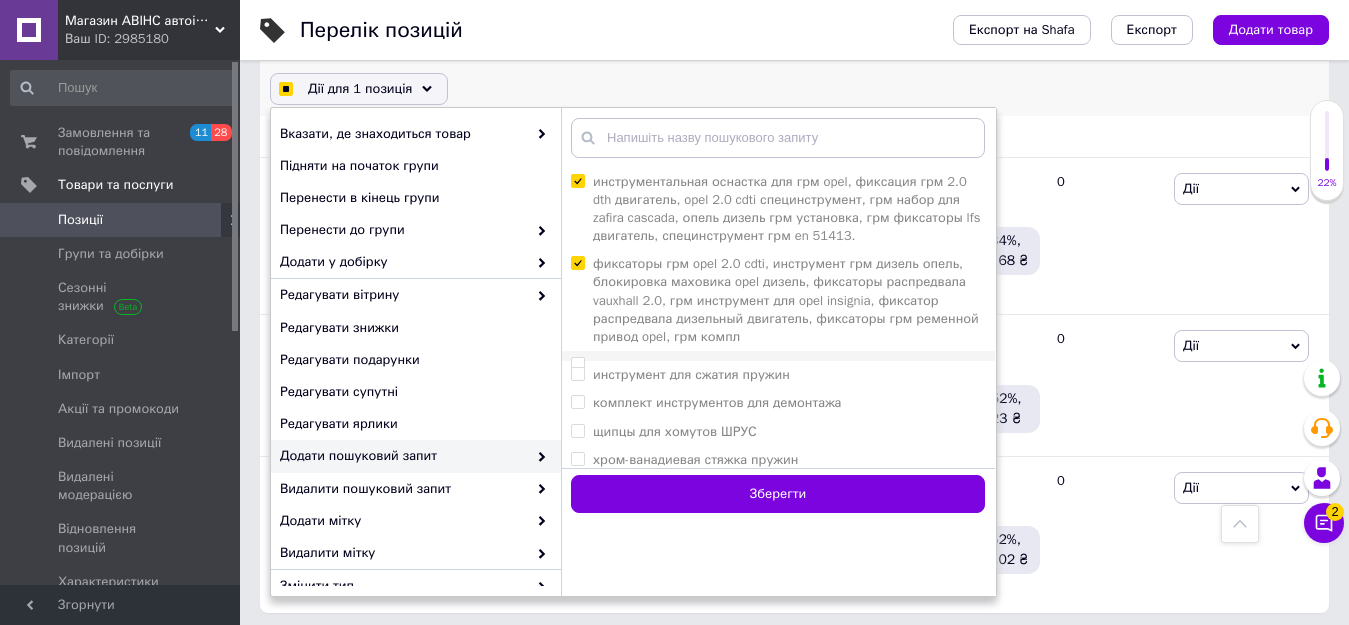 scroll, scrollTop: 0, scrollLeft: 0, axis: both 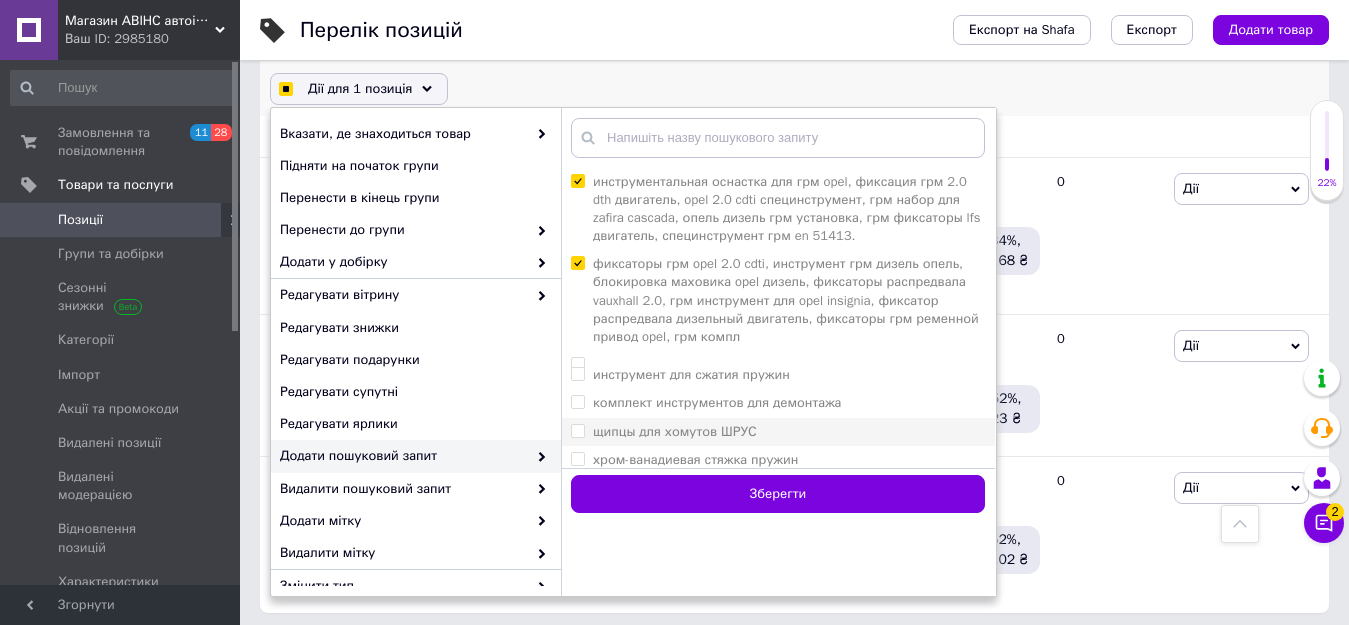 checkbox on "true" 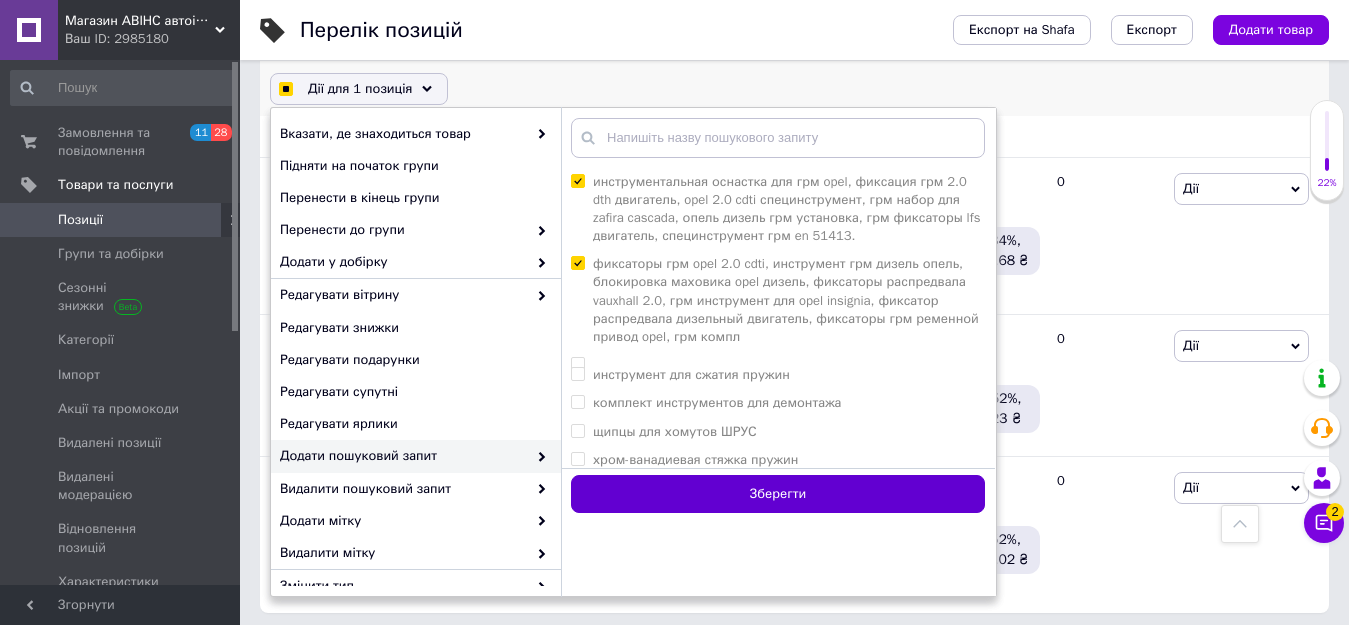 click on "Зберегти" at bounding box center [778, 494] 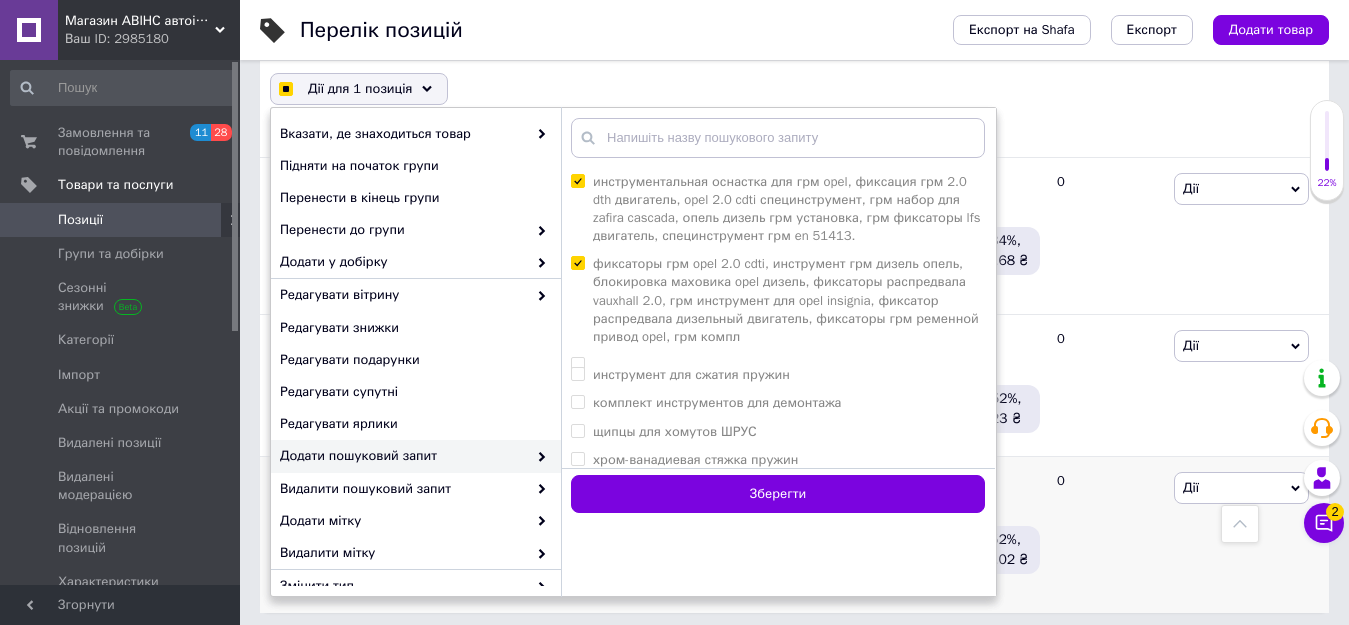 checkbox on "false" 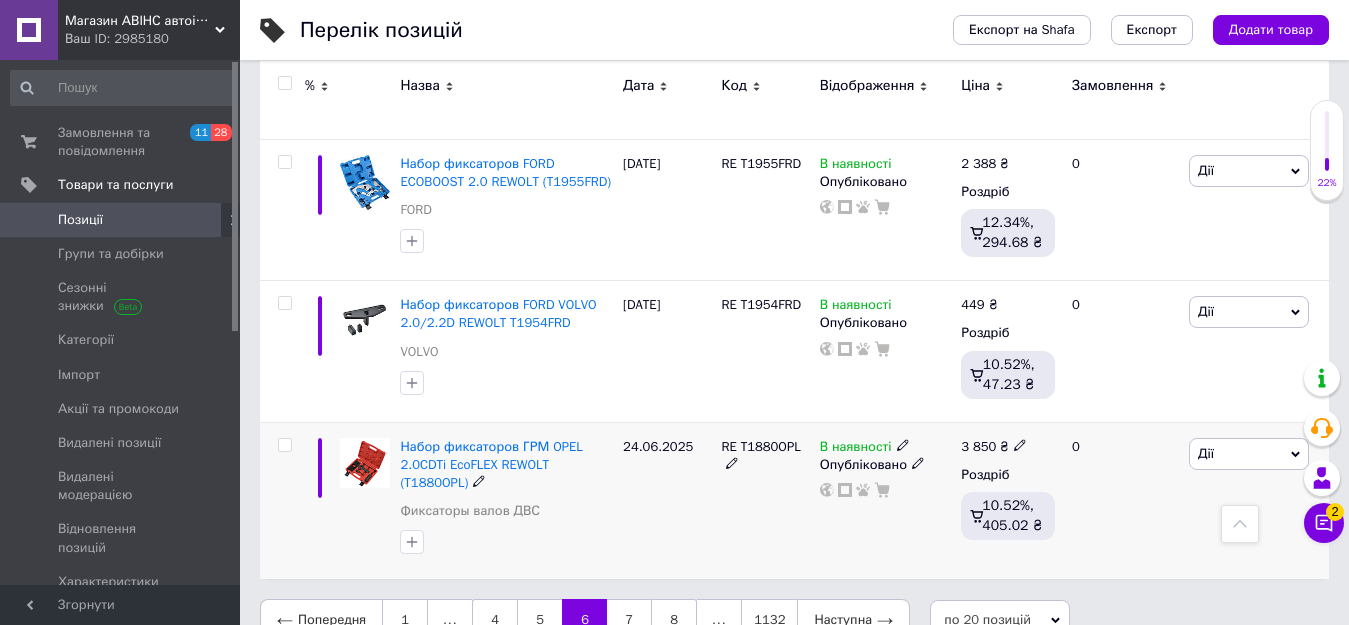scroll, scrollTop: 2975, scrollLeft: 0, axis: vertical 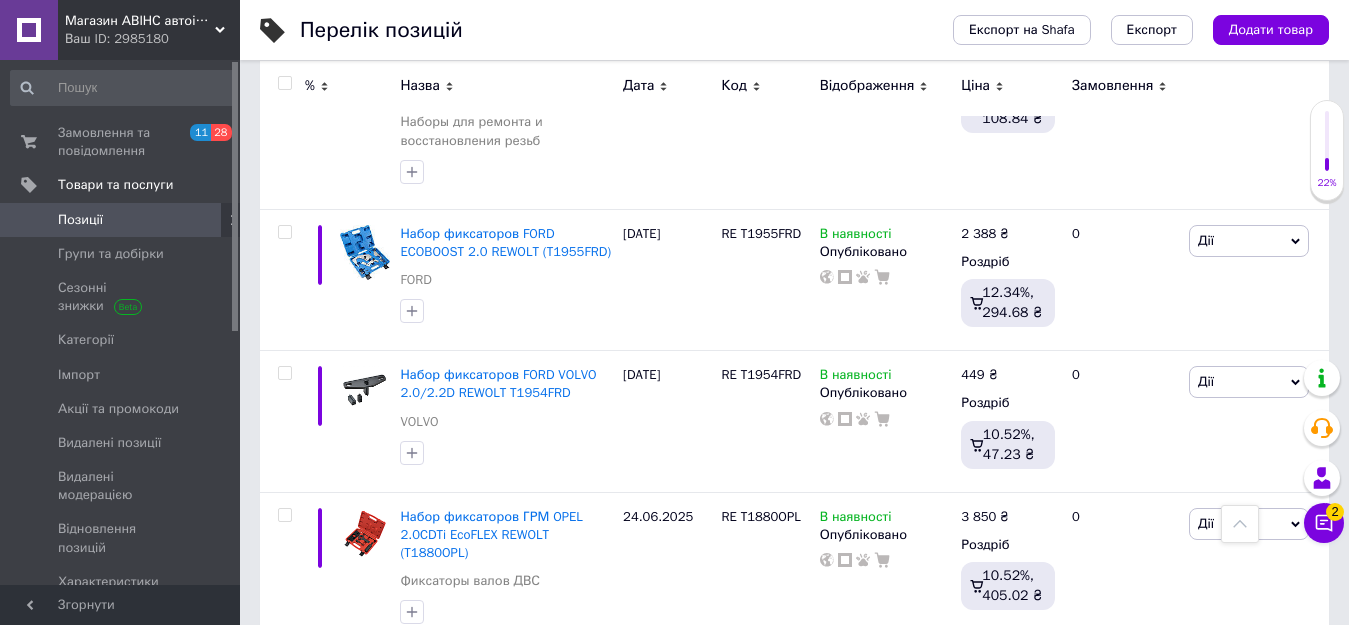 click on "7" at bounding box center (629, 690) 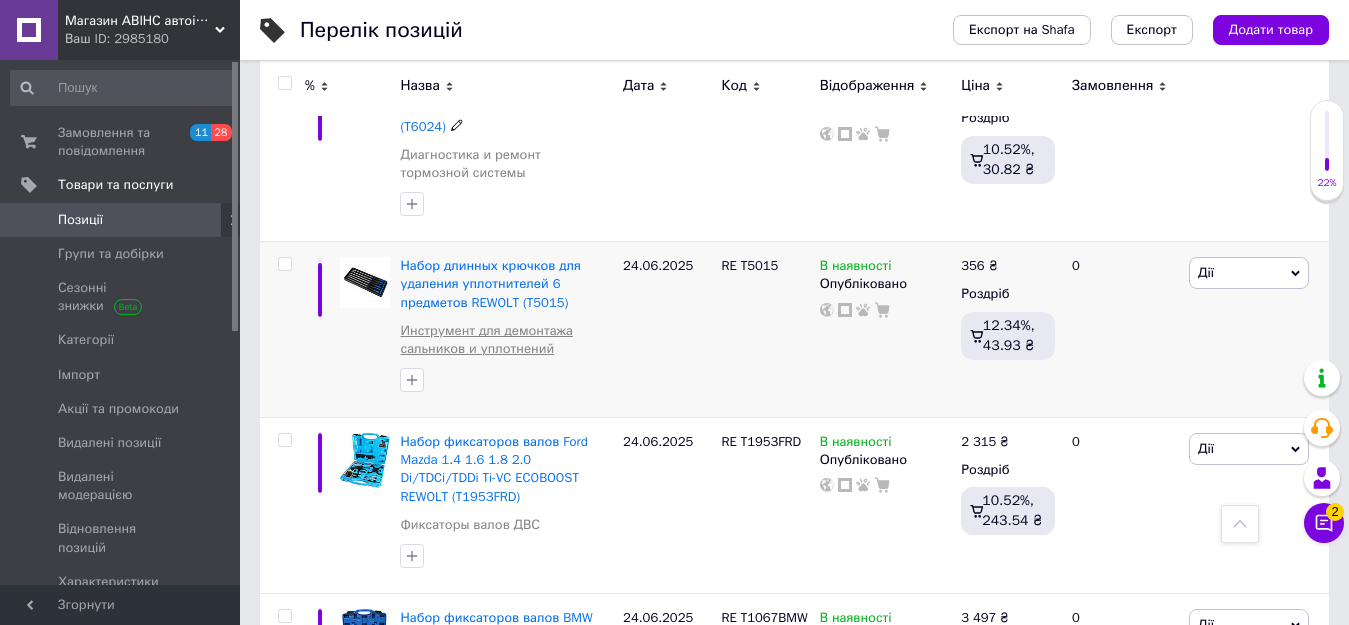 scroll, scrollTop: 1302, scrollLeft: 0, axis: vertical 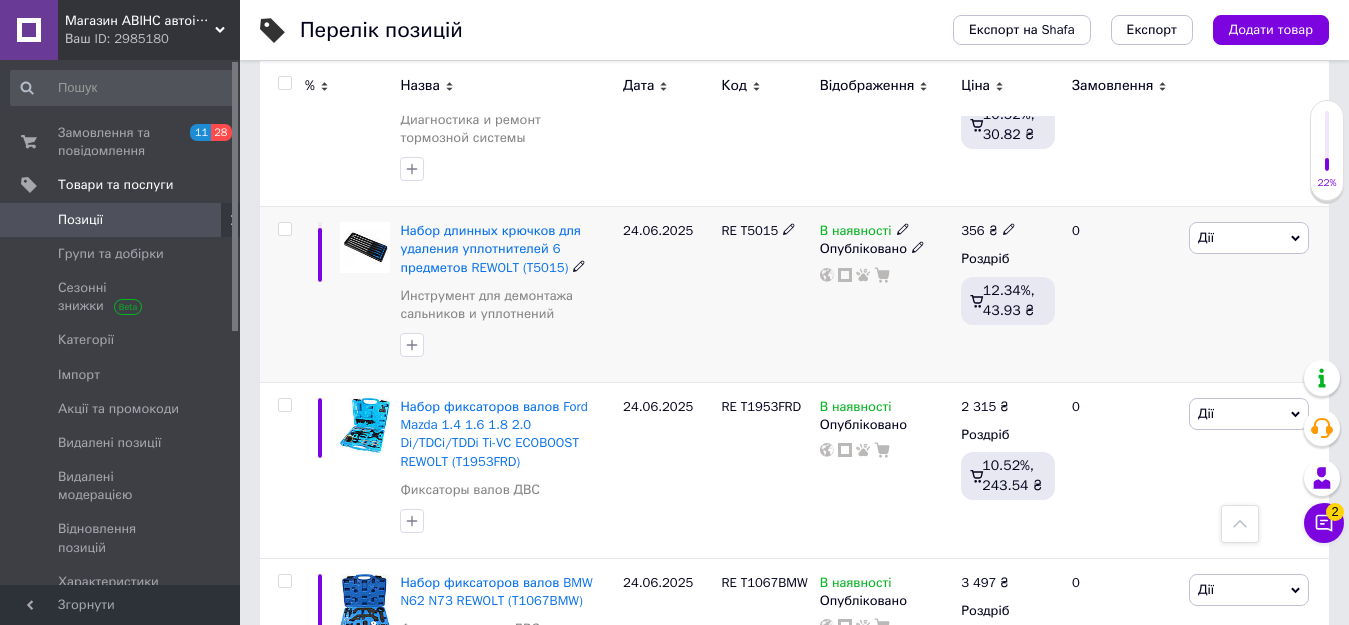 click at bounding box center [284, 229] 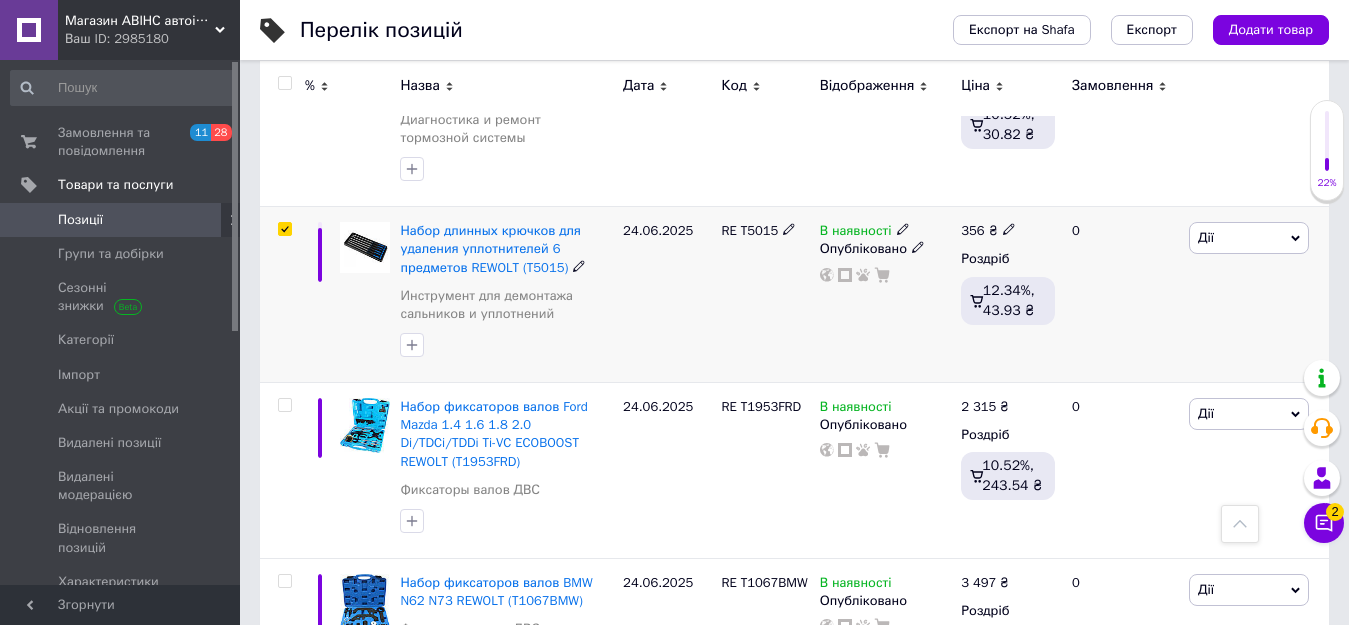 checkbox on "true" 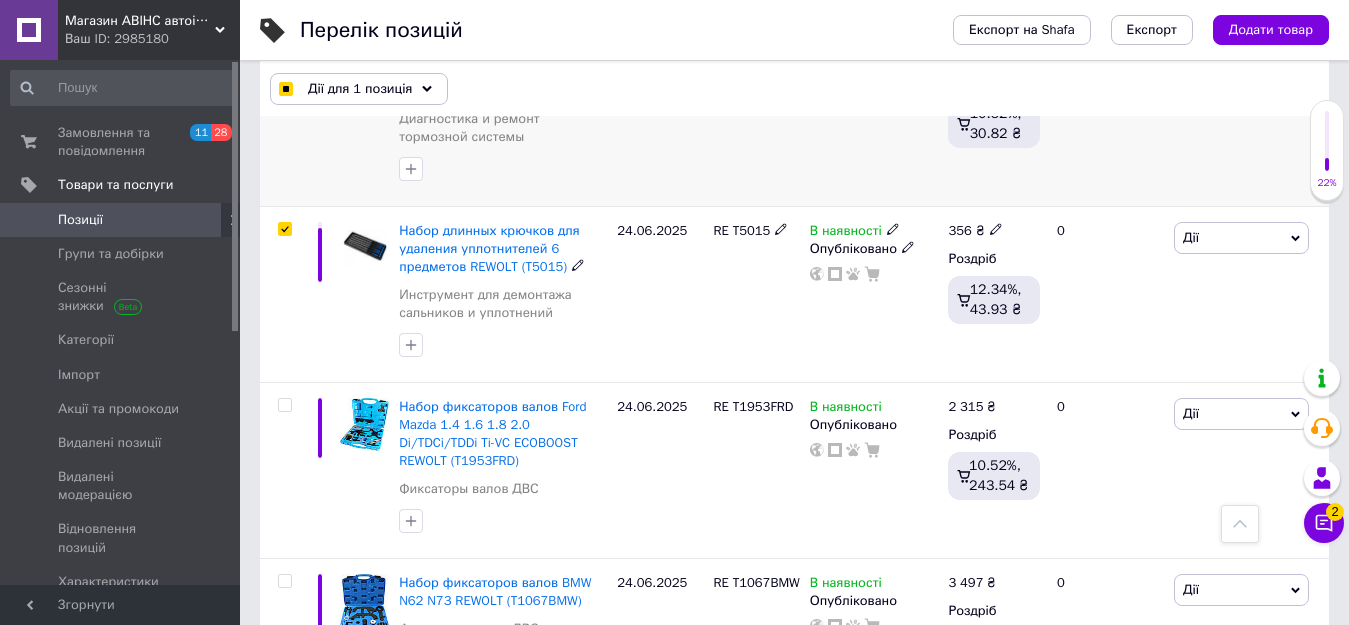 scroll, scrollTop: 1317, scrollLeft: 0, axis: vertical 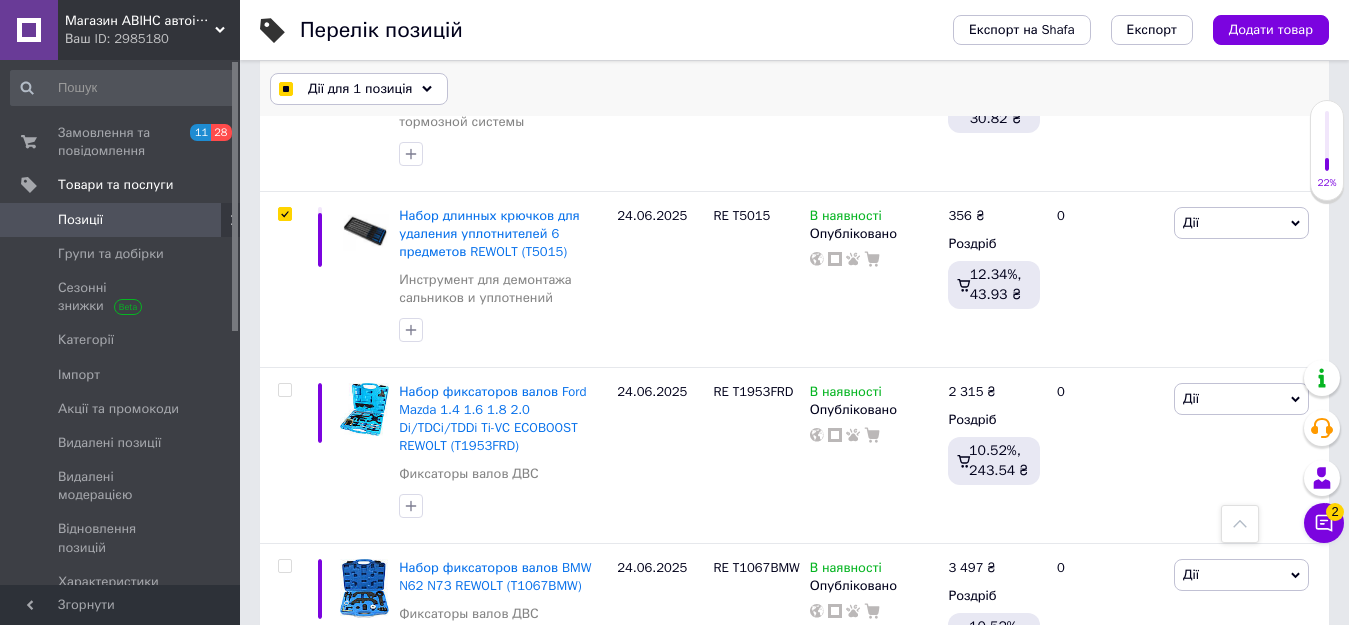 click on "Дії для 1 позиція" at bounding box center [360, 89] 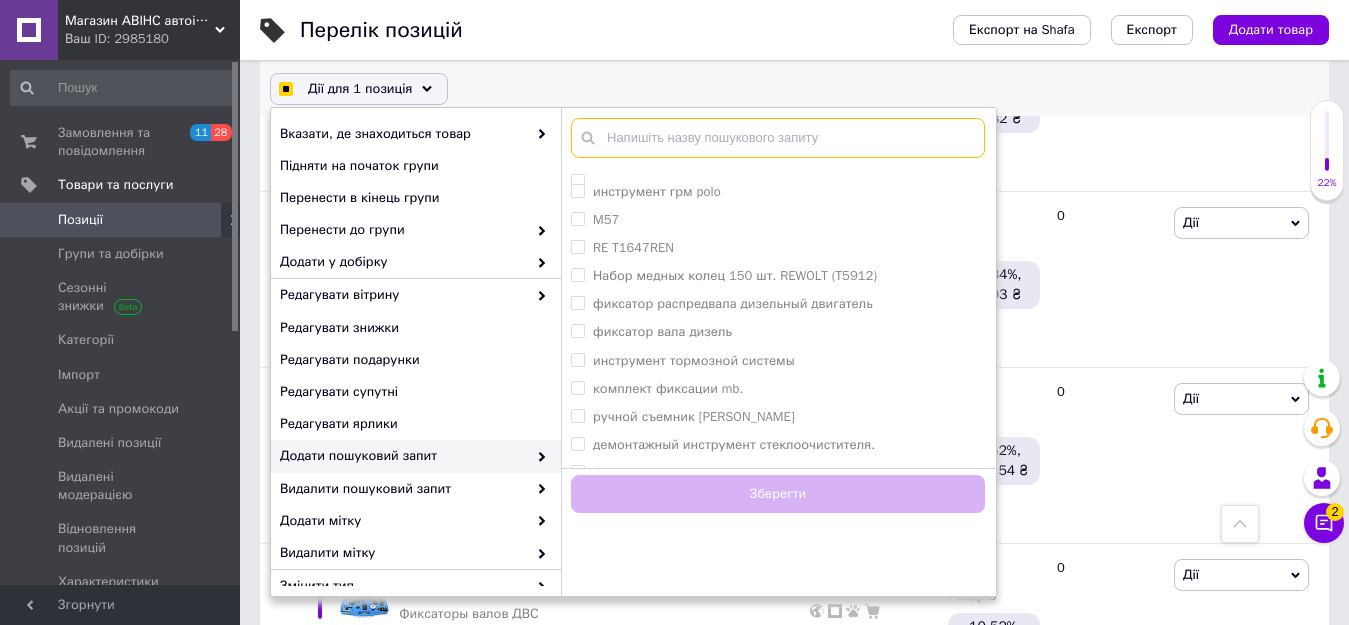 click at bounding box center [778, 138] 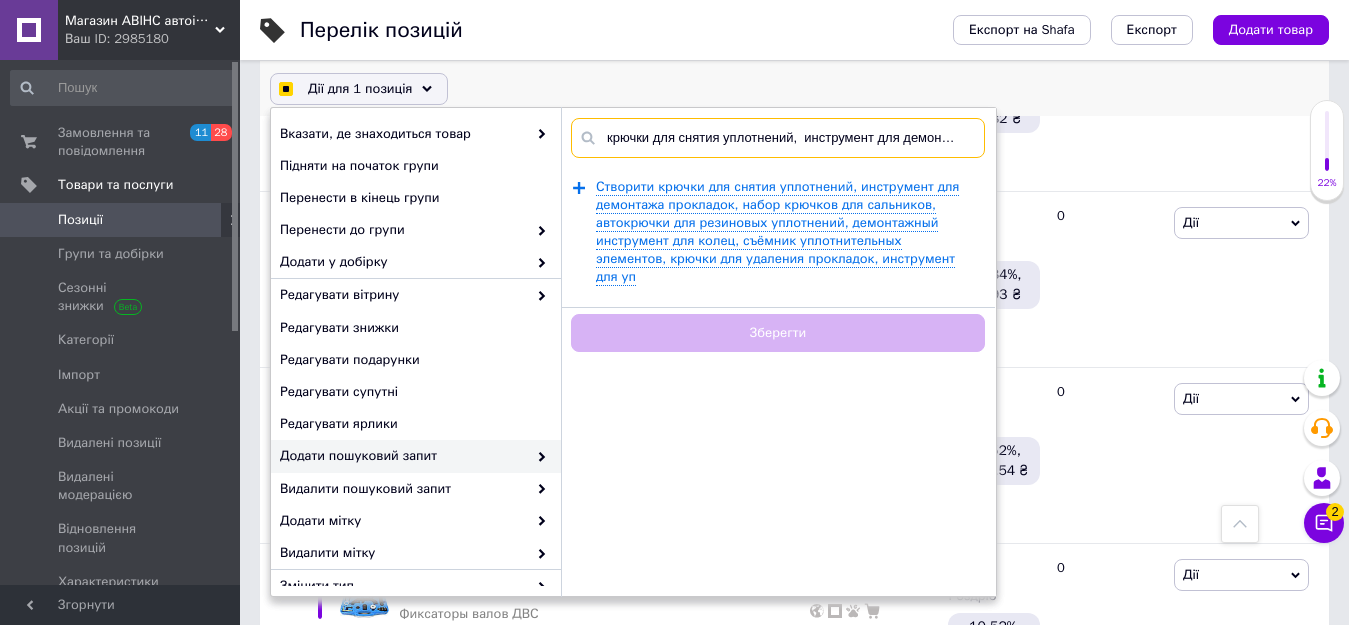 scroll, scrollTop: 0, scrollLeft: 1310, axis: horizontal 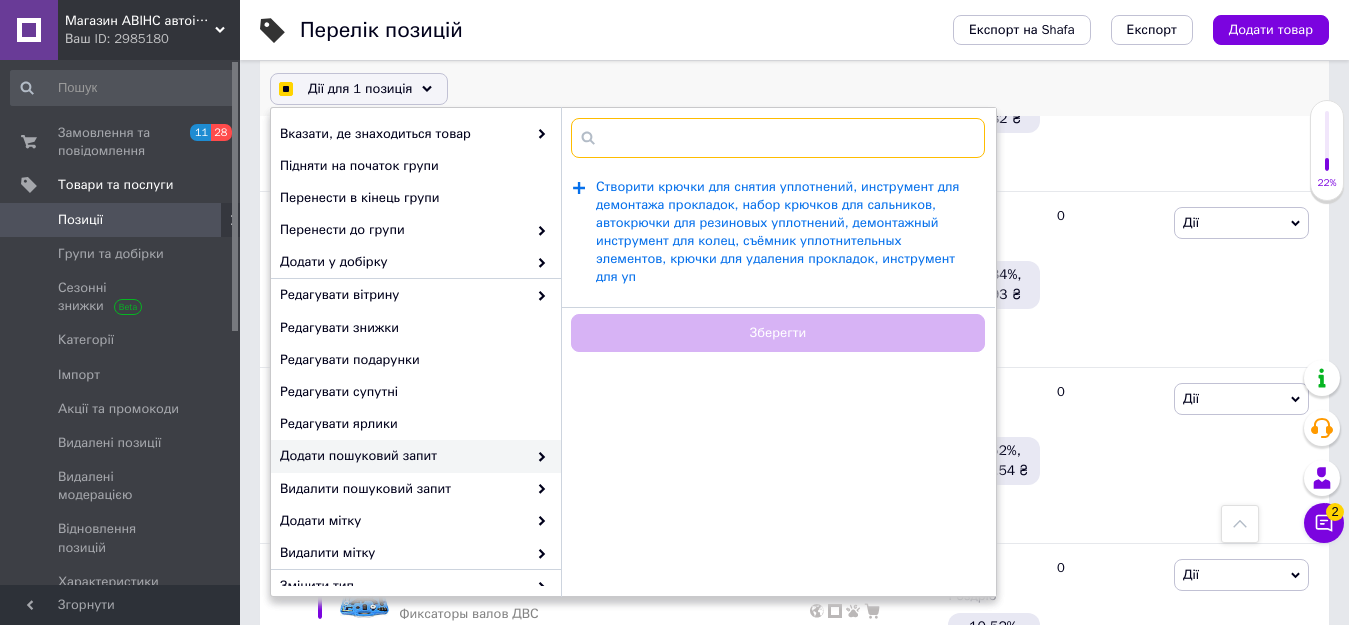 checkbox on "true" 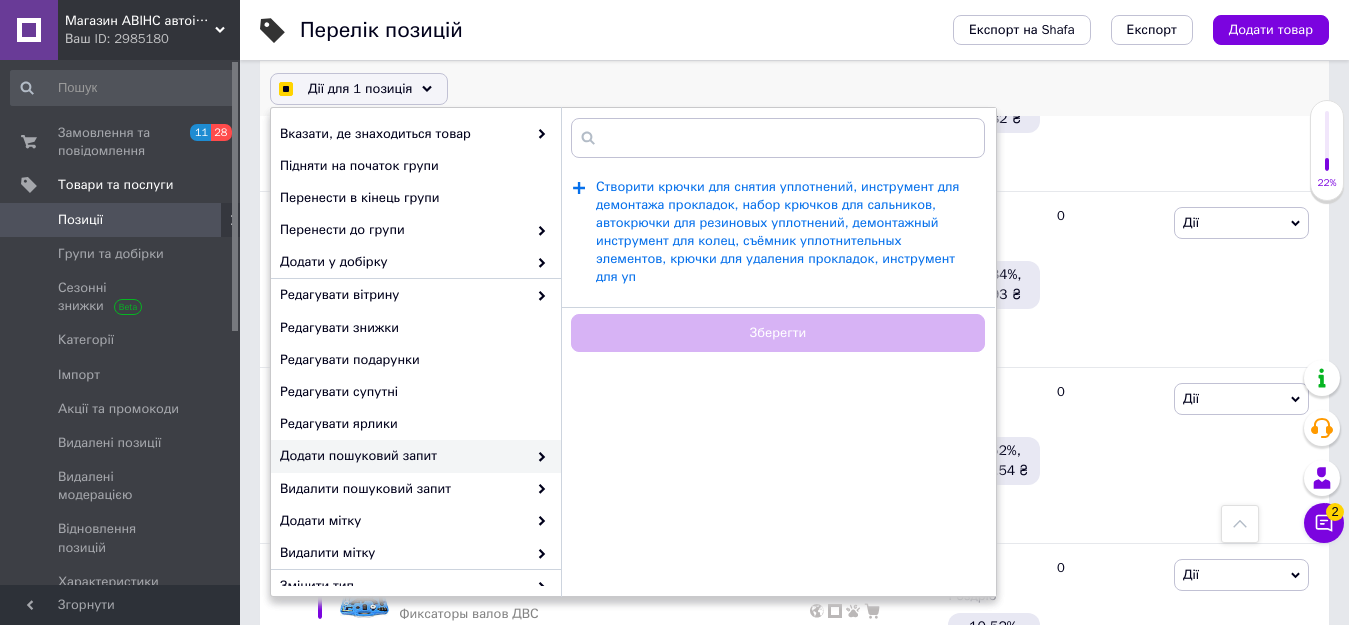 checkbox on "true" 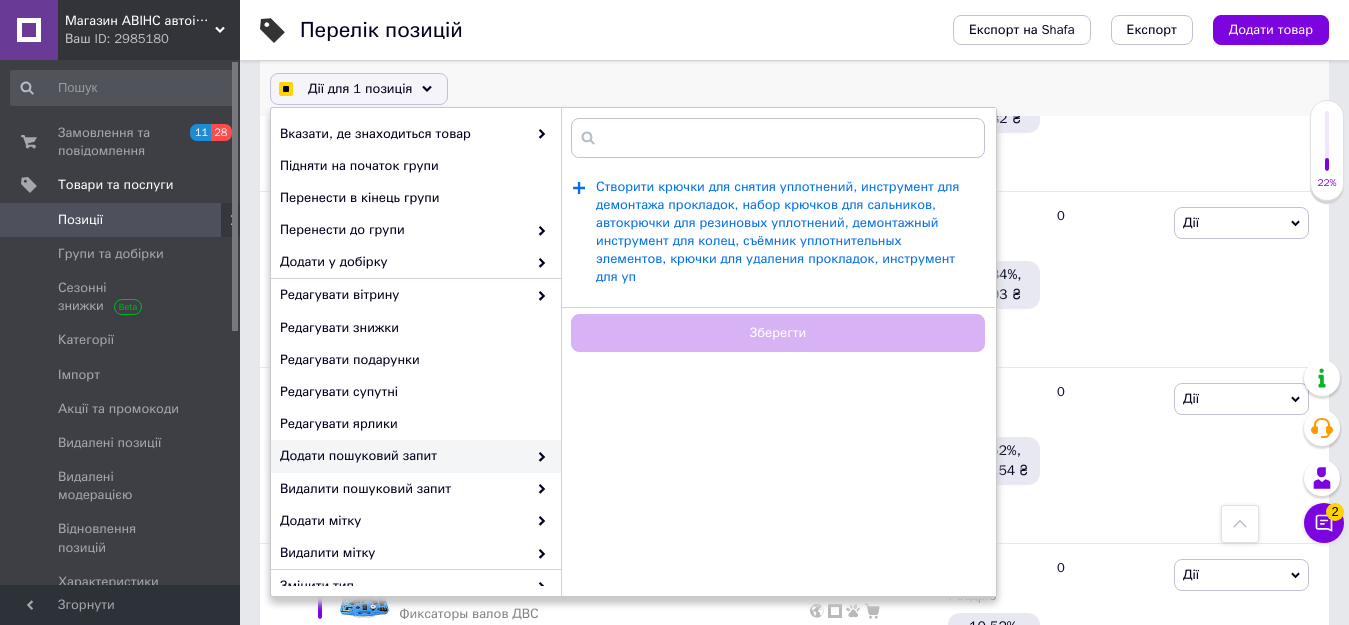 checkbox on "true" 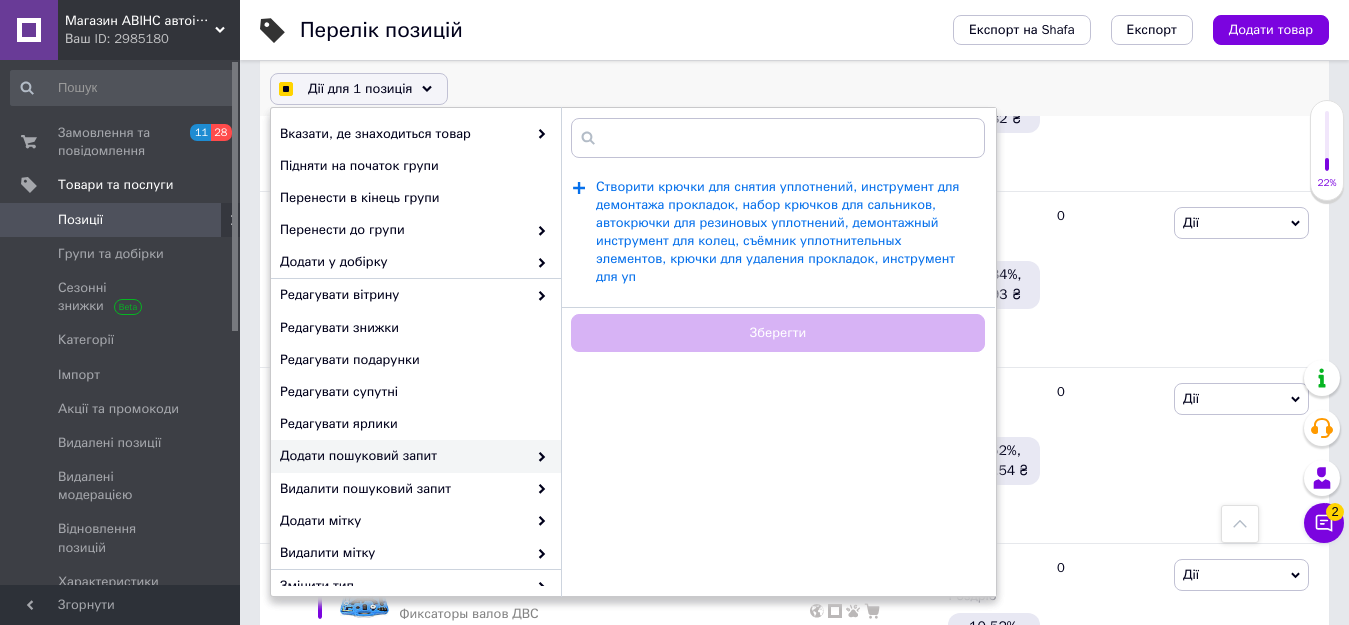 click on "Створити   крючки для снятия уплотнений,  инструмент для демонтажа прокладок,  набор крючков для сальников,  автокрючки для резиновых уплотнений,  демонтажный инструмент для колец,  съёмник уплотнительных элементов,  крючки для удаления прокладок,  инструмент для уп" at bounding box center [777, 232] 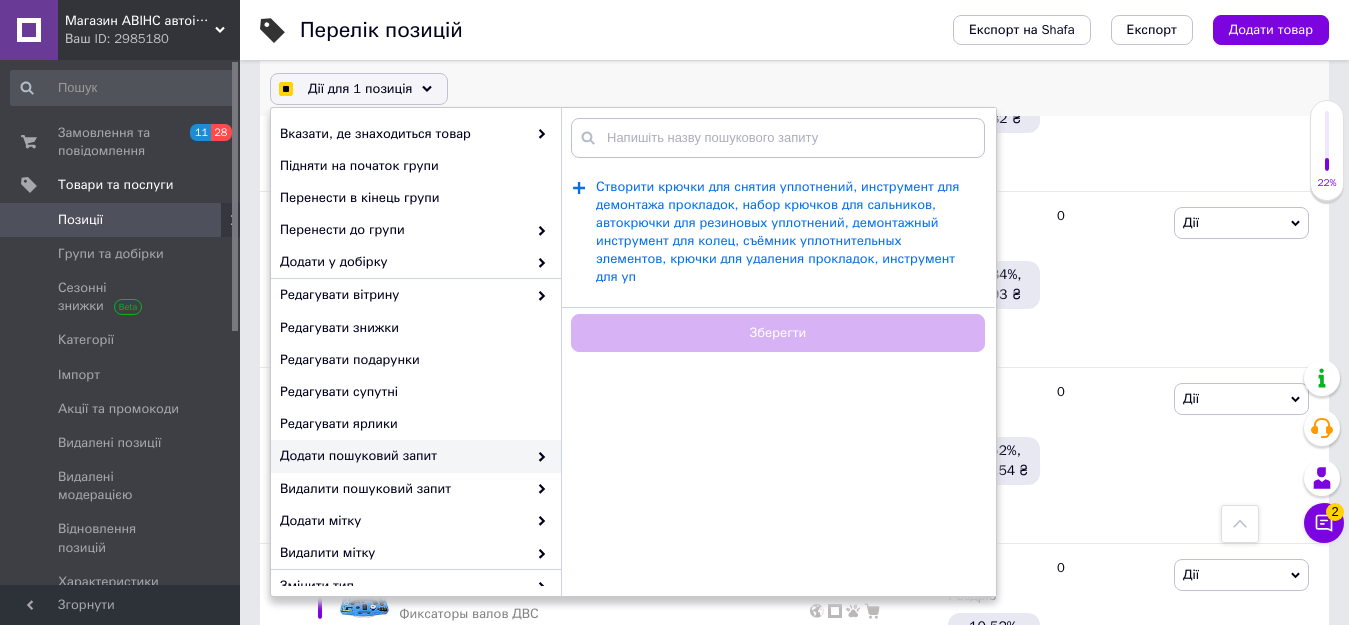 scroll, scrollTop: 0, scrollLeft: 0, axis: both 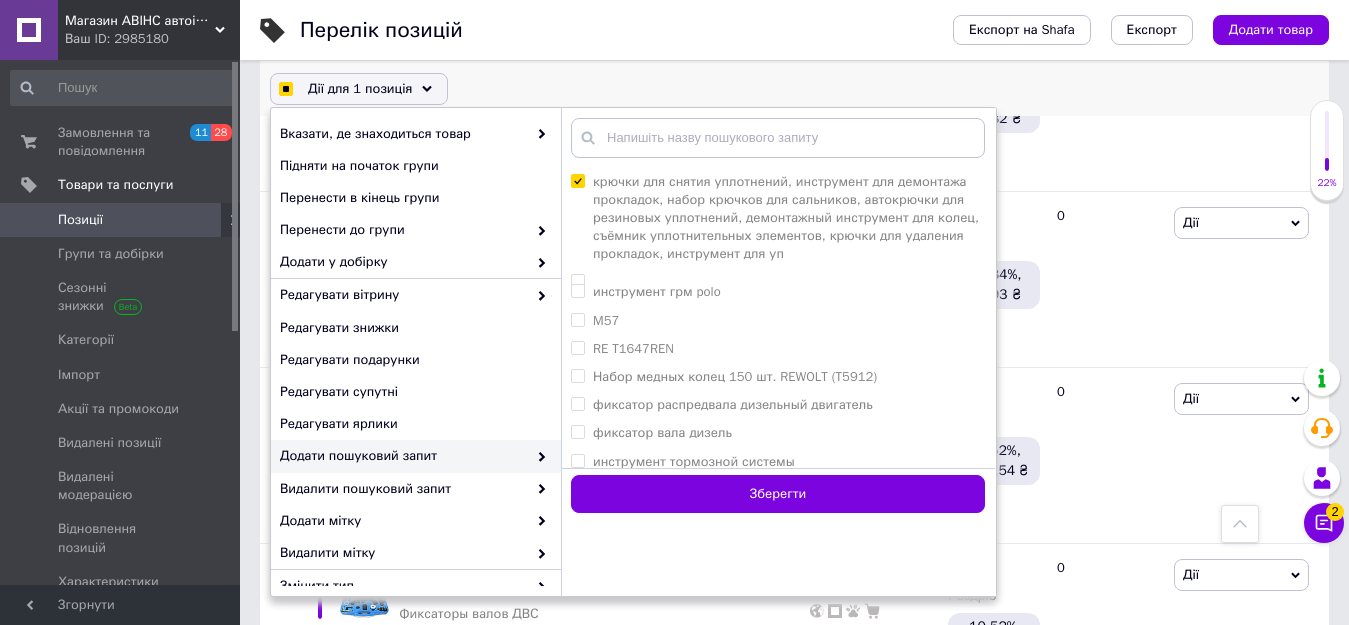 checkbox on "true" 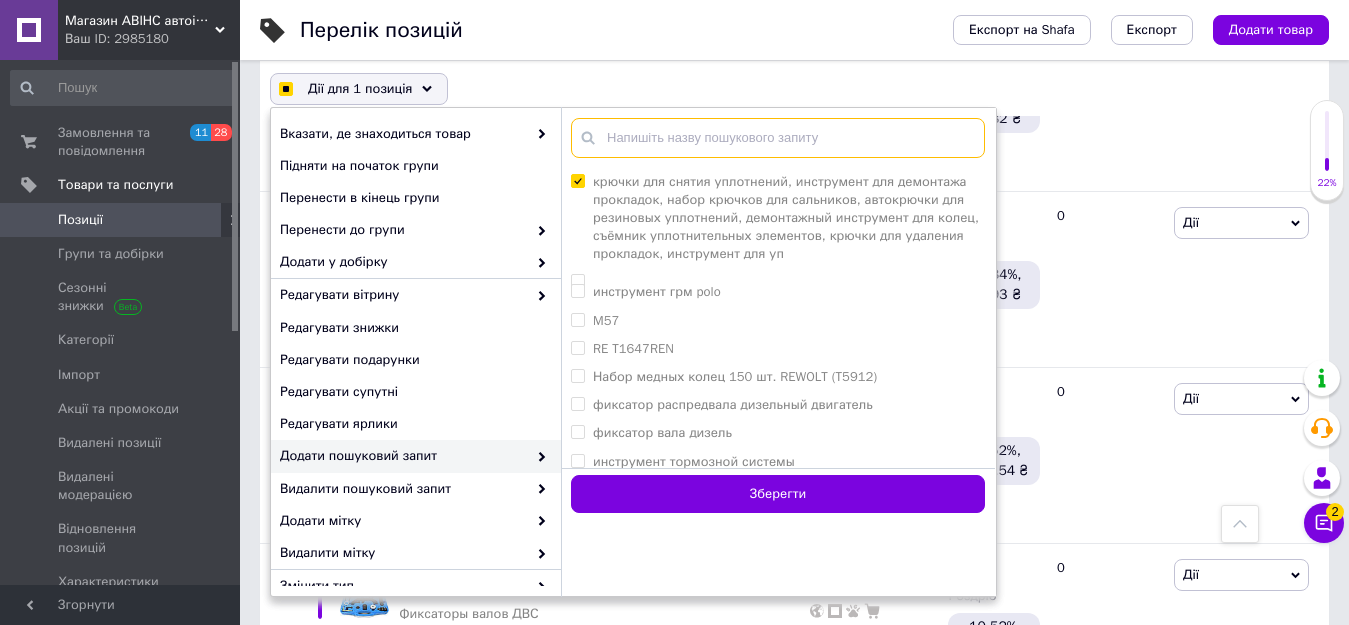 drag, startPoint x: 669, startPoint y: 145, endPoint x: 616, endPoint y: 22, distance: 133.93282 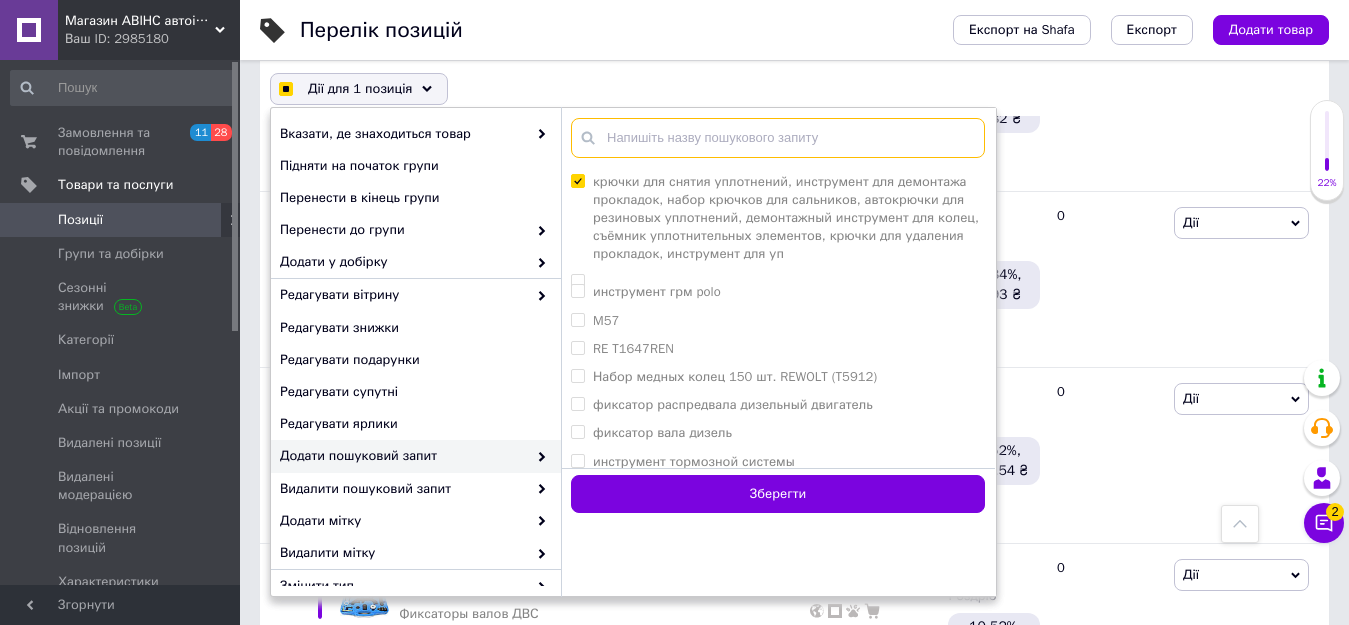 click at bounding box center (778, 138) 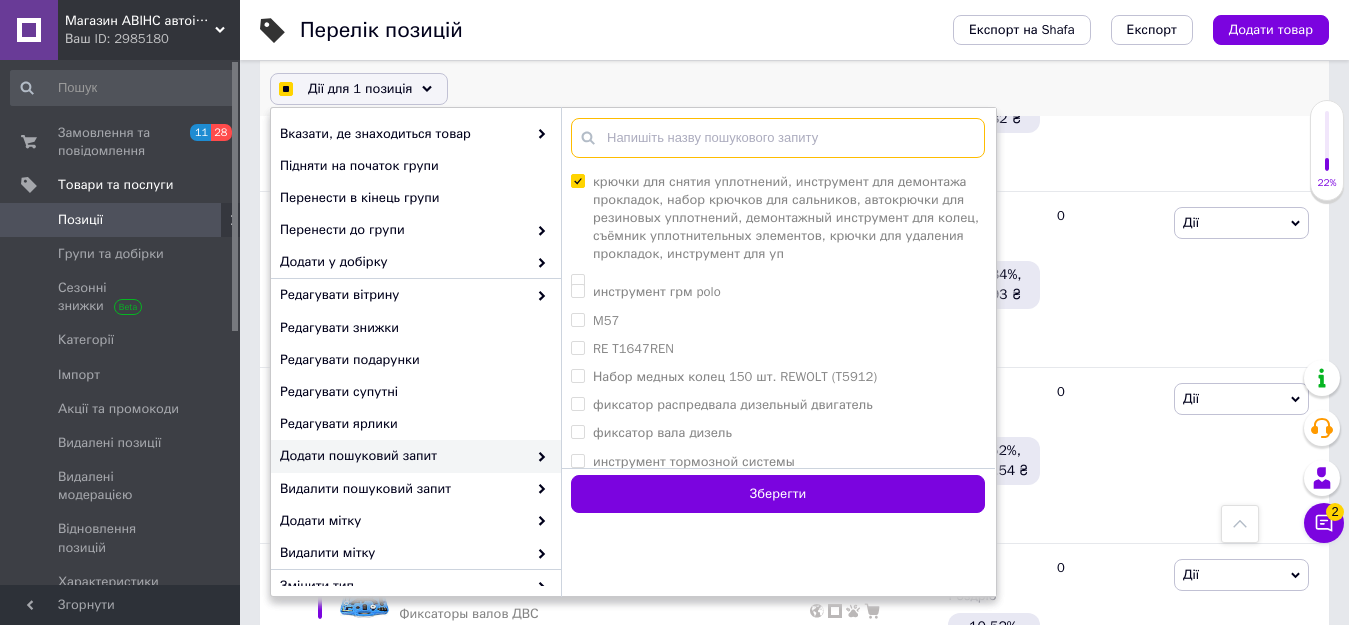 checkbox on "true" 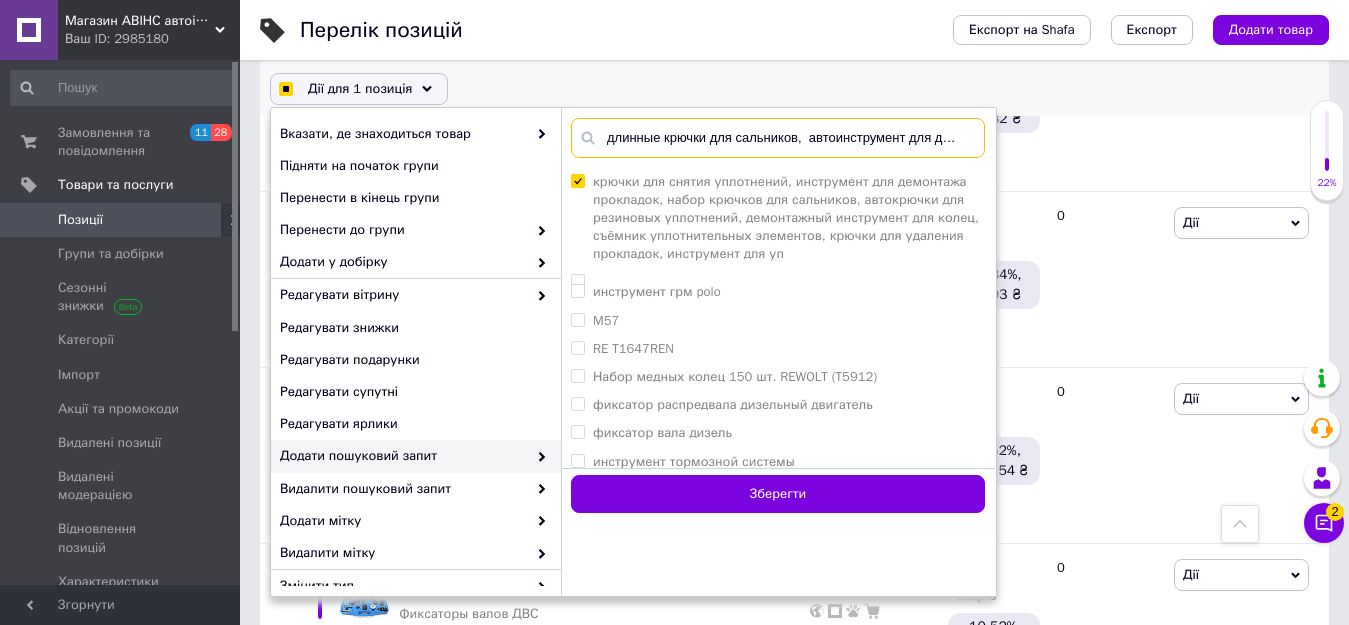 scroll, scrollTop: 0, scrollLeft: 1241, axis: horizontal 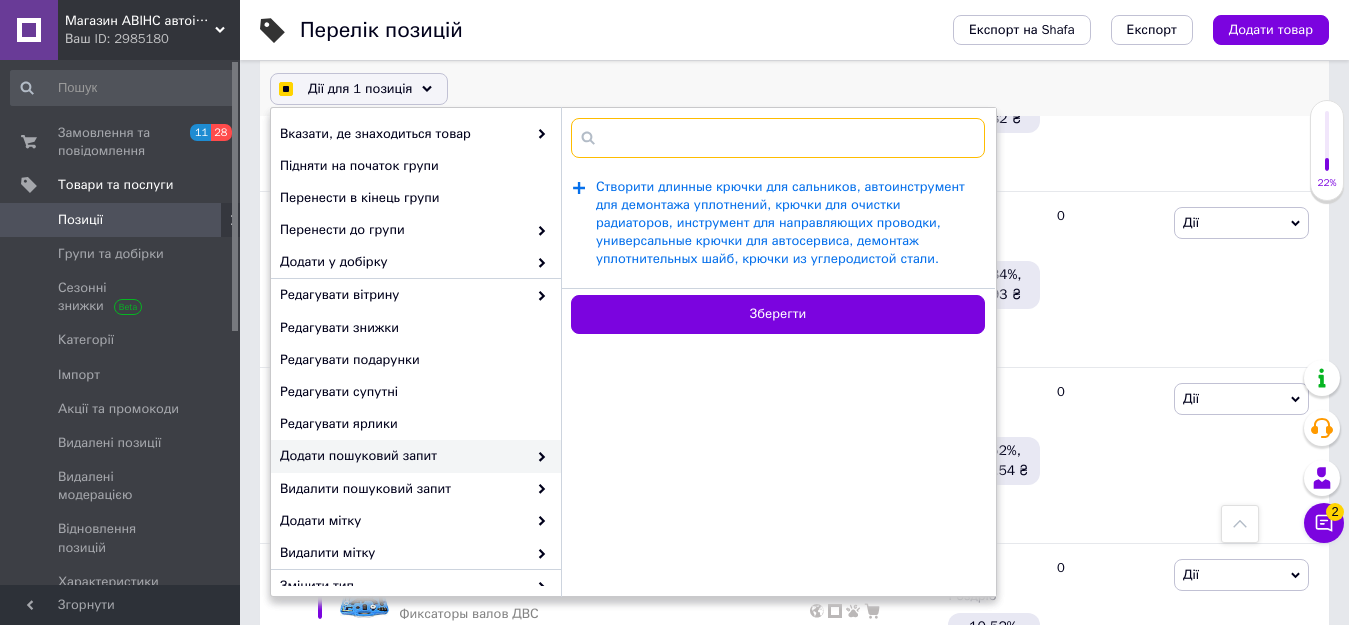 checkbox on "true" 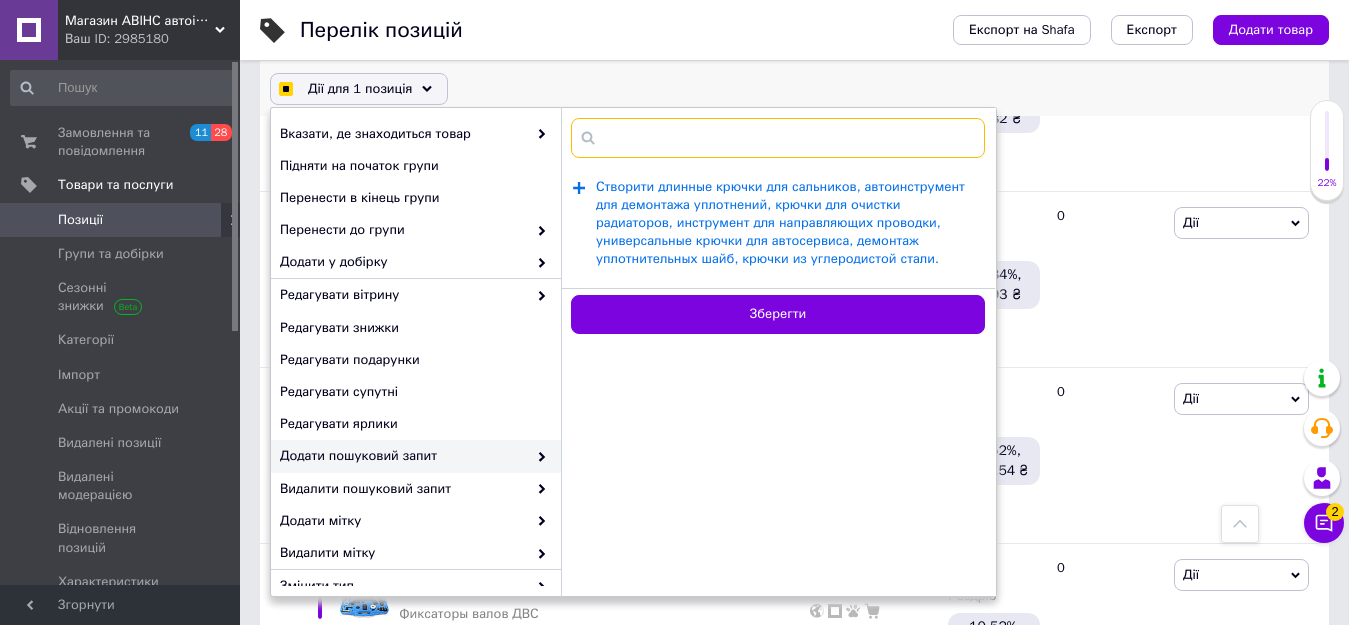 checkbox on "true" 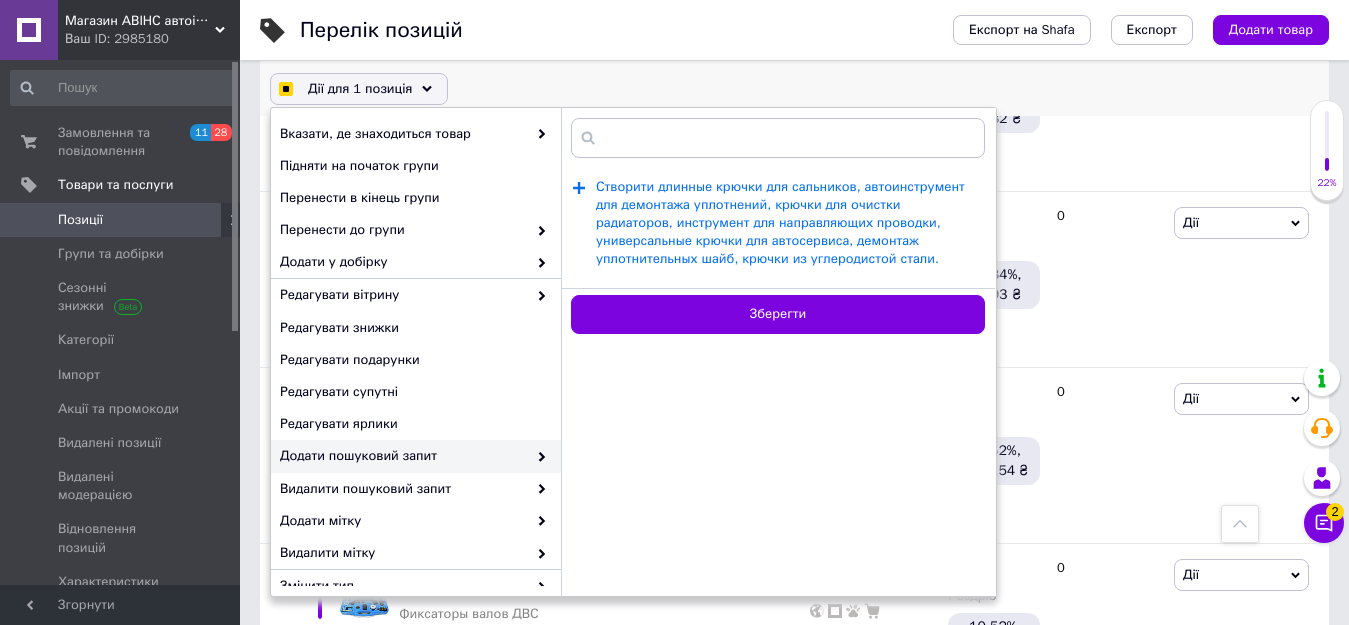 click on "Створити   длинные крючки для сальников,  автоинструмент для демонтажа уплотнений,  крючки для очистки радиаторов,  инструмент для направляющих проводки,  универсальные крючки для автосервиса,  демонтаж уплотнительных шайб,  крючки из углеродистой стали." at bounding box center [780, 223] 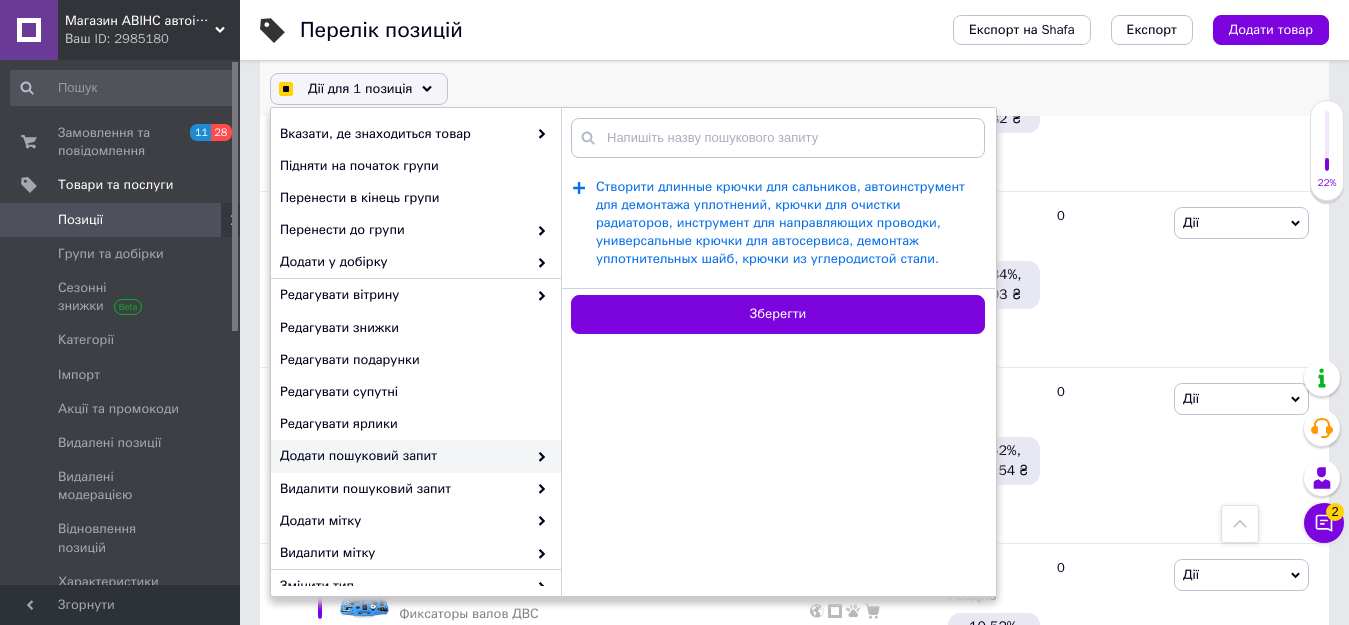 scroll, scrollTop: 0, scrollLeft: 0, axis: both 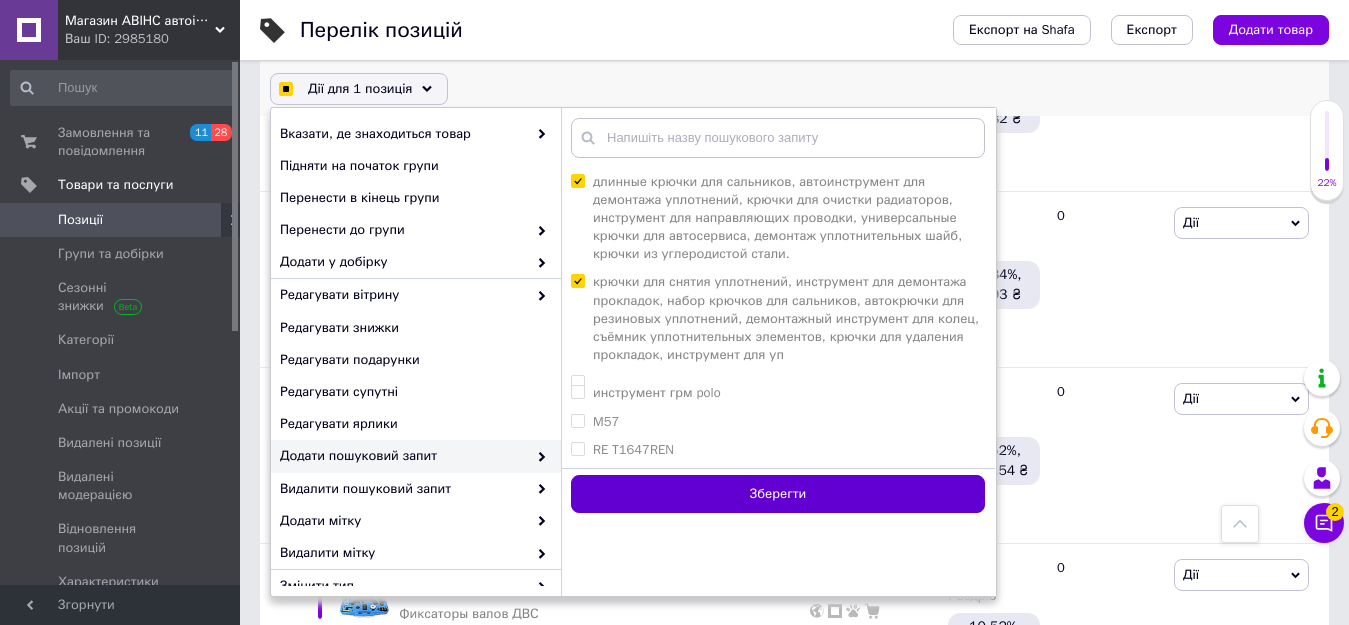 click on "Зберегти" at bounding box center [778, 494] 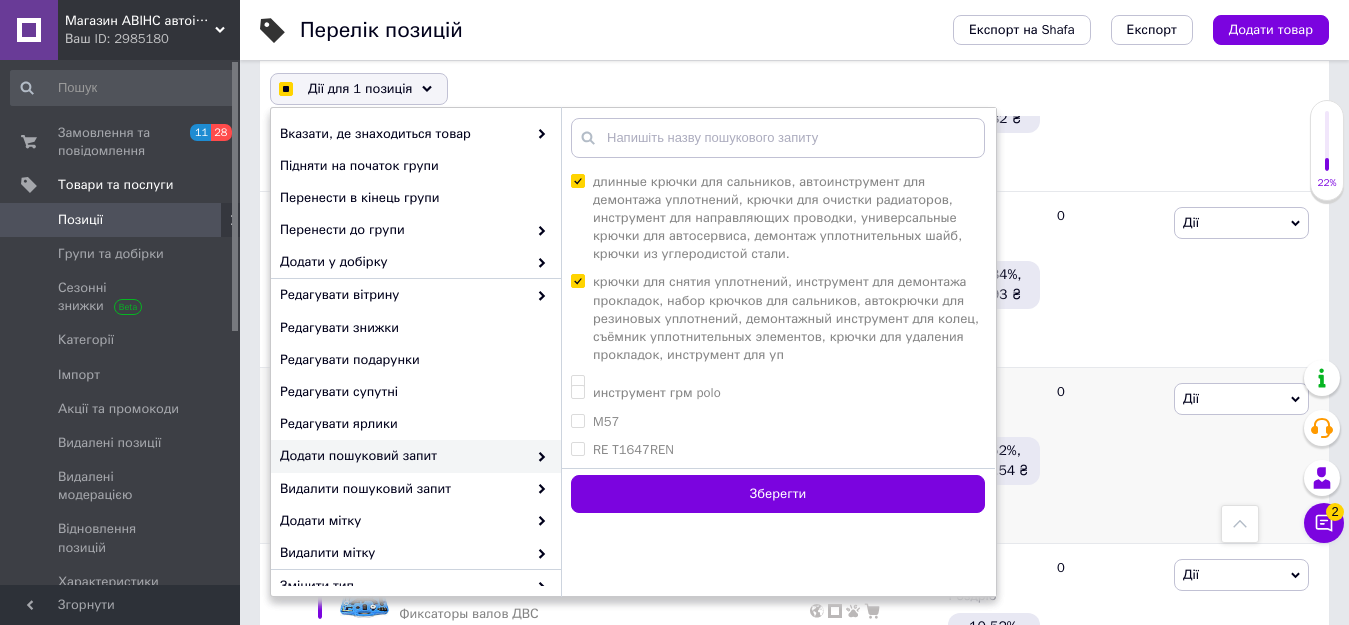 checkbox on "false" 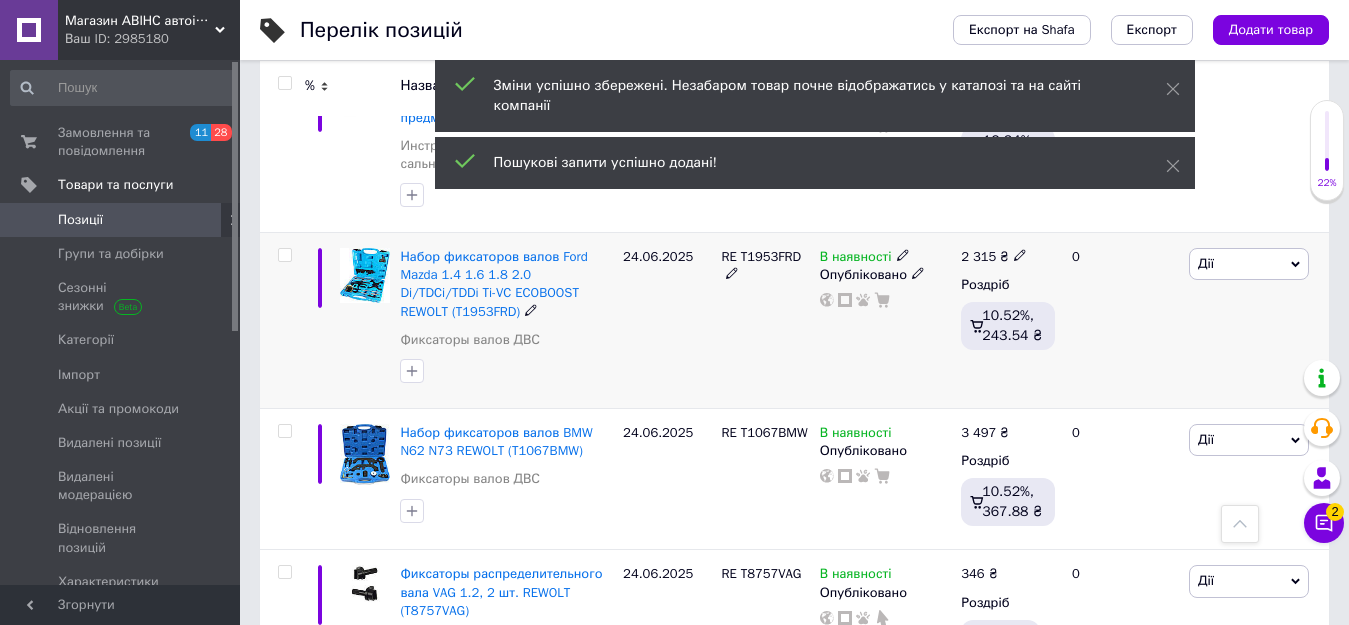 scroll, scrollTop: 1502, scrollLeft: 0, axis: vertical 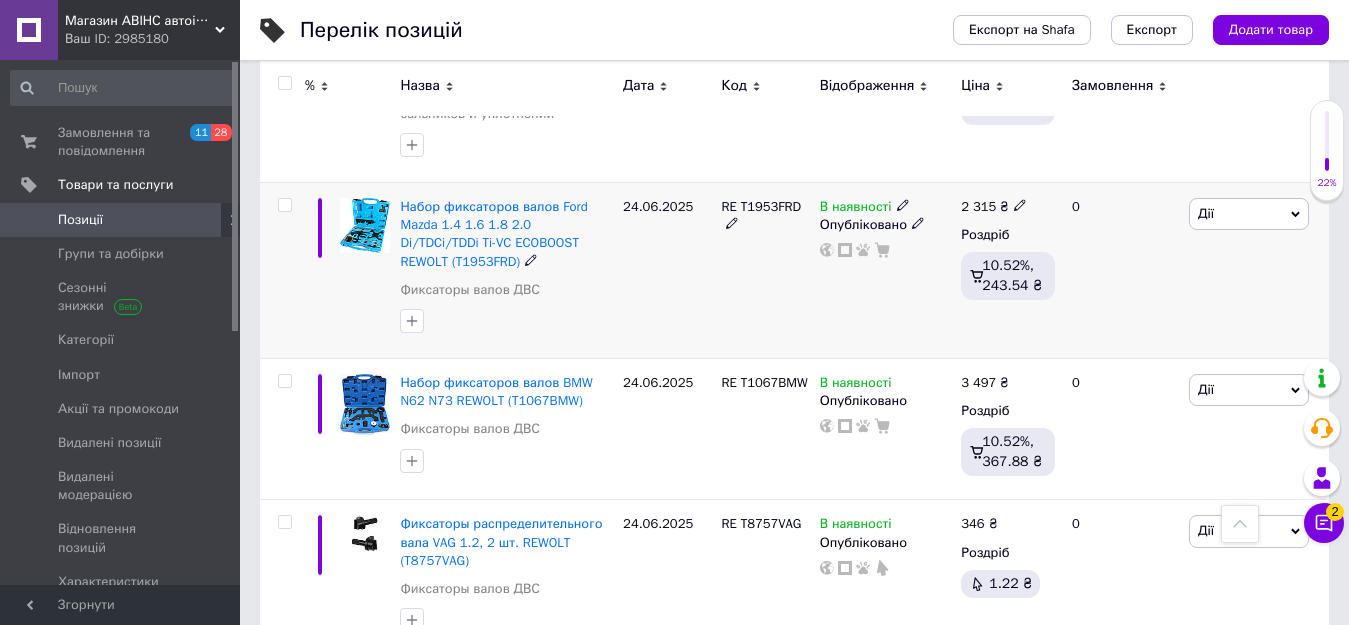 click at bounding box center [284, 205] 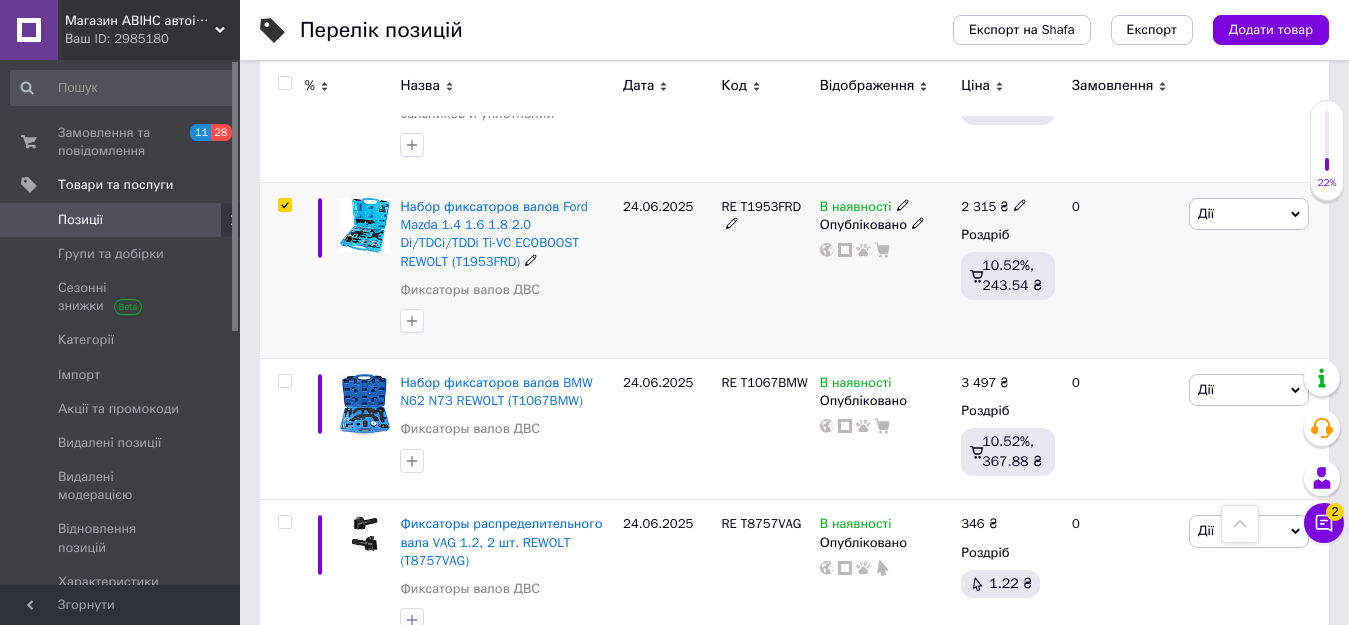 checkbox on "true" 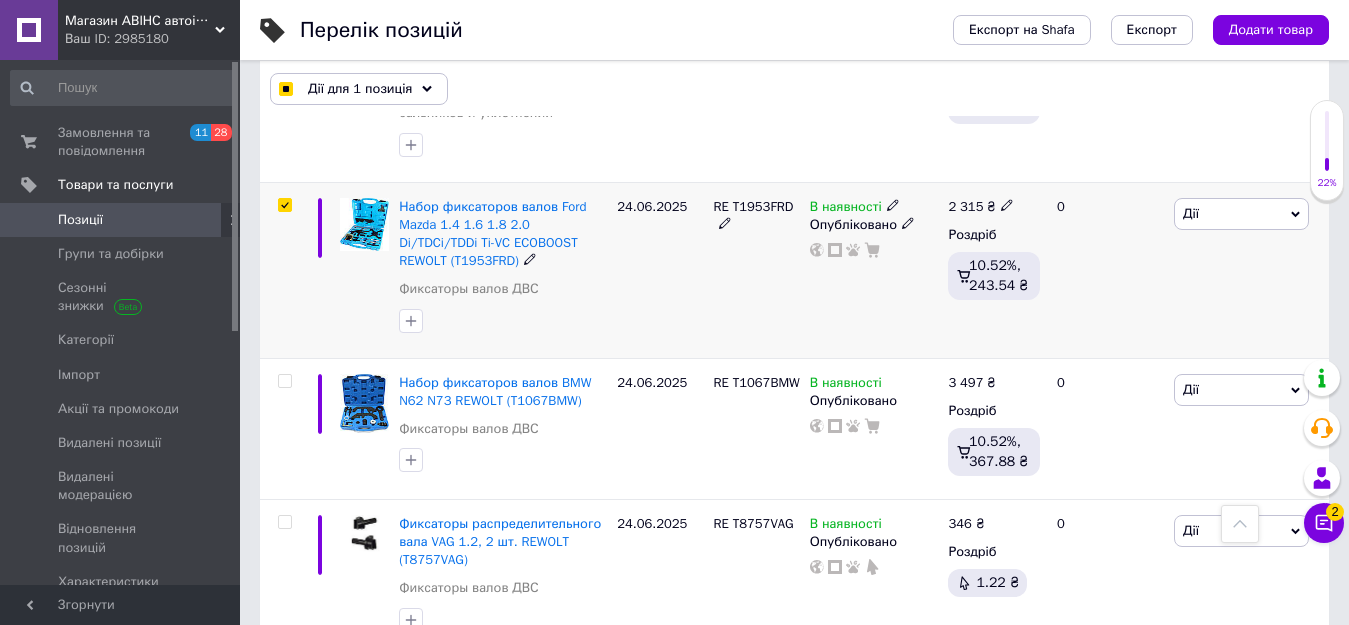 scroll, scrollTop: 1536, scrollLeft: 0, axis: vertical 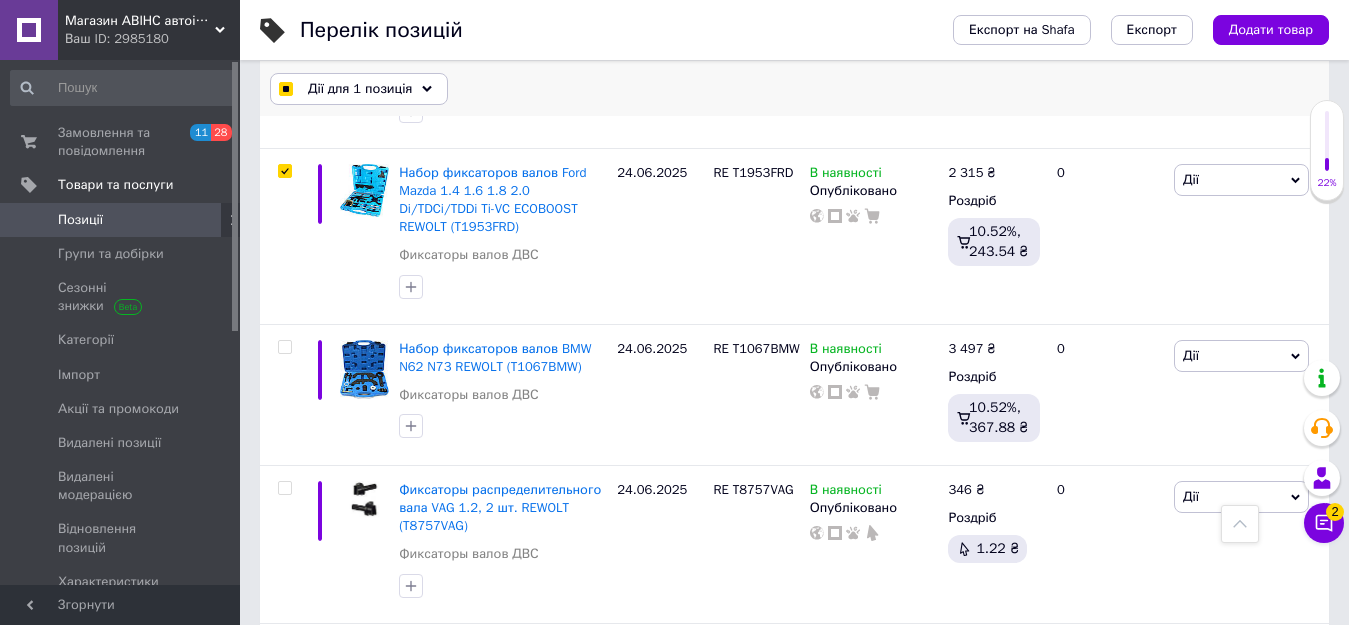 click on "Дії для 1 позиція" at bounding box center (360, 89) 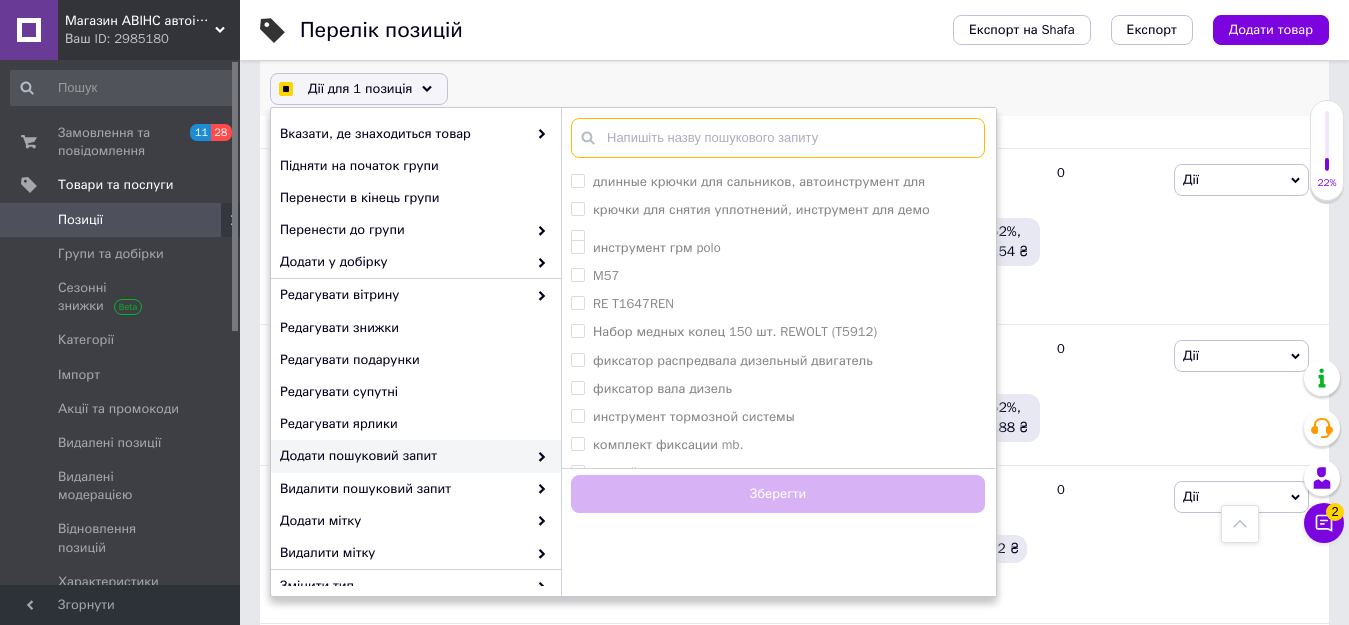 click at bounding box center [778, 138] 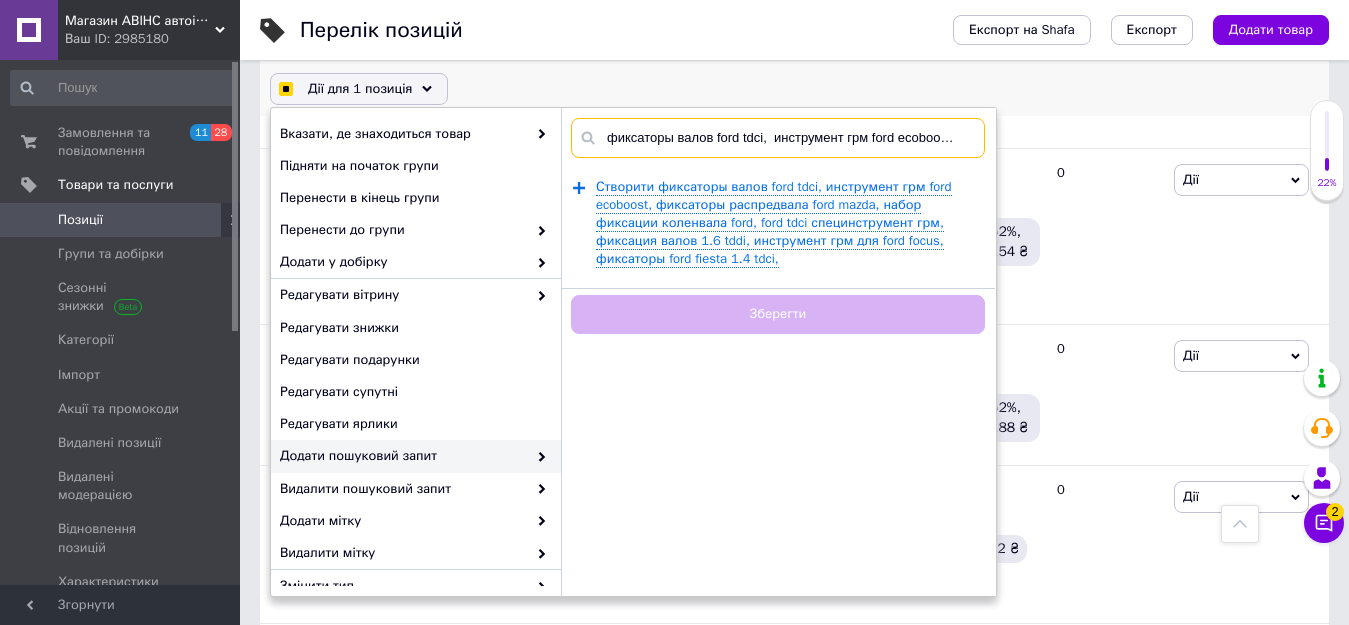 scroll, scrollTop: 0, scrollLeft: 1141, axis: horizontal 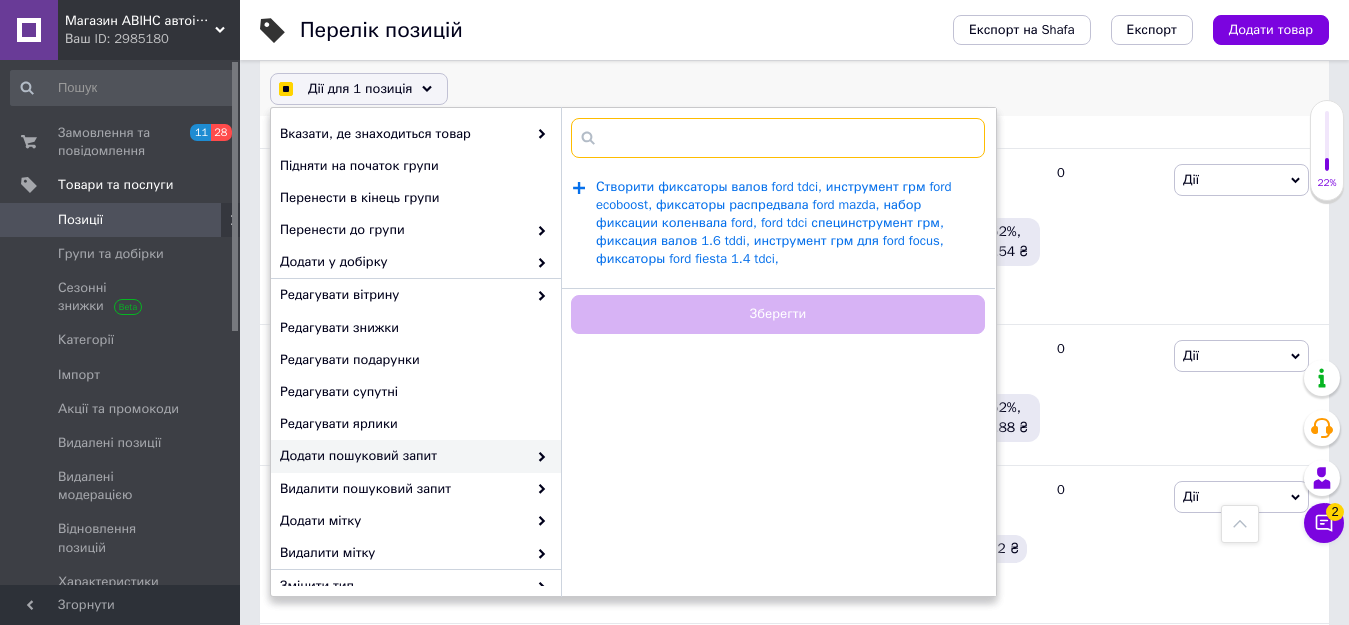 checkbox on "true" 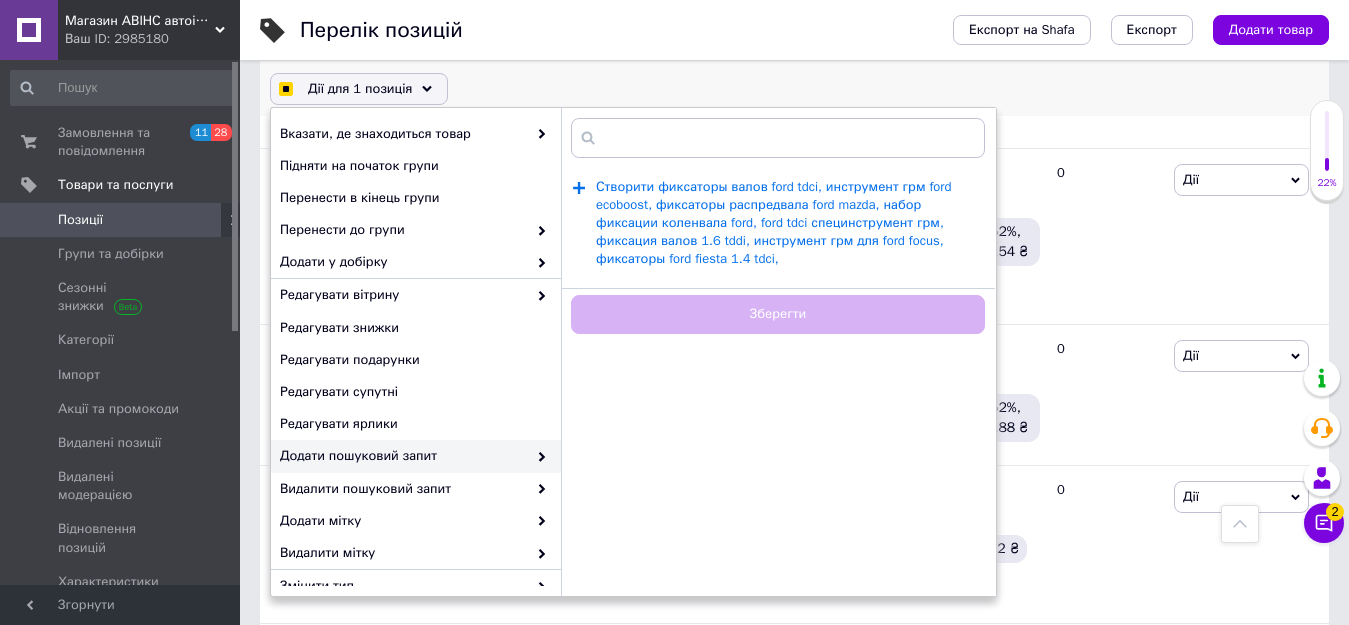 click on "Створити   фиксаторы валов ford tdci,  инструмент грм ford ecoboost,  фиксаторы распредвала ford mazda,  набор фиксации коленвала ford,  ford tdci специнструмент грм,  фиксация валов 1.6 tddi,  инструмент грм для ford focus,  фиксаторы ford fiesta 1.4 tdci," at bounding box center [774, 223] 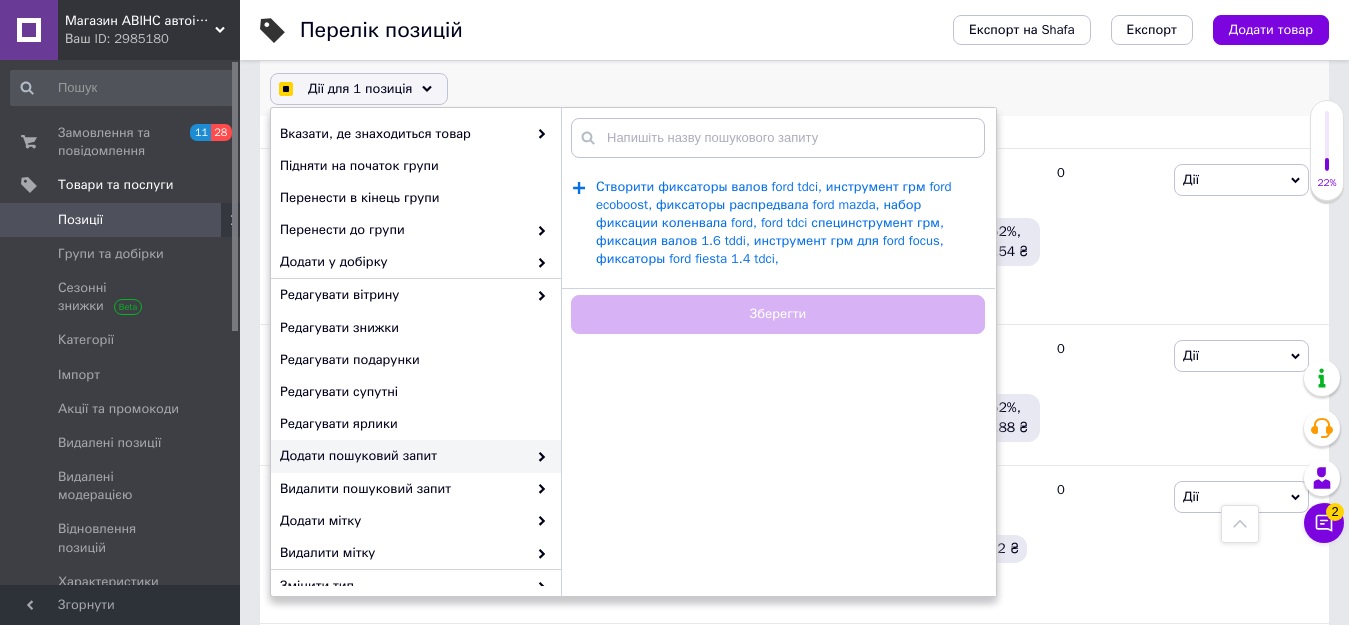 scroll, scrollTop: 0, scrollLeft: 0, axis: both 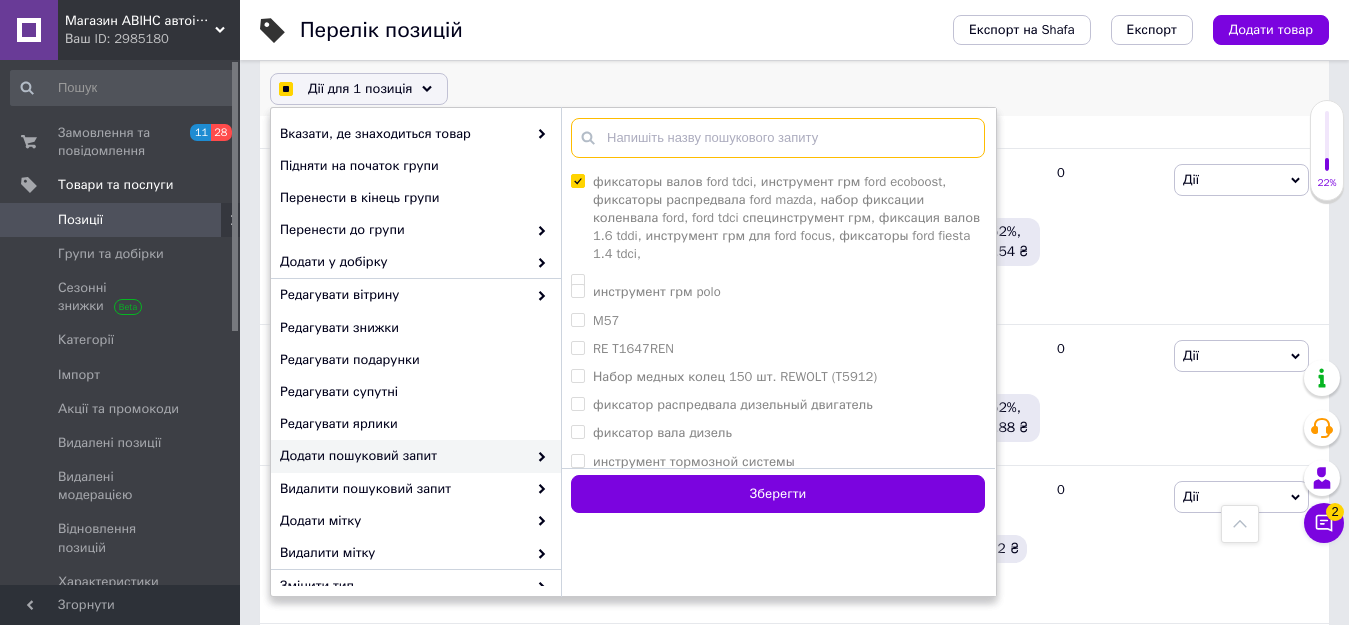 click at bounding box center [778, 138] 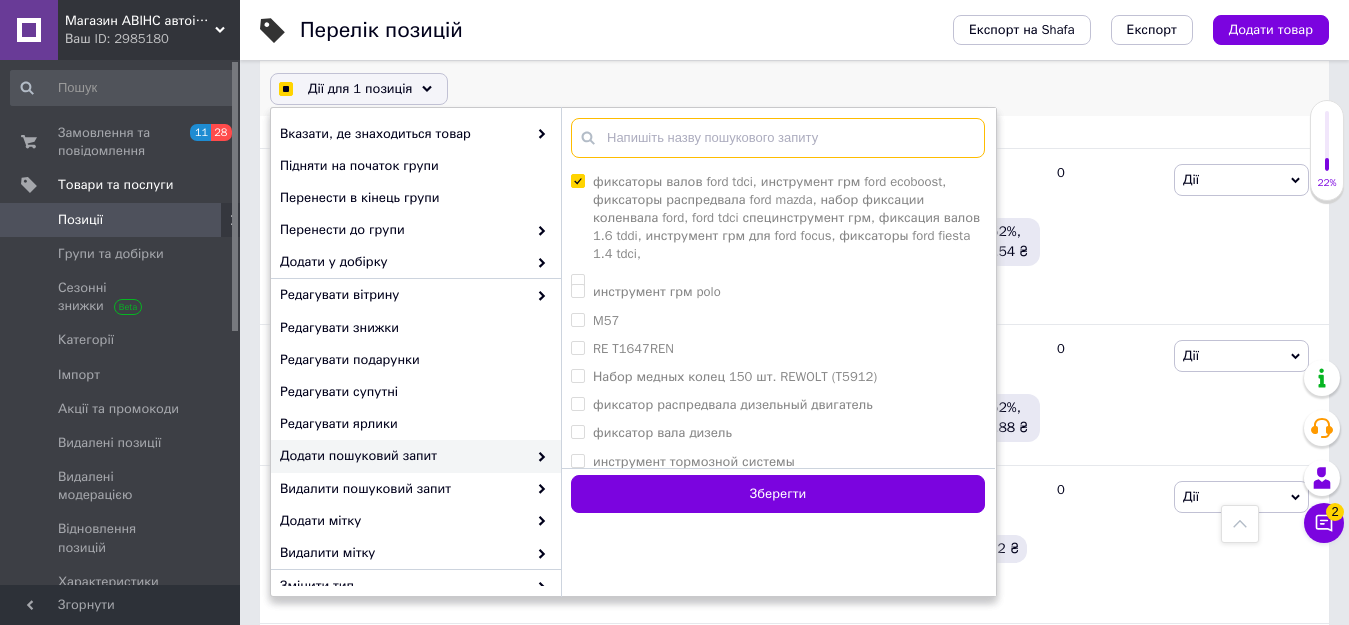 checkbox on "true" 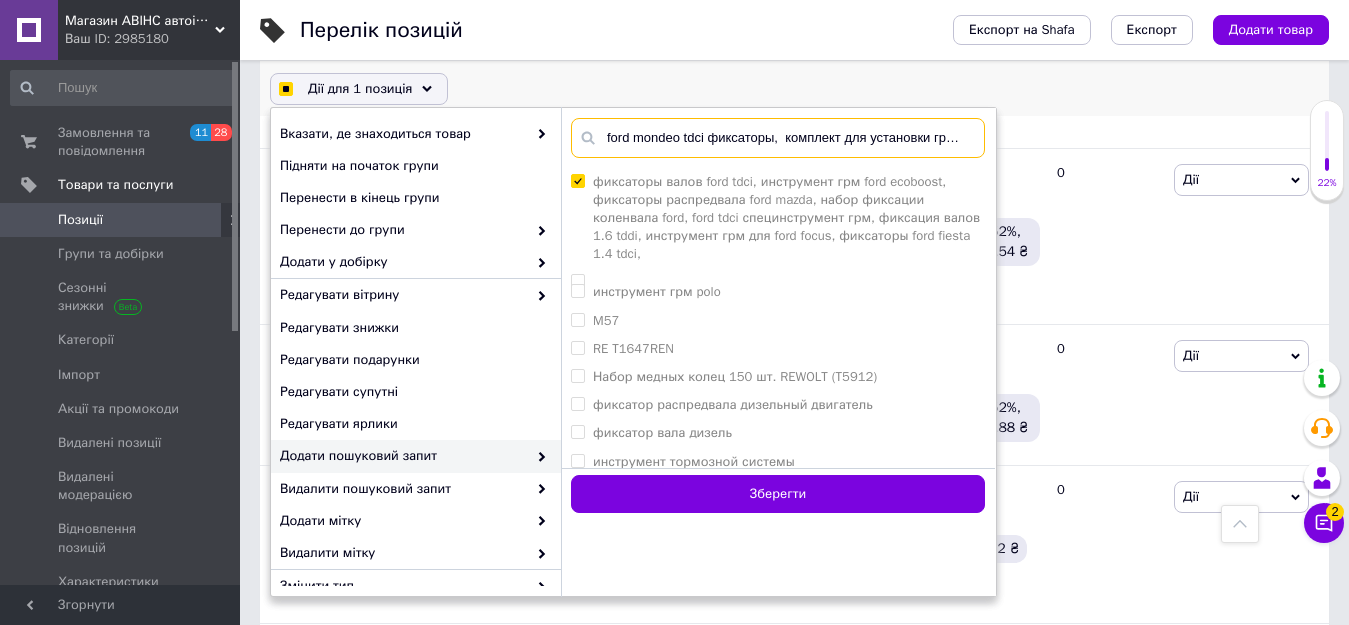 scroll, scrollTop: 0, scrollLeft: 1030, axis: horizontal 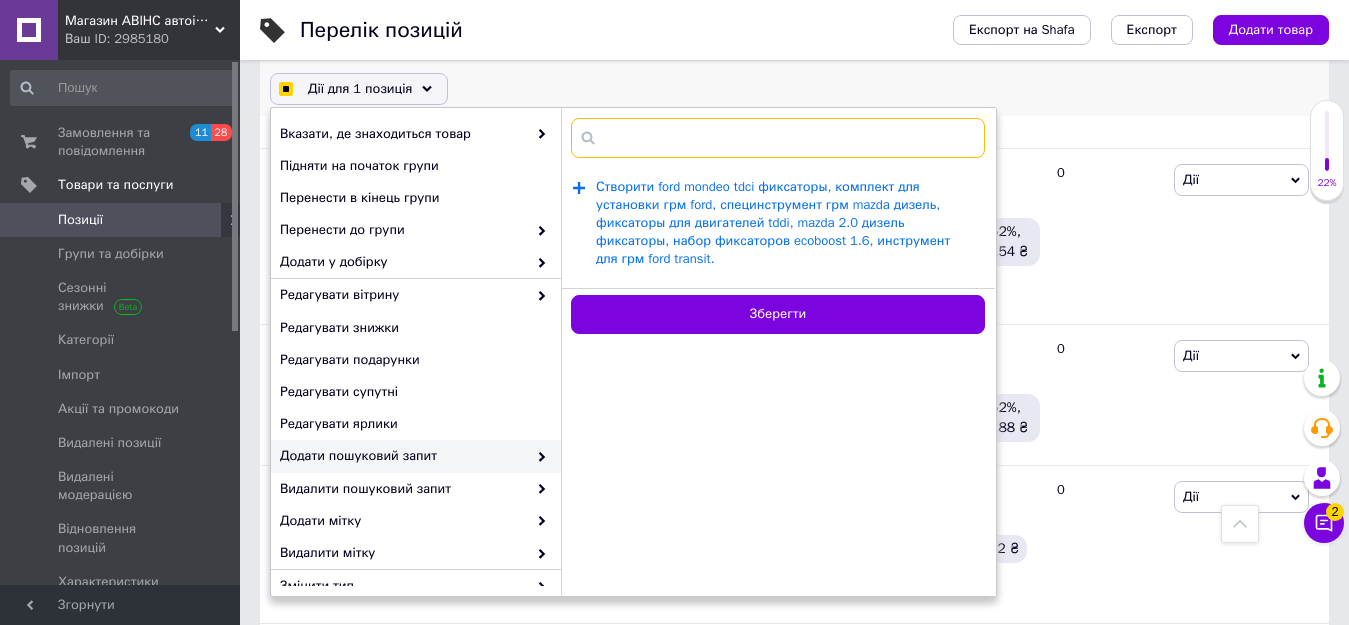 checkbox on "true" 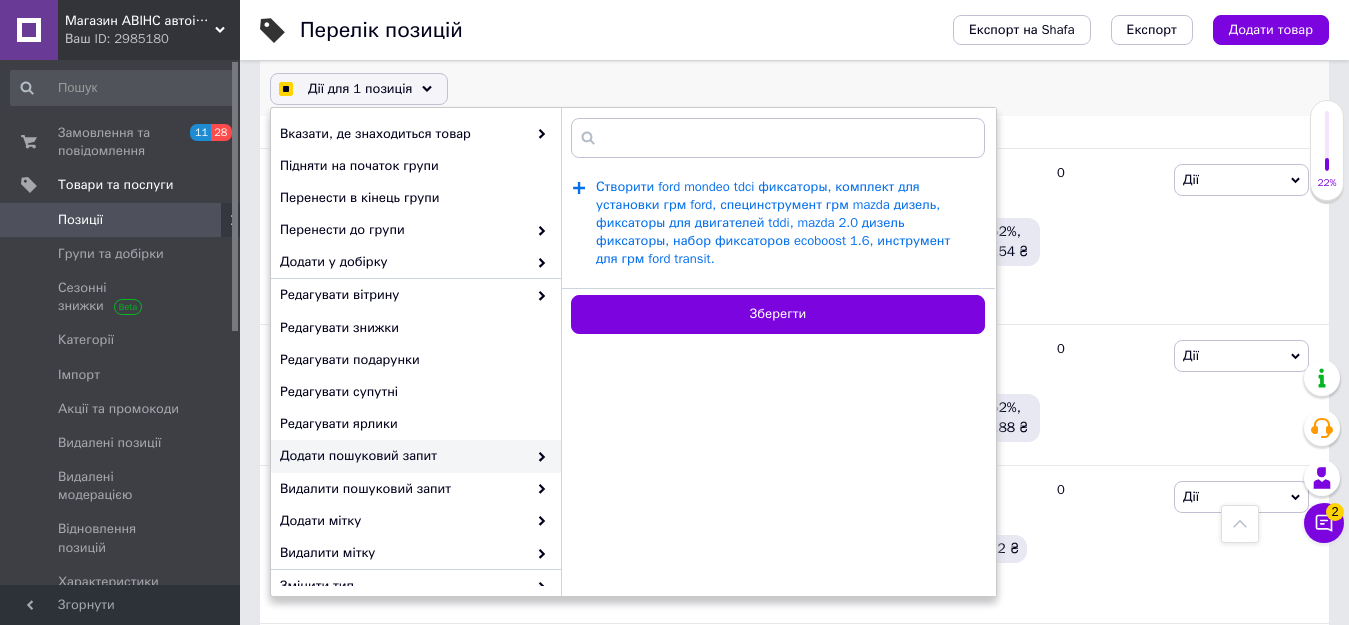 click on "Створити   ford mondeo tdci фиксаторы,  комплект для установки грм ford,  специнструмент грм mazda дизель,  фиксаторы для двигателей tddi,  mazda 2.0 дизель фиксаторы,  набор фиксаторов ecoboost 1.6,  инструмент для грм ford transit." at bounding box center [773, 223] 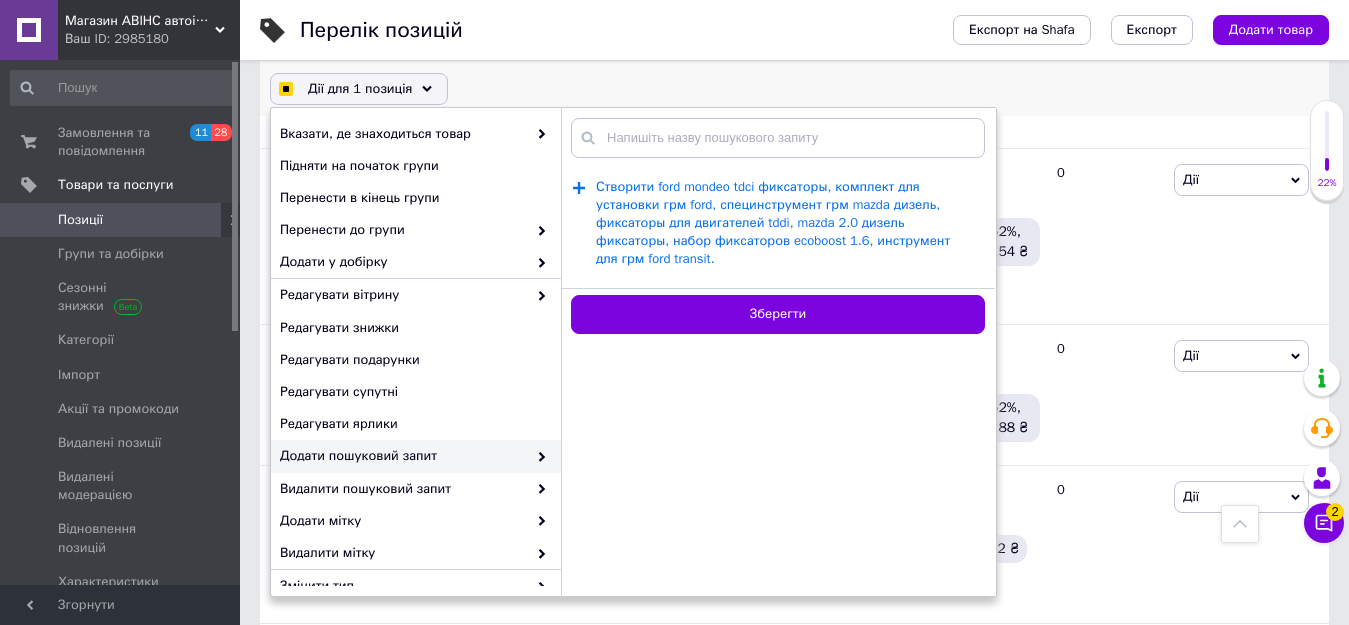 checkbox on "true" 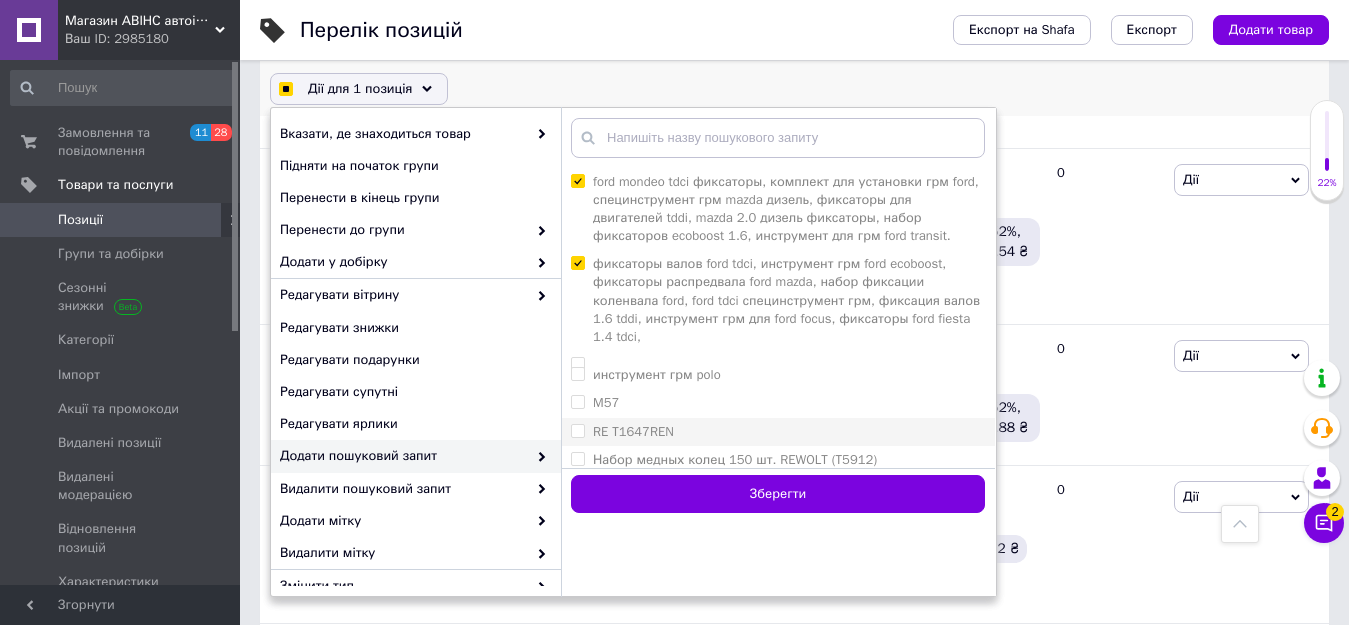 checkbox on "true" 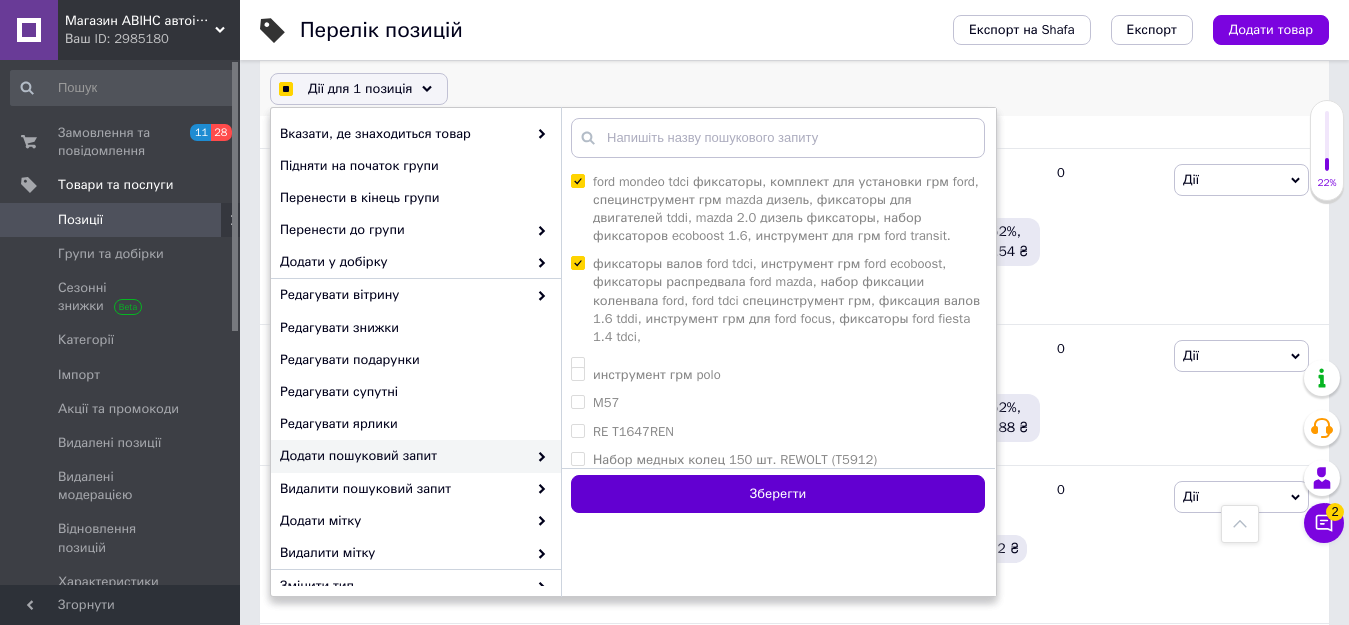 click on "Зберегти" at bounding box center (778, 494) 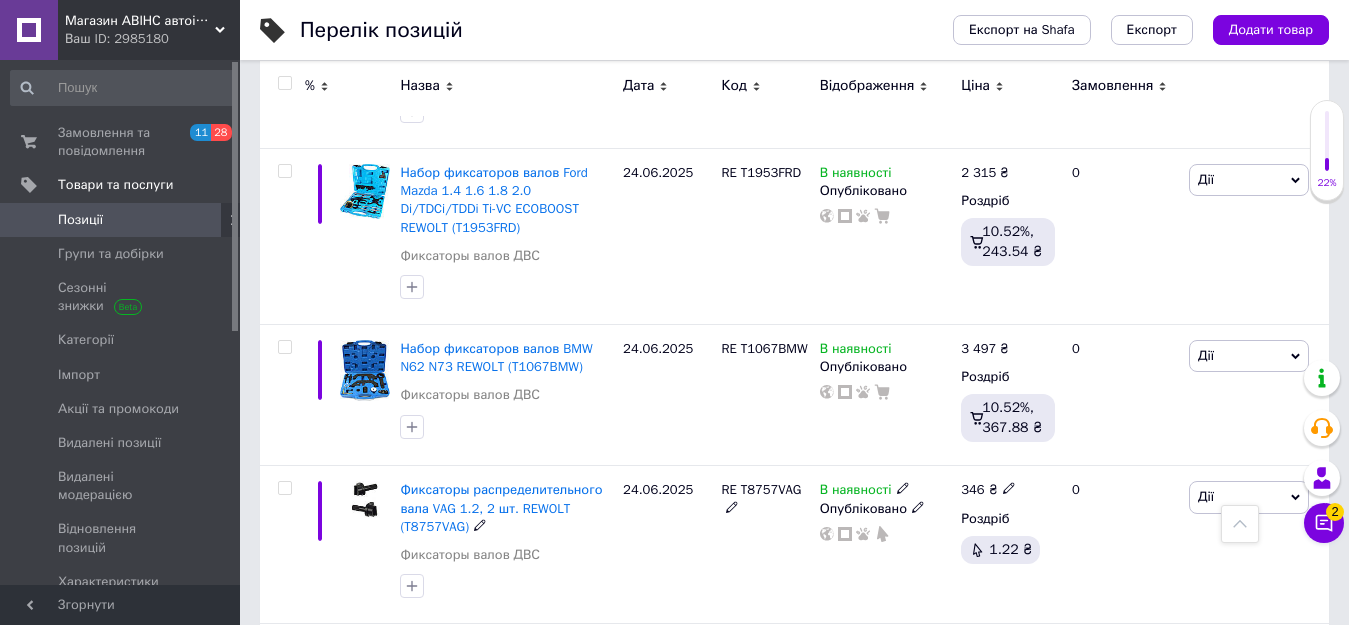 scroll, scrollTop: 1502, scrollLeft: 0, axis: vertical 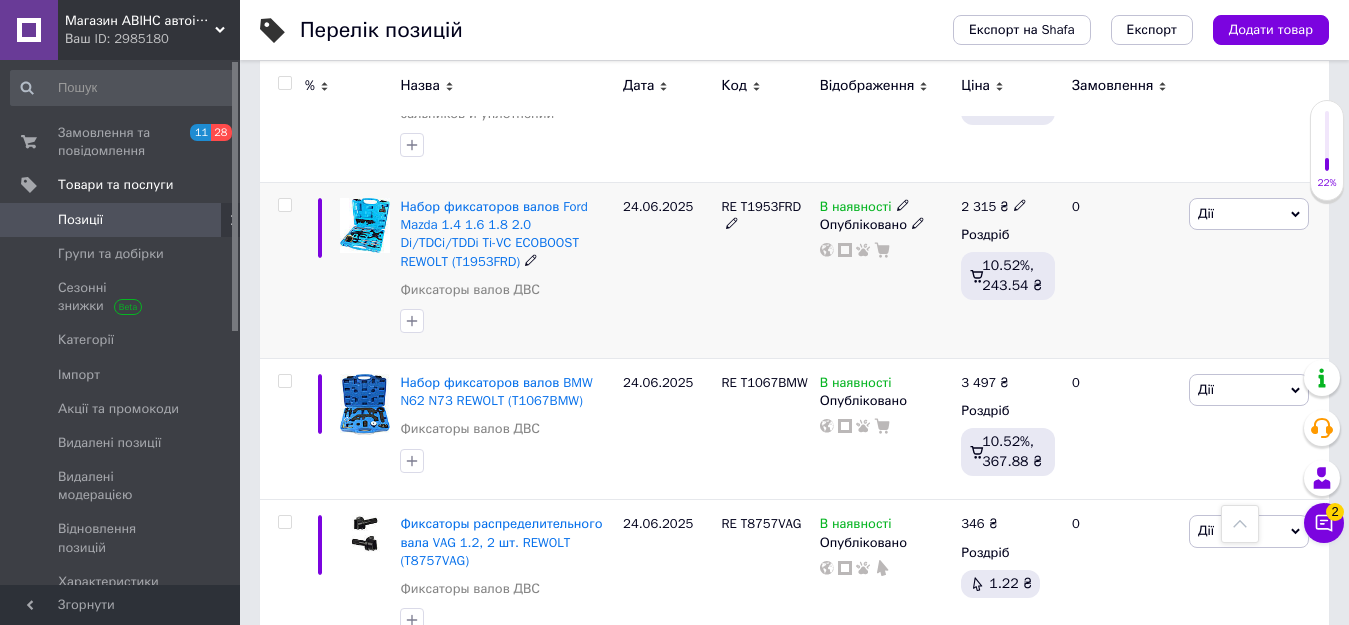 click at bounding box center [284, 205] 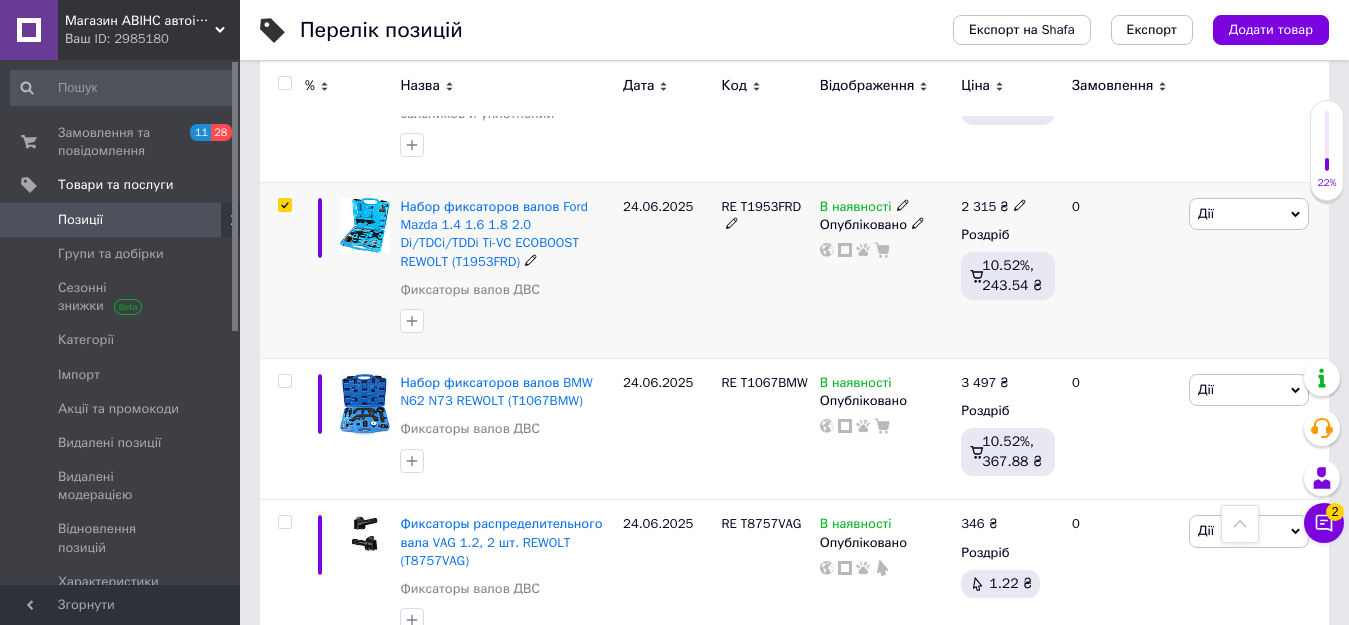 checkbox on "true" 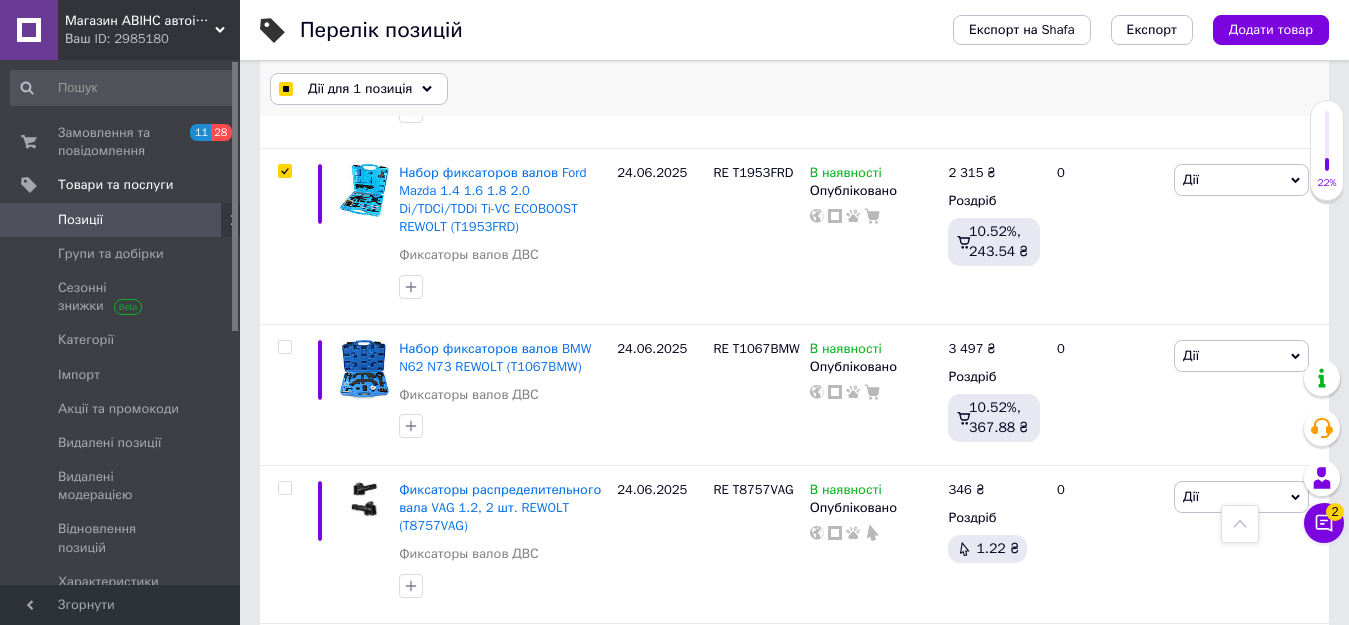 click on "Дії для 1 позиція" at bounding box center (360, 89) 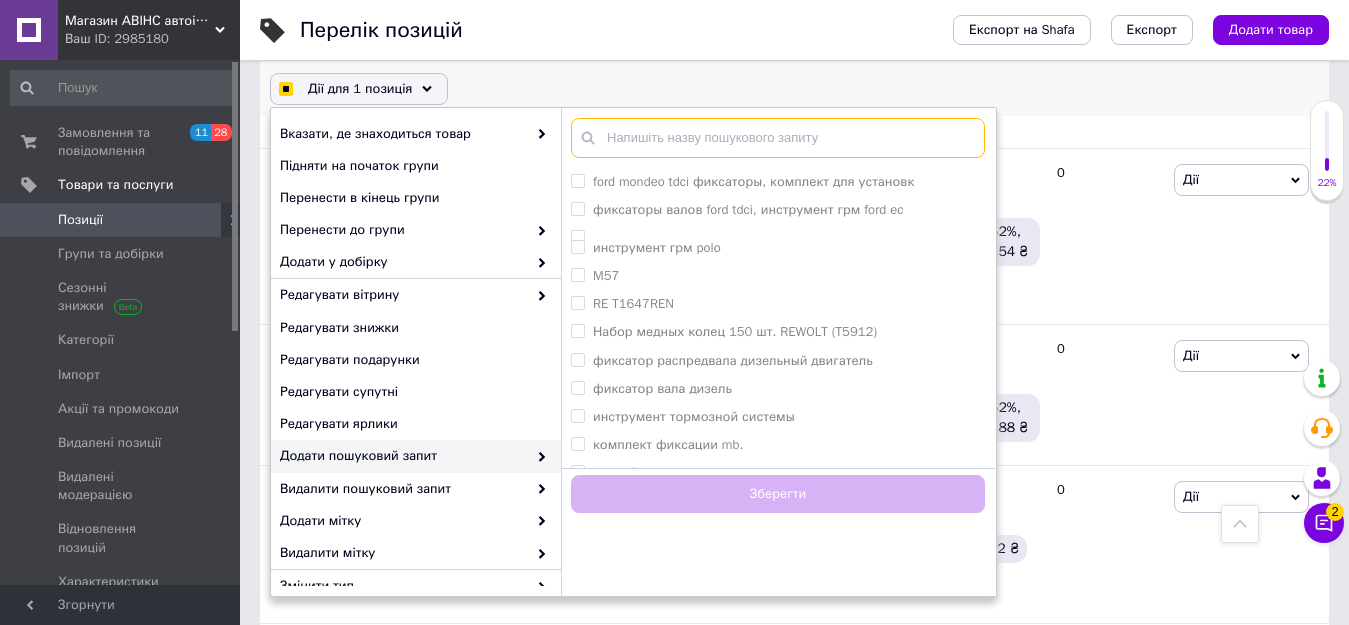 click at bounding box center (778, 138) 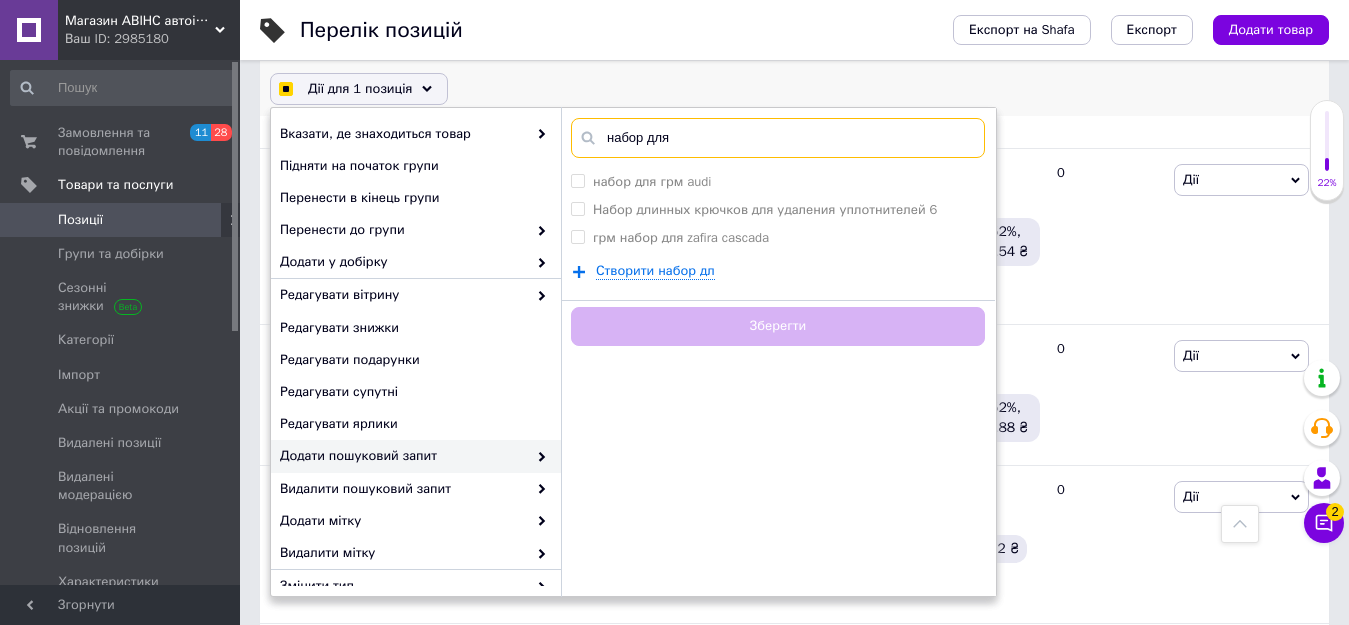 type on "набор для" 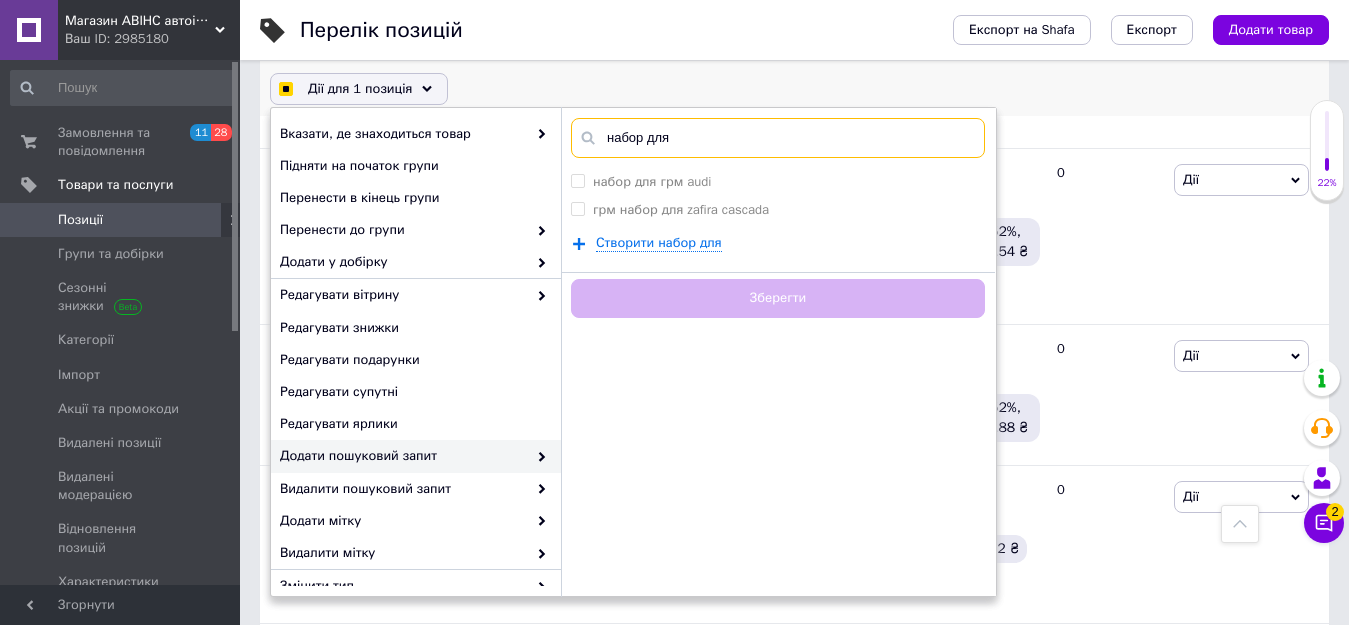 checkbox on "true" 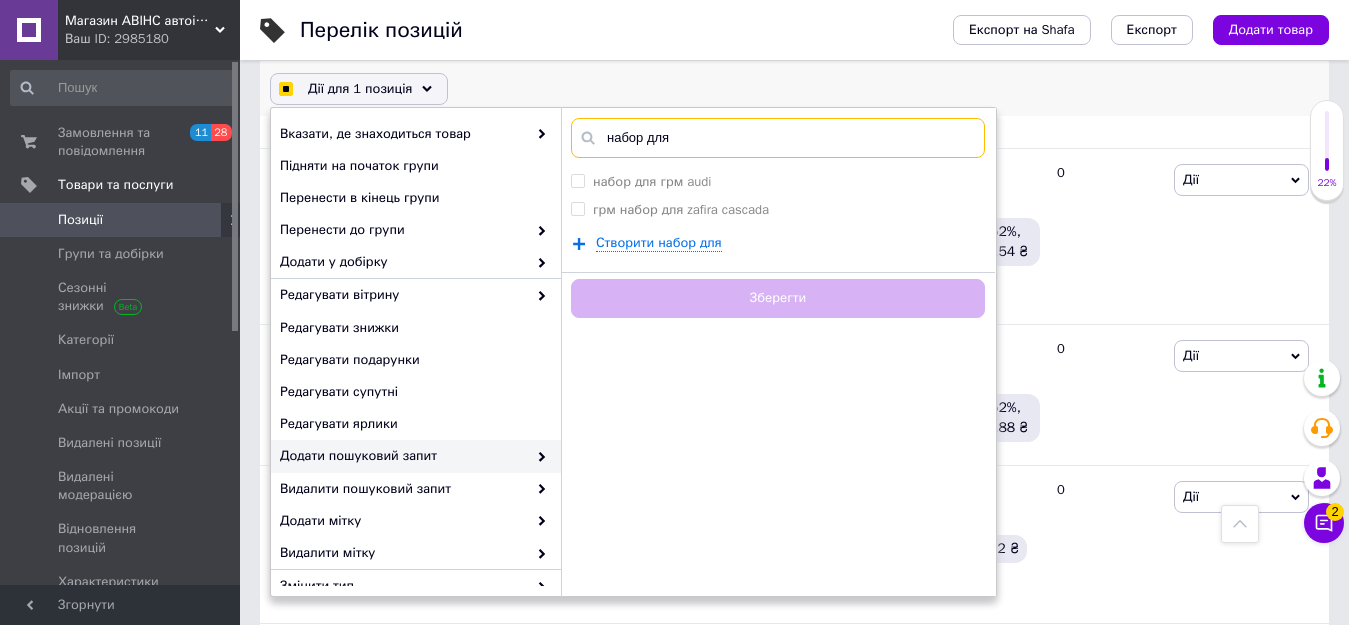 checkbox on "true" 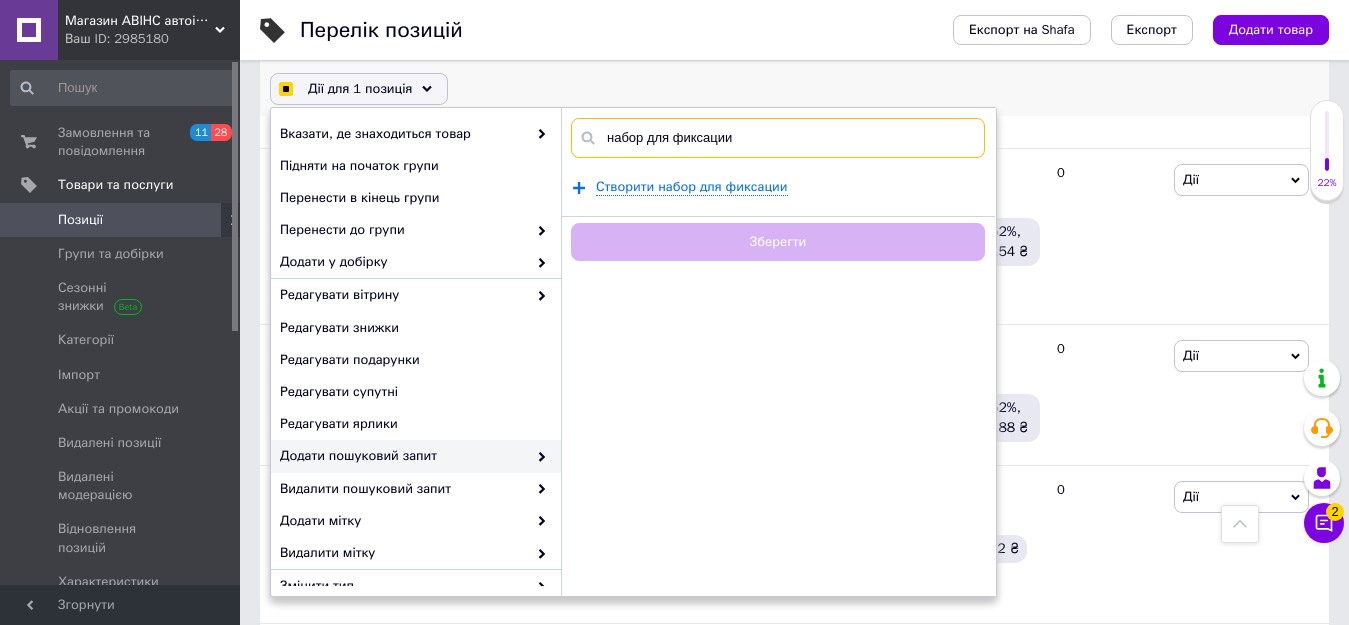 type on "набор для фиксации" 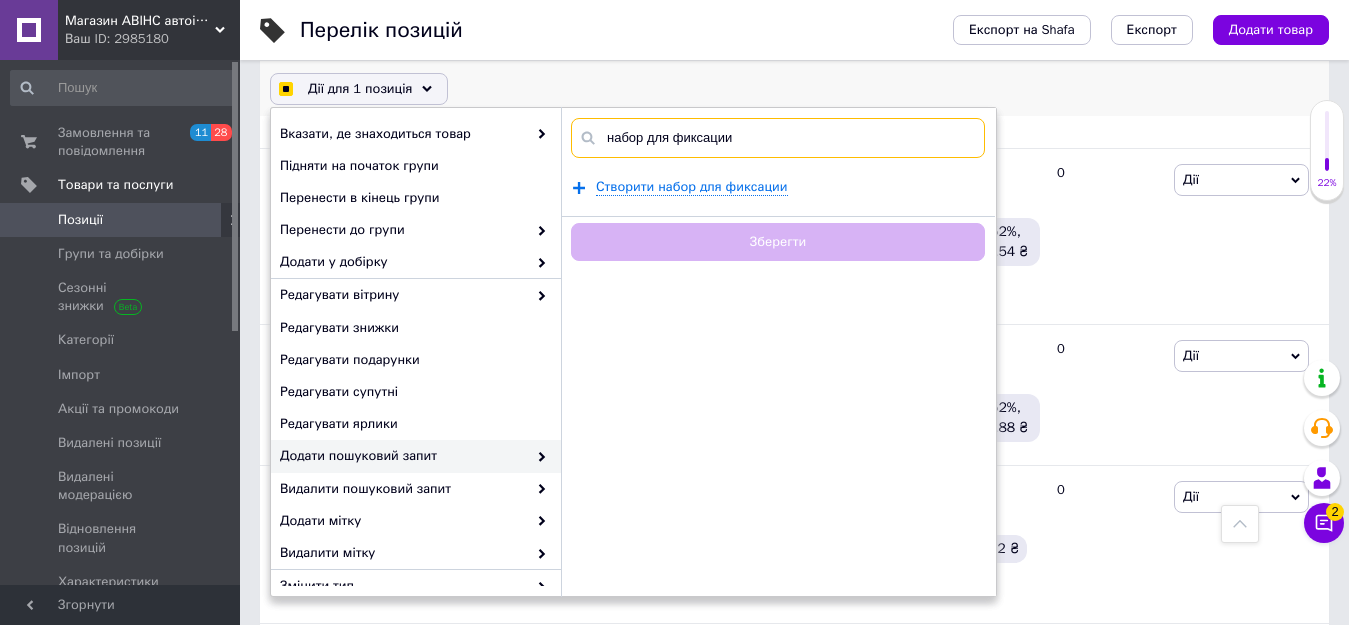 checkbox on "true" 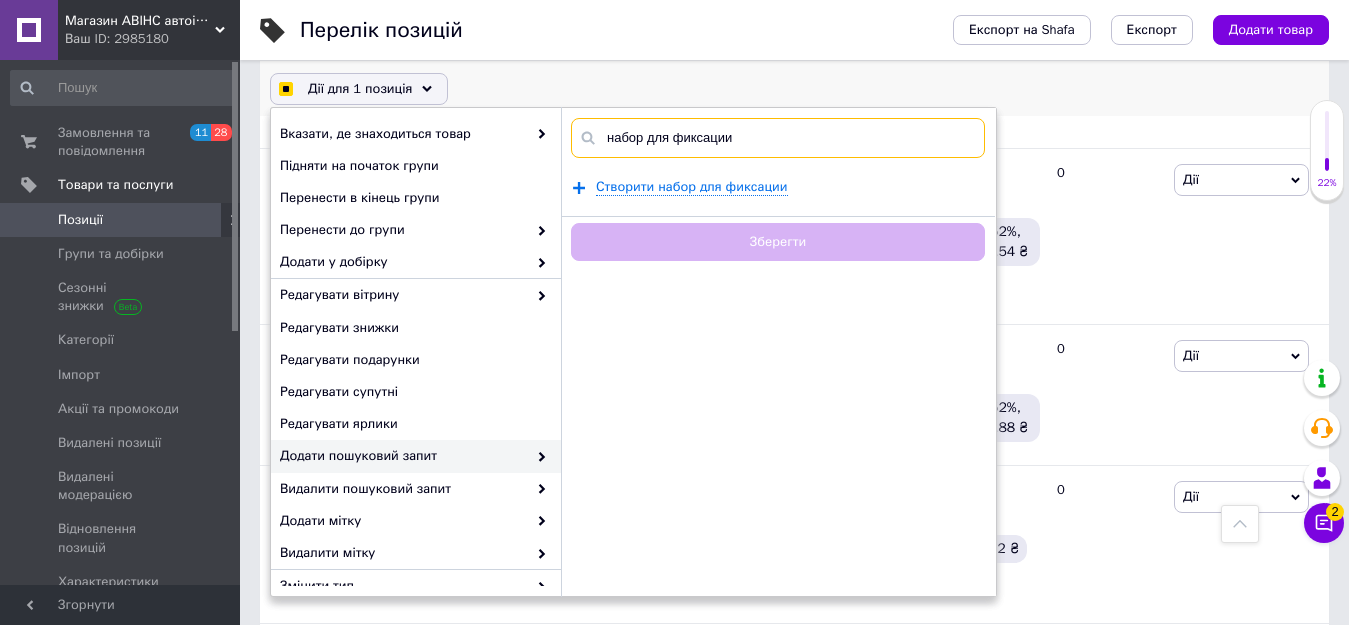 checkbox on "true" 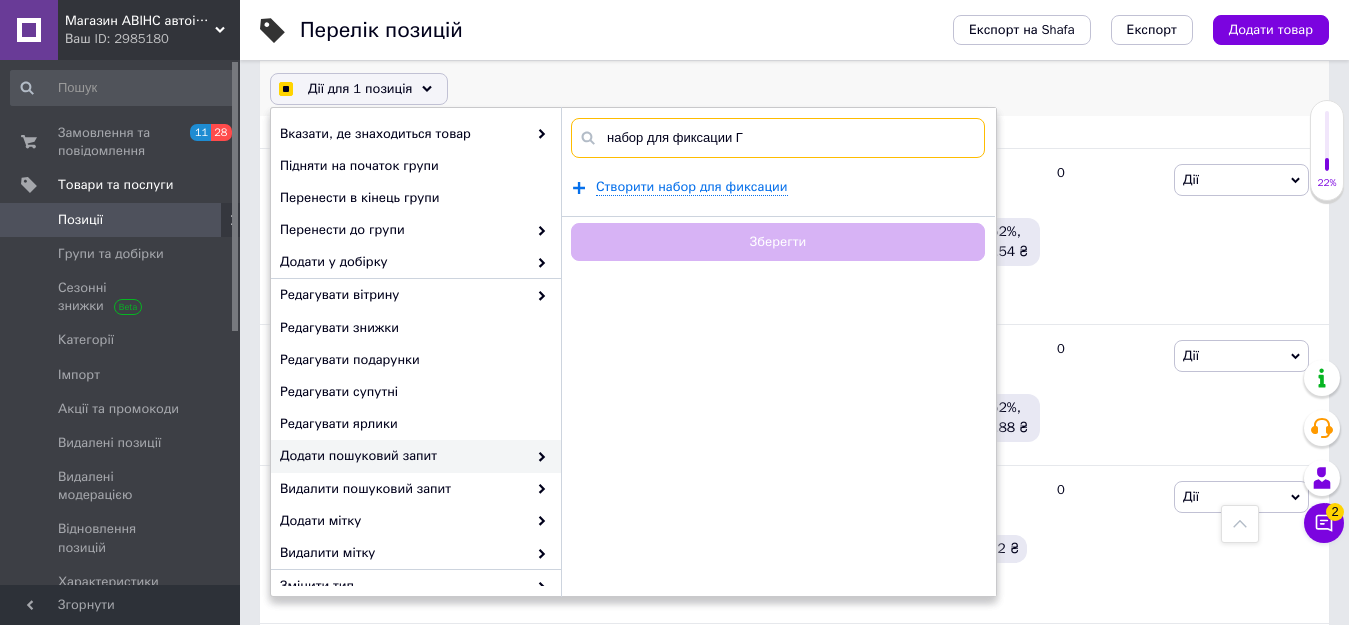 checkbox on "true" 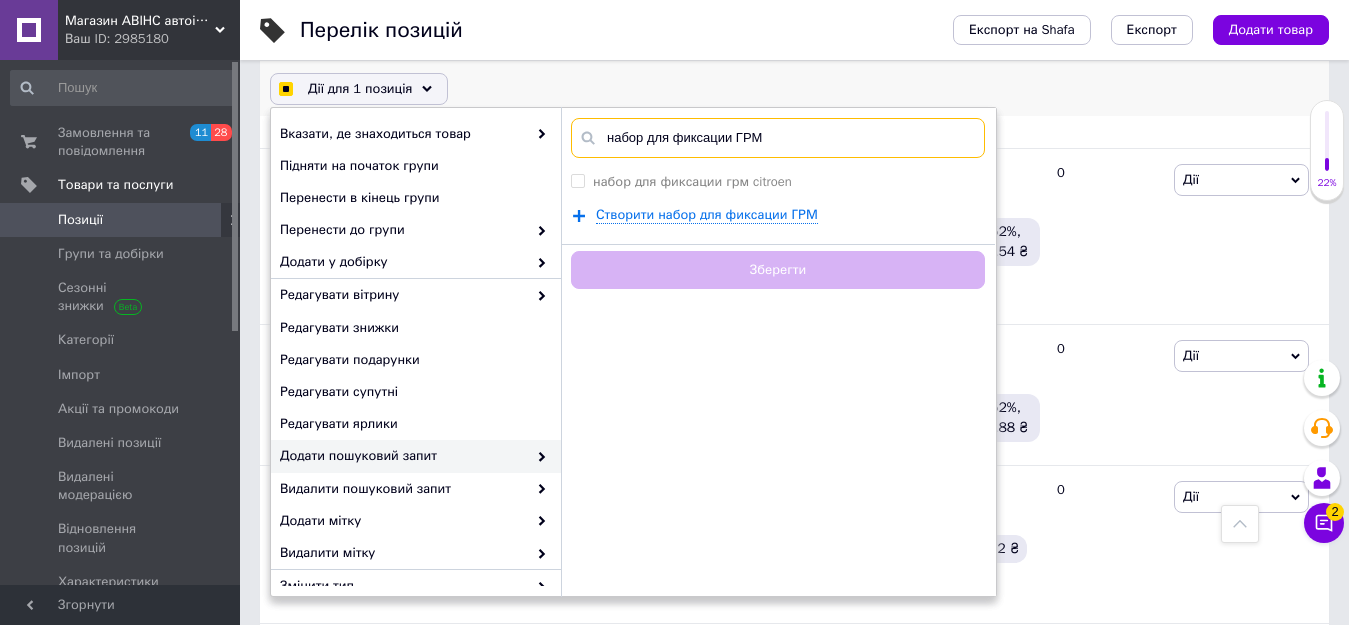 type on "набор для фиксации ГРМ" 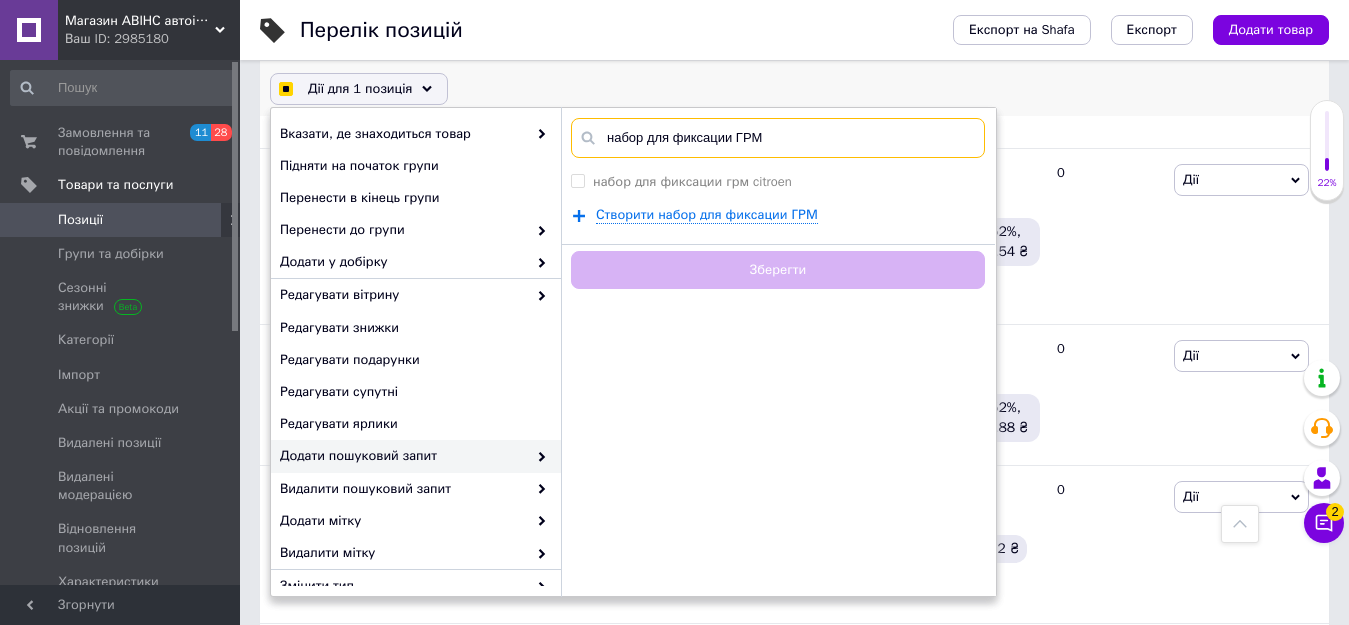 checkbox on "true" 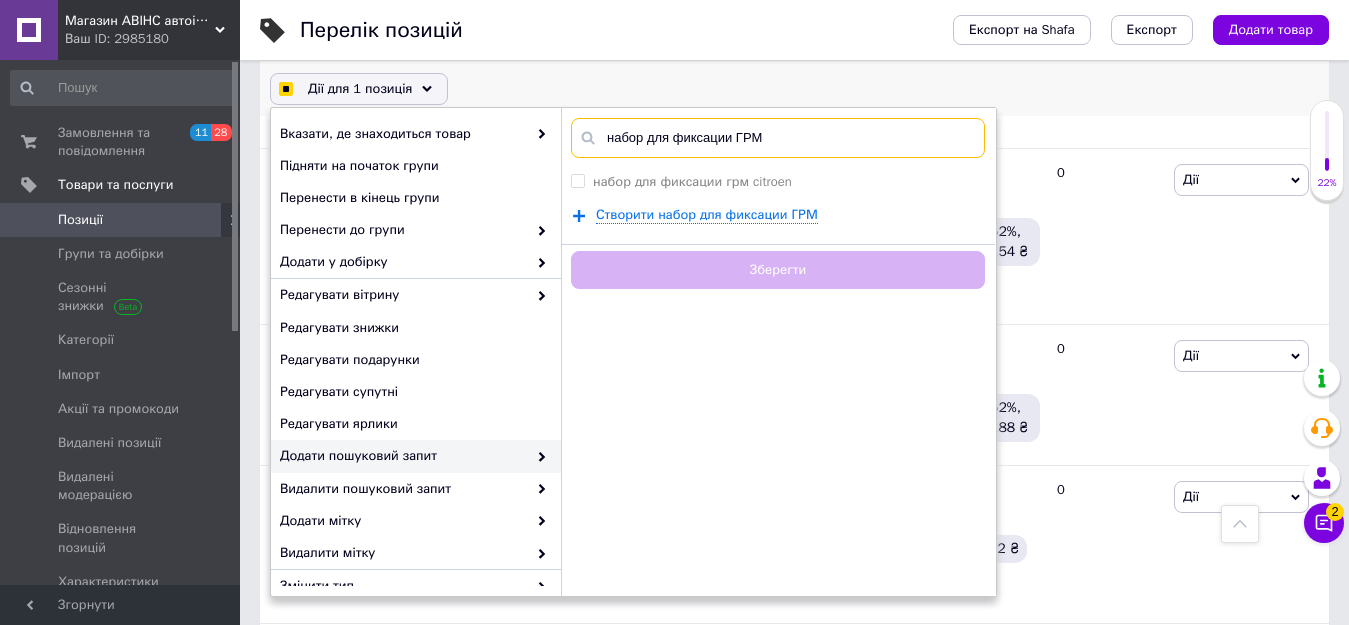 checkbox on "true" 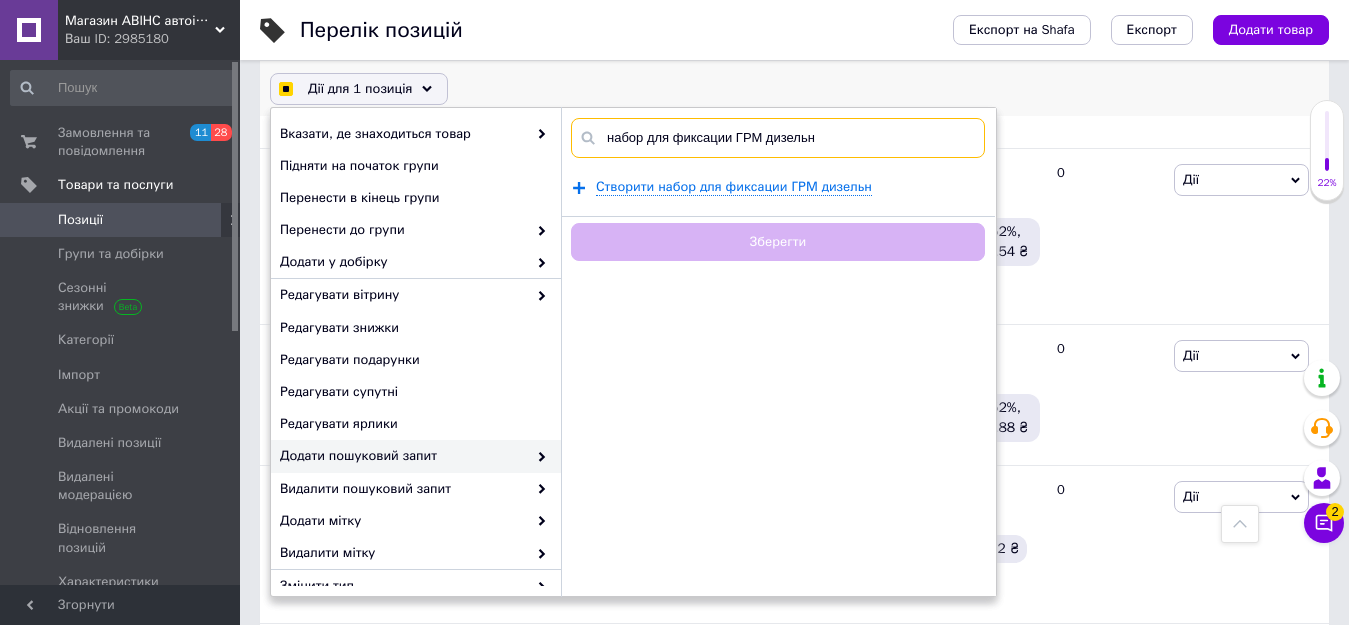 type on "набор для фиксации ГРМ дизельны" 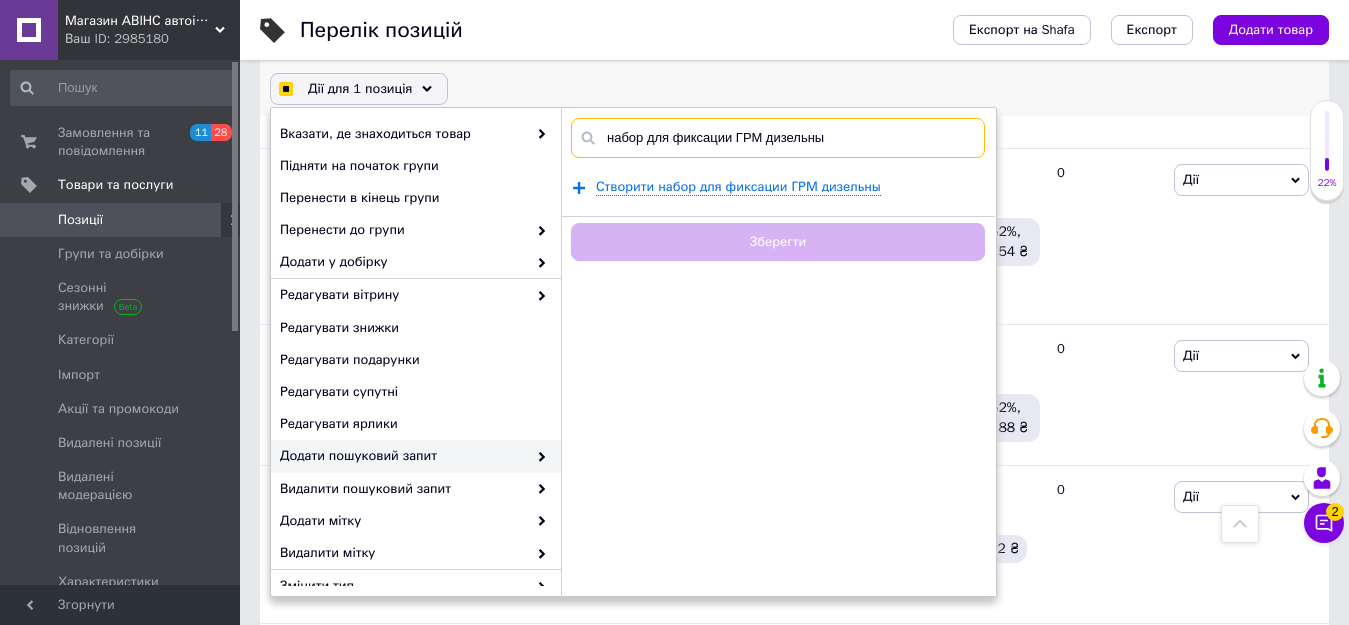 checkbox on "true" 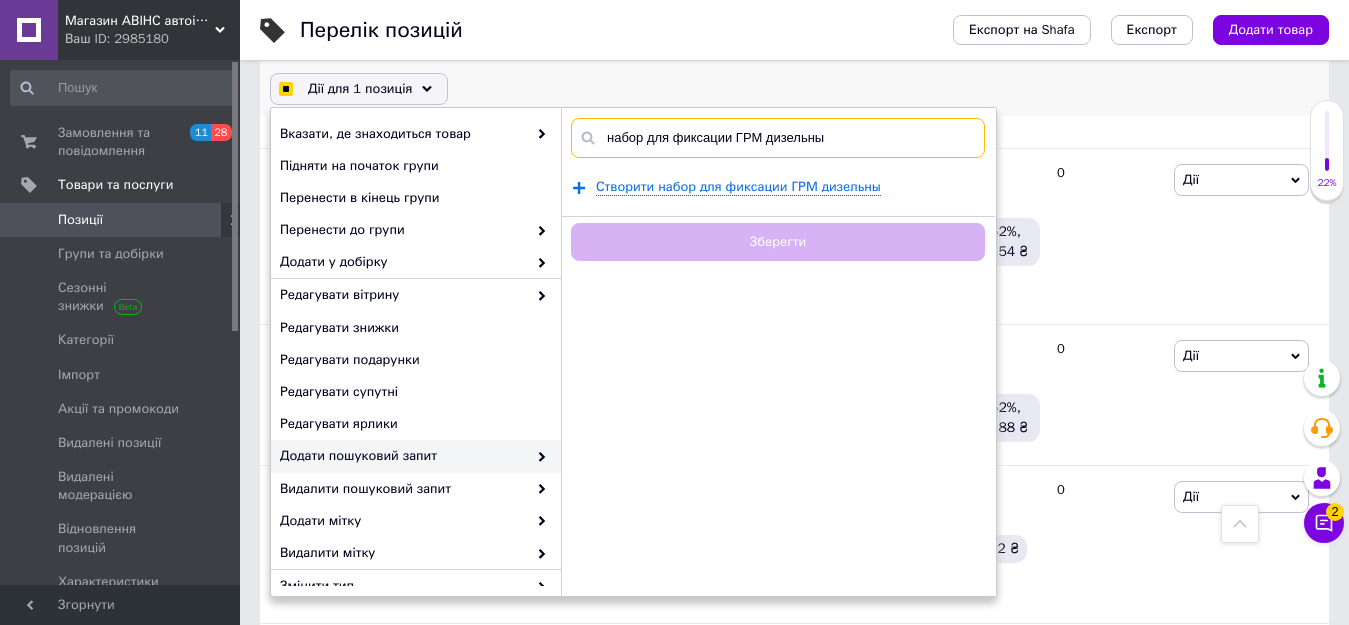checkbox on "true" 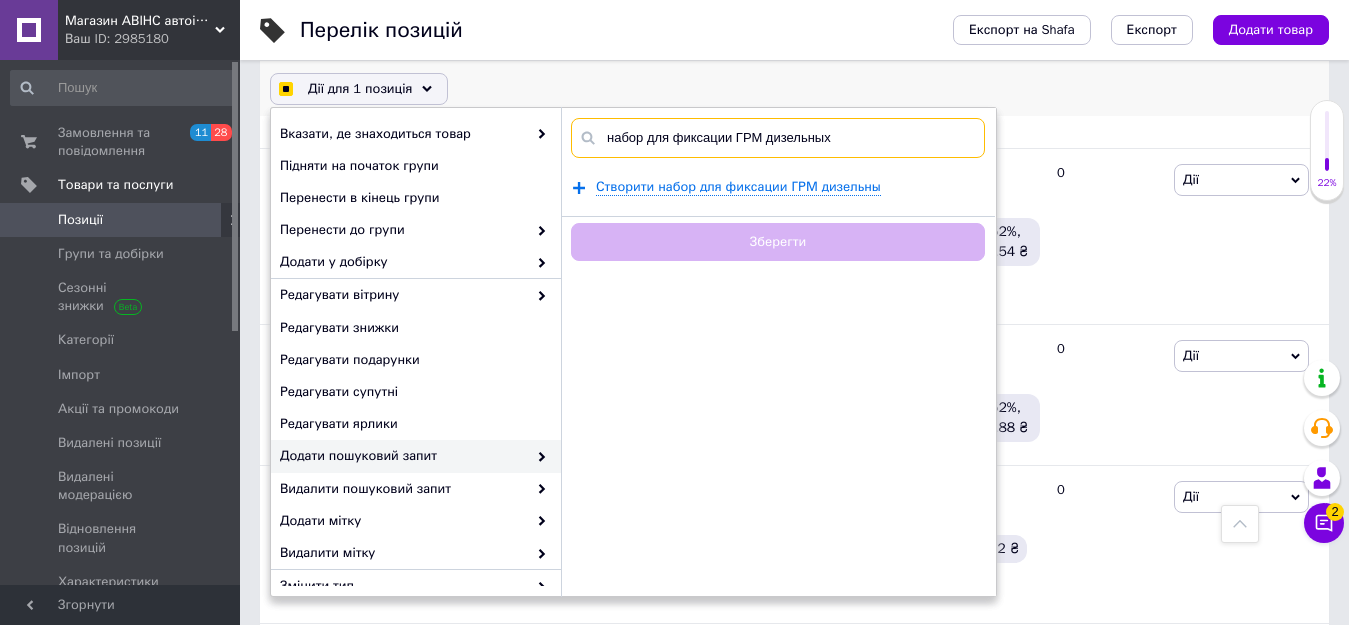 checkbox on "true" 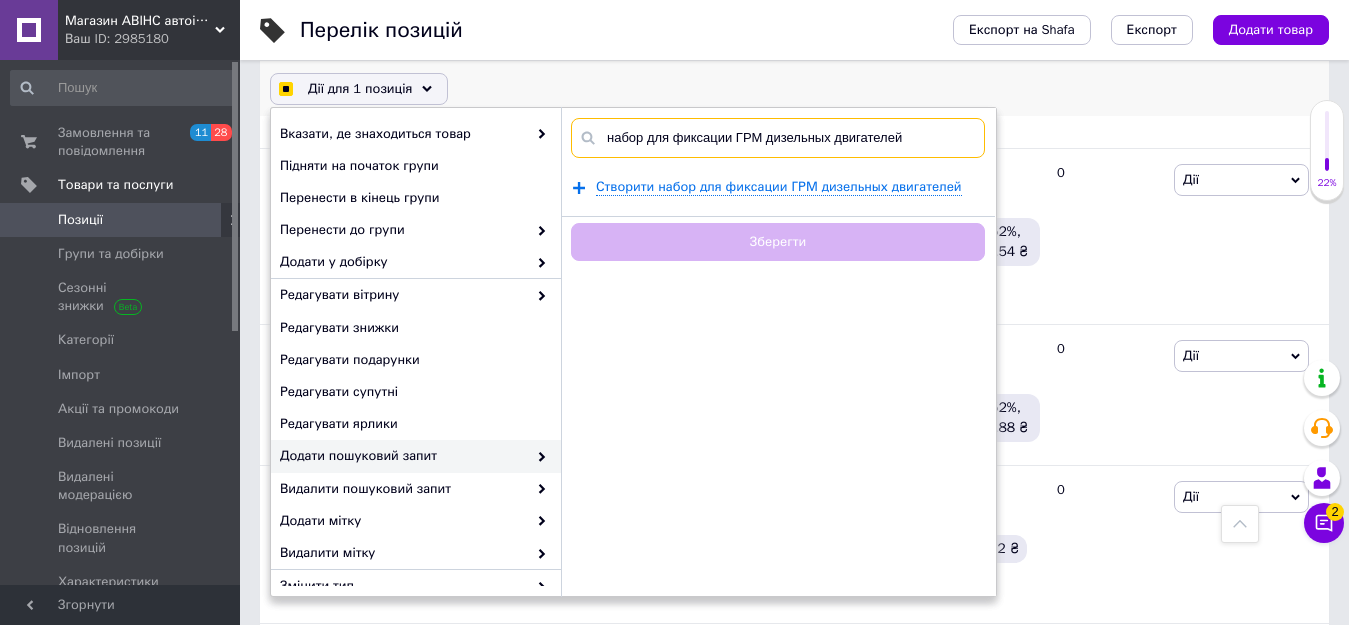 type on "набор для фиксации ГРМ дизельных двигателей" 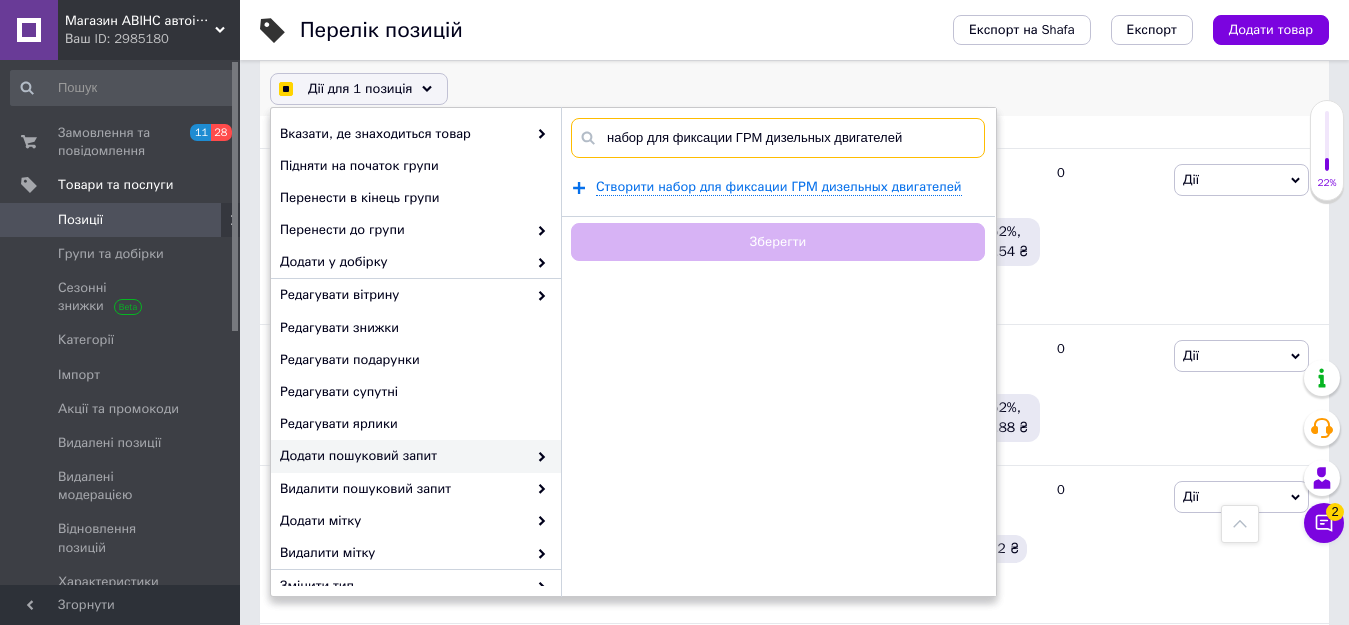 checkbox on "true" 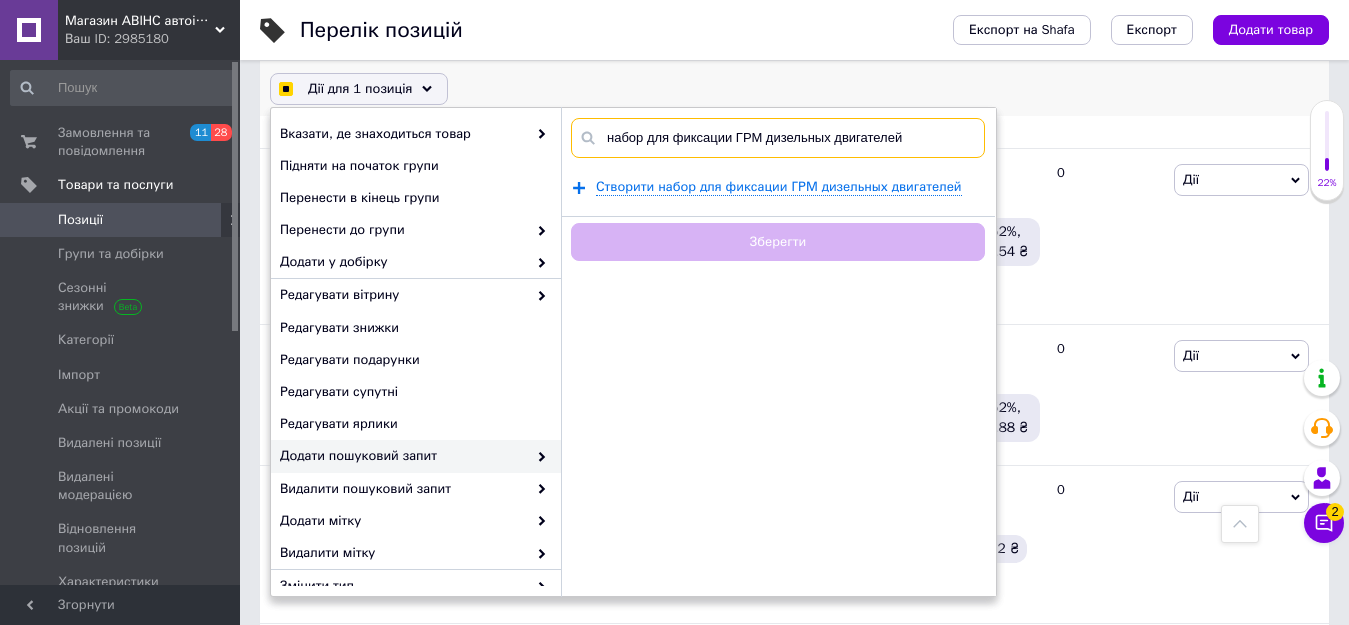checkbox on "true" 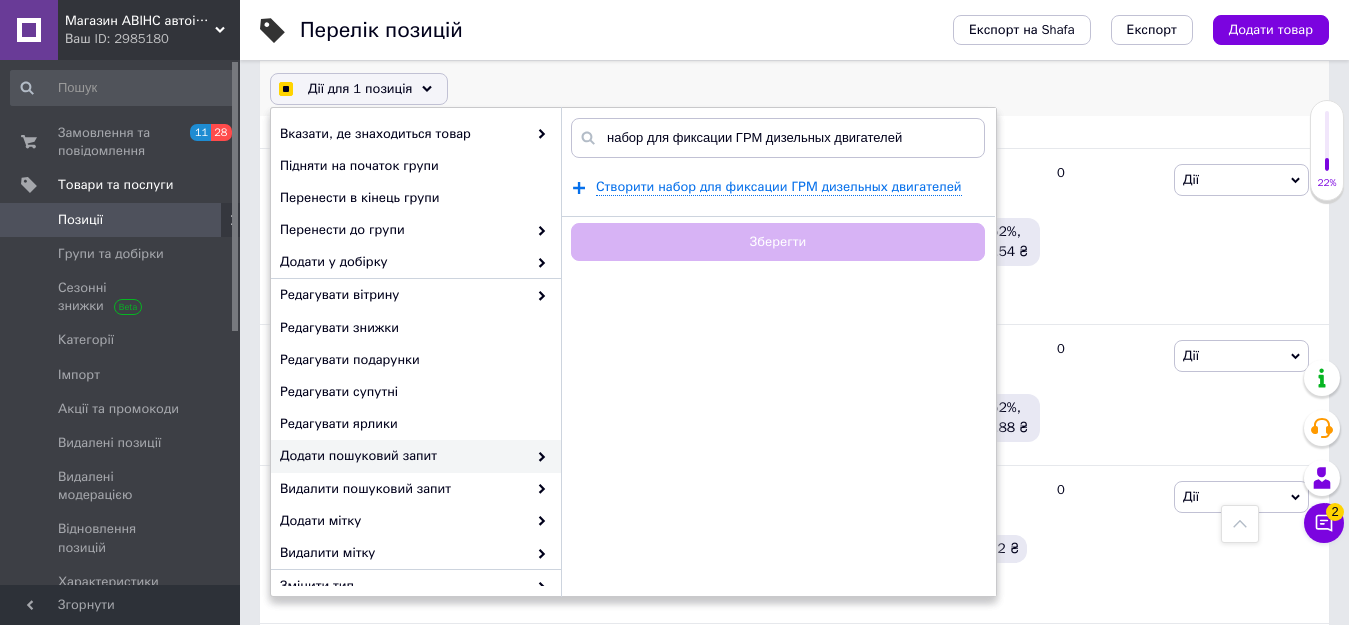 checkbox on "true" 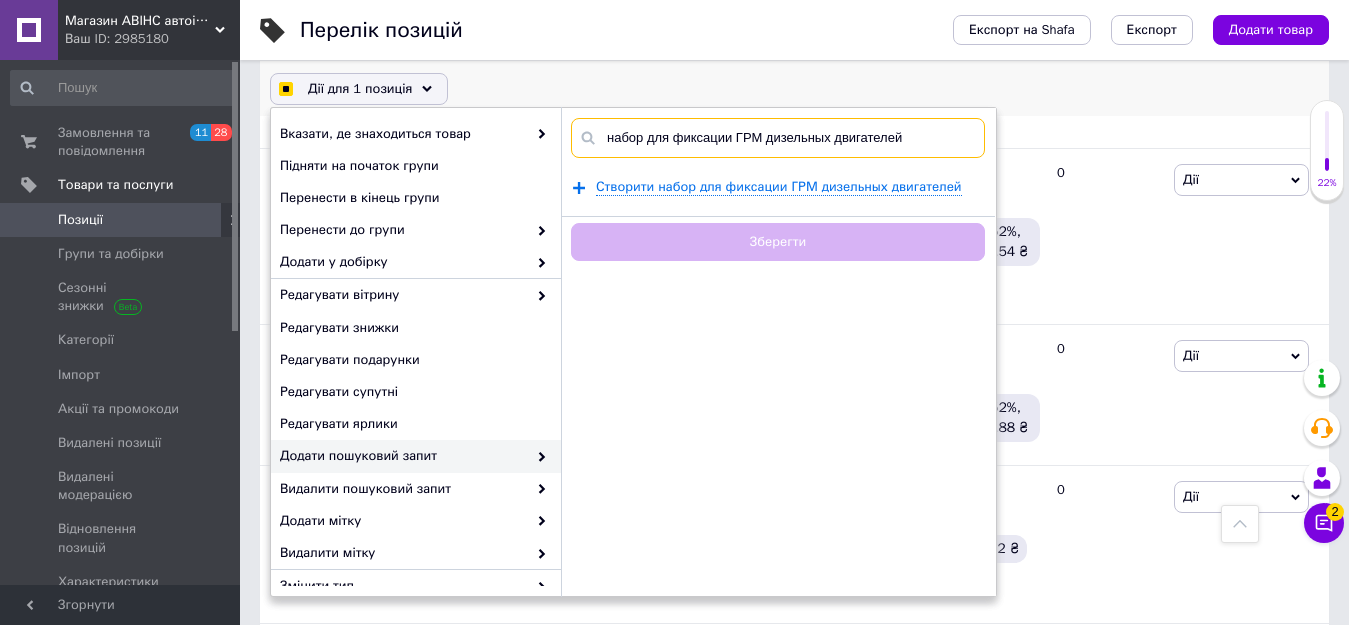 click on "набор для фиксации ГРМ дизельных двигателей" at bounding box center (778, 138) 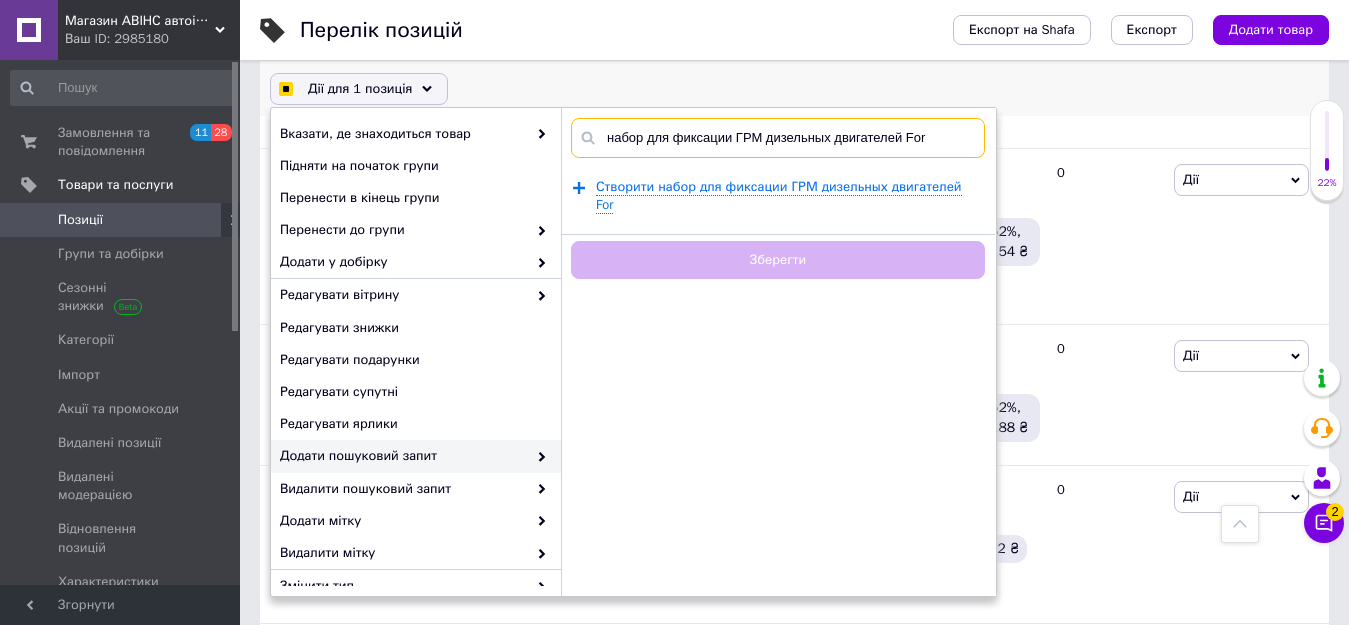 type on "набор для фиксации ГРМ дизельных двигателей Ford" 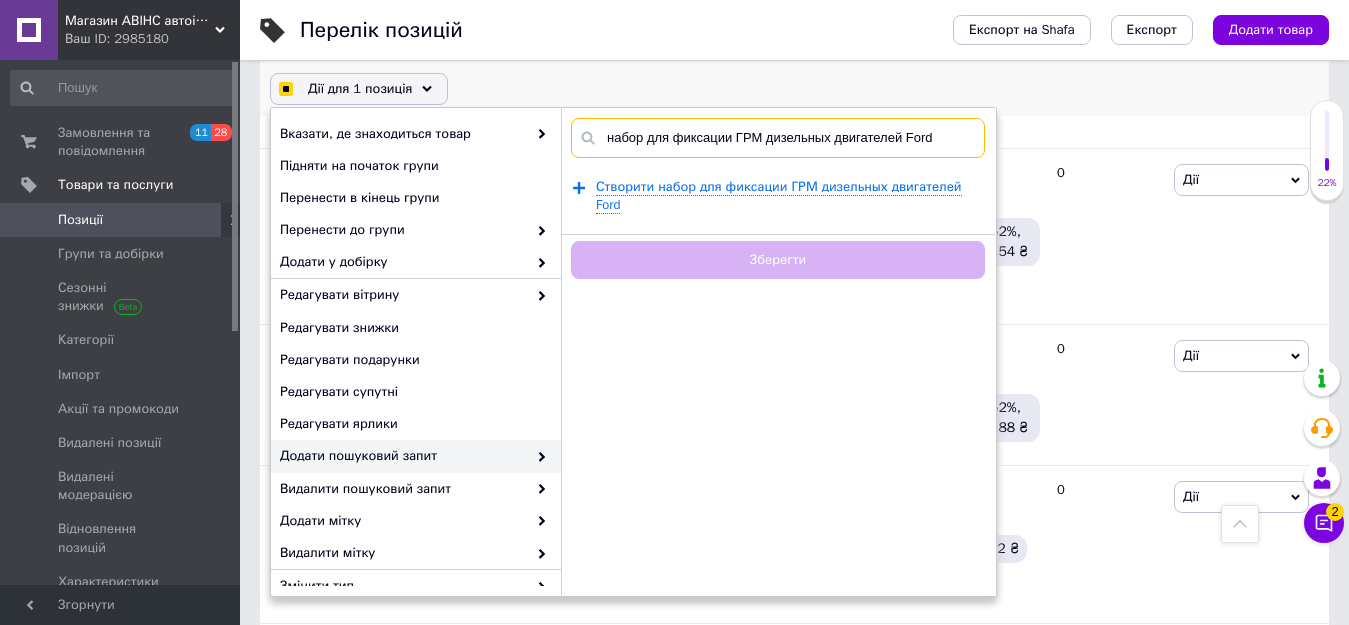 checkbox on "true" 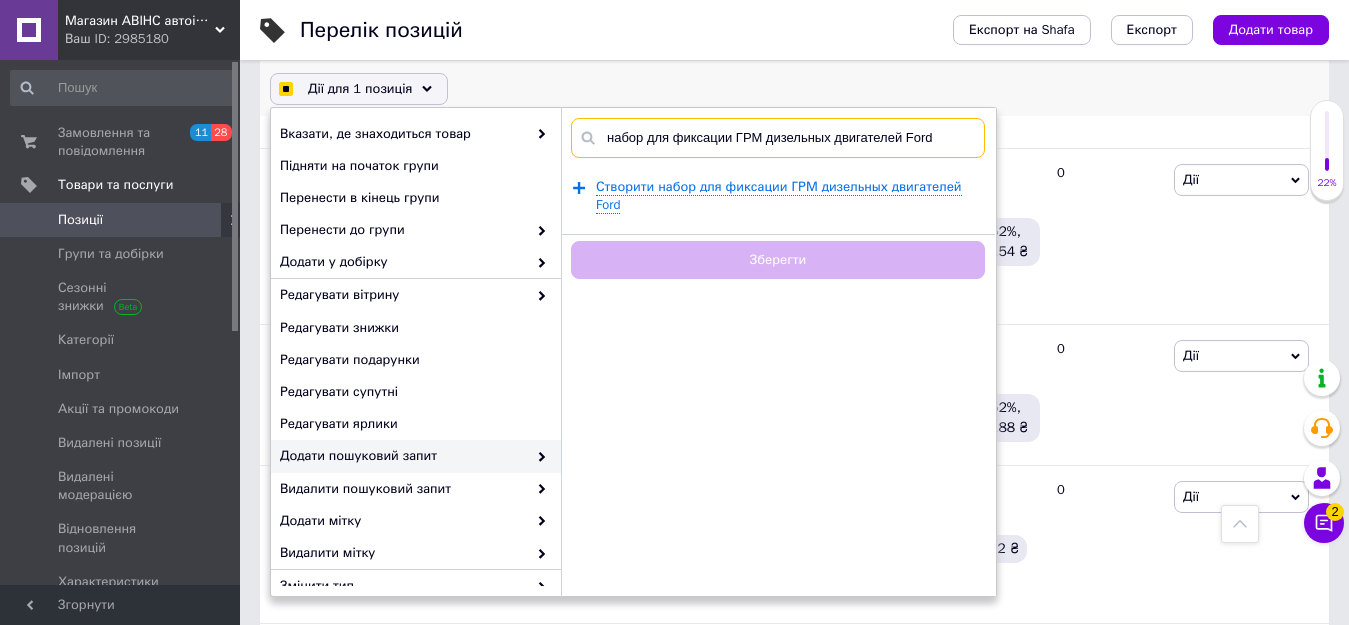 checkbox on "true" 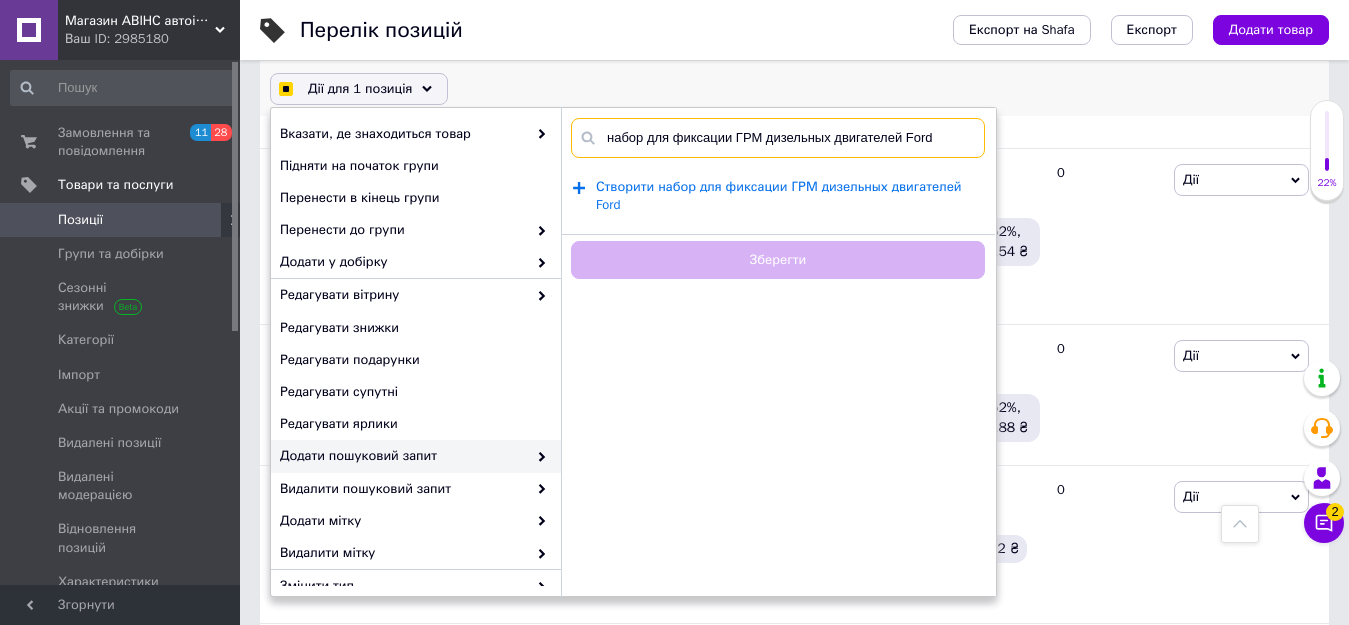 type on "набор для фиксации ГРМ дизельных двигателей Ford" 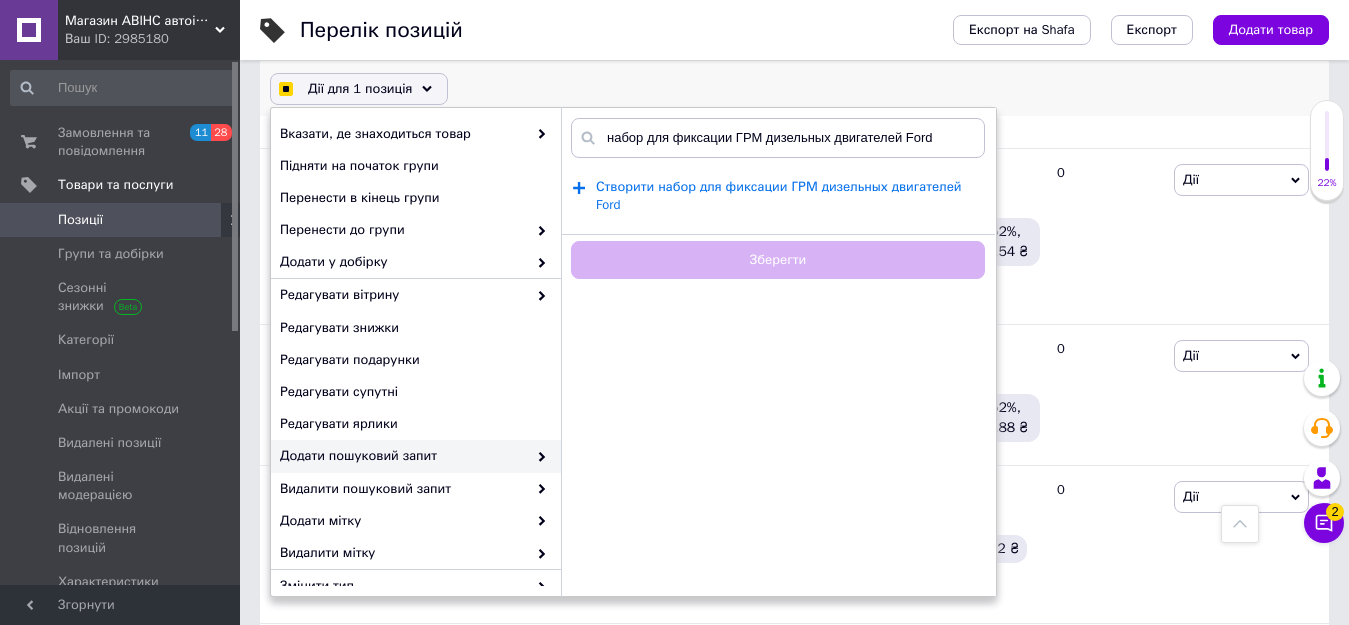 click on "Створити   набор для фиксации ГРМ дизельных двигателей Ford" at bounding box center (779, 196) 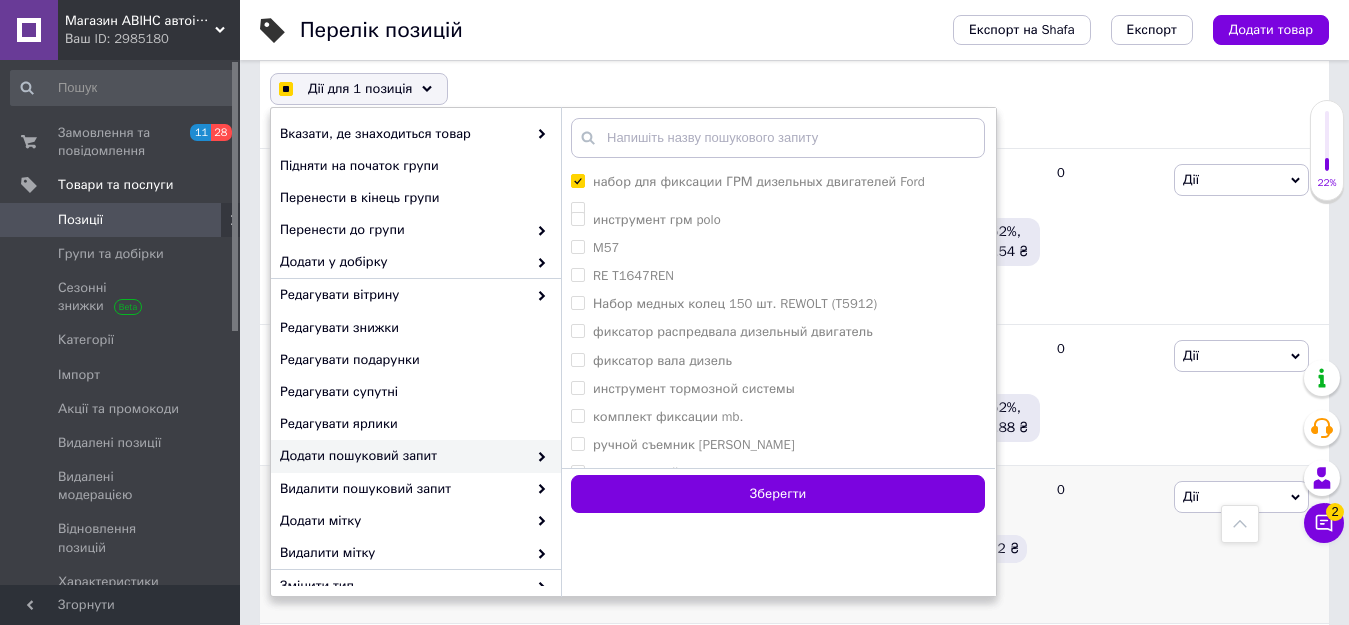 click on "Зберегти" at bounding box center [778, 494] 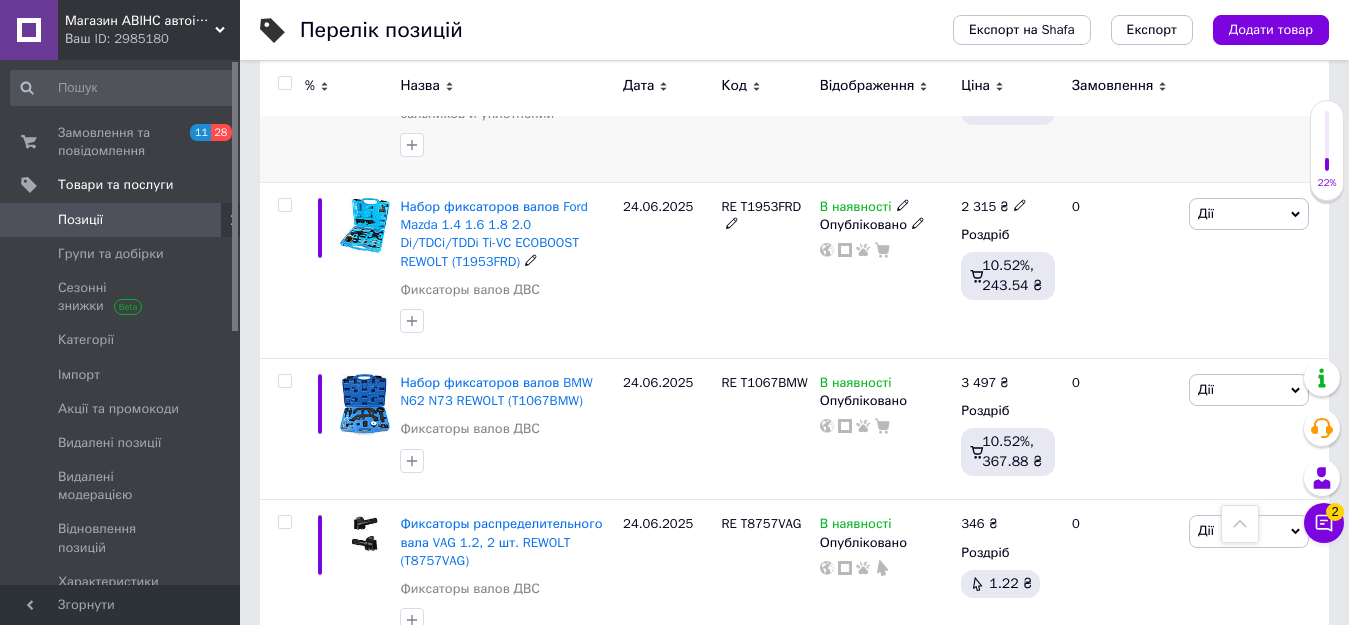 scroll, scrollTop: 1602, scrollLeft: 0, axis: vertical 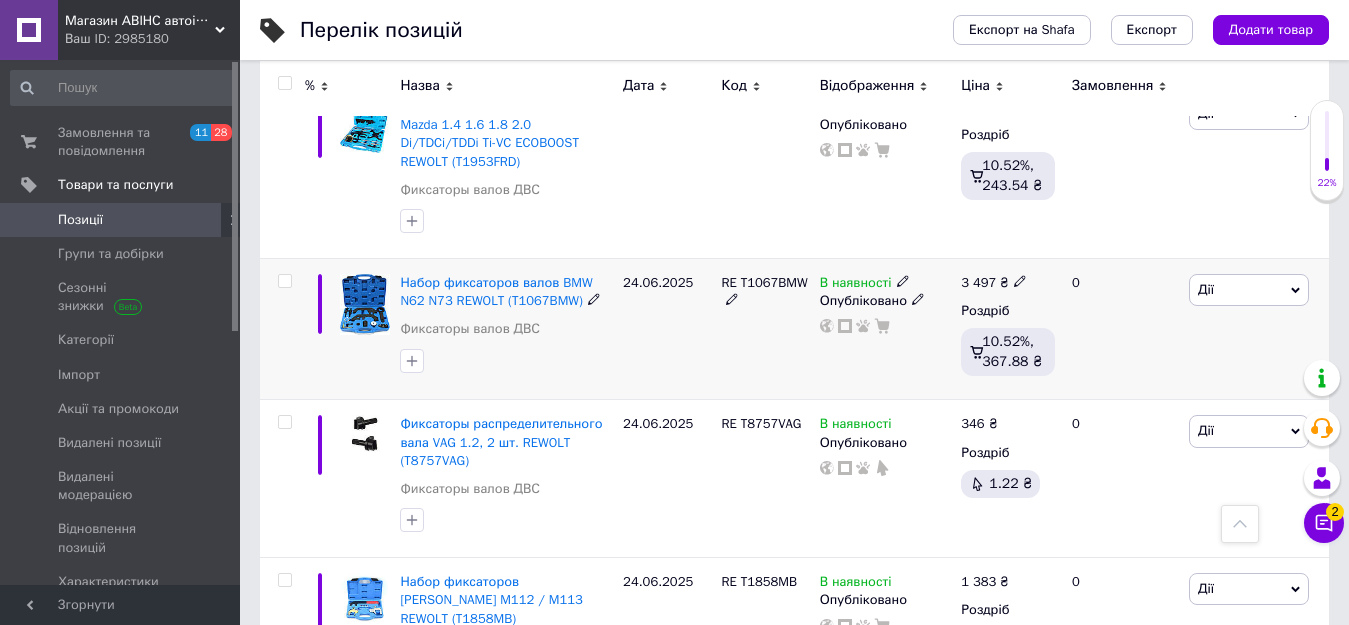 click at bounding box center [284, 281] 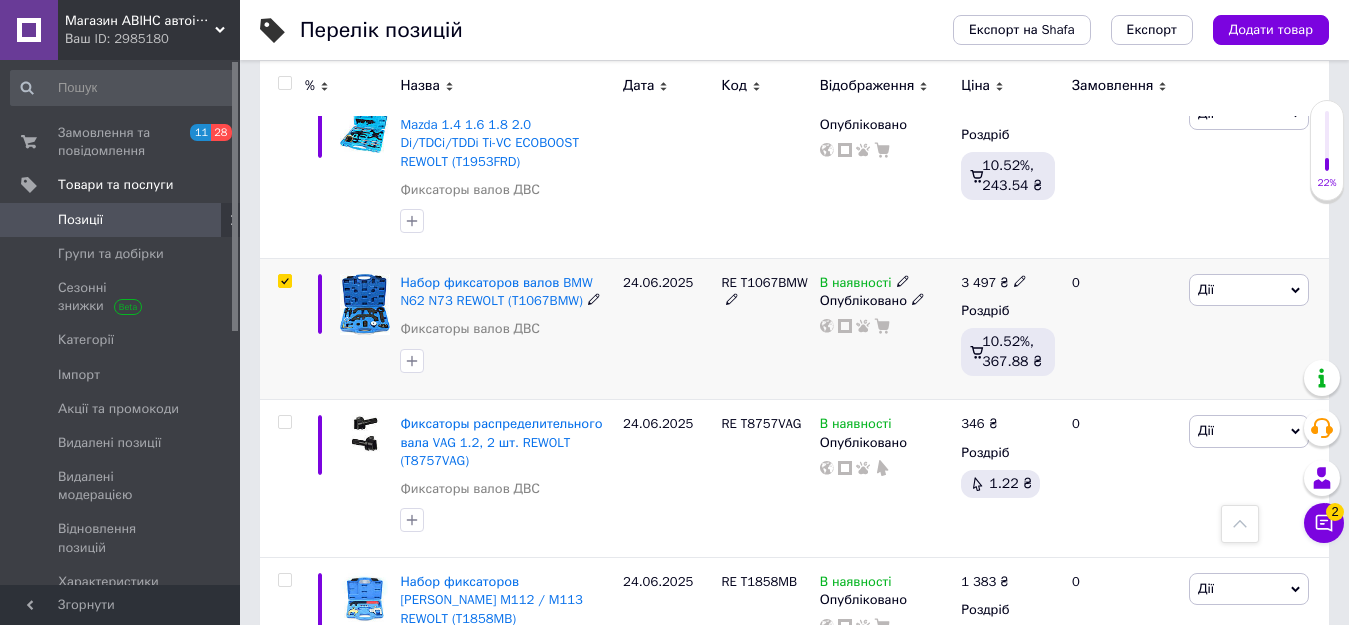 checkbox on "true" 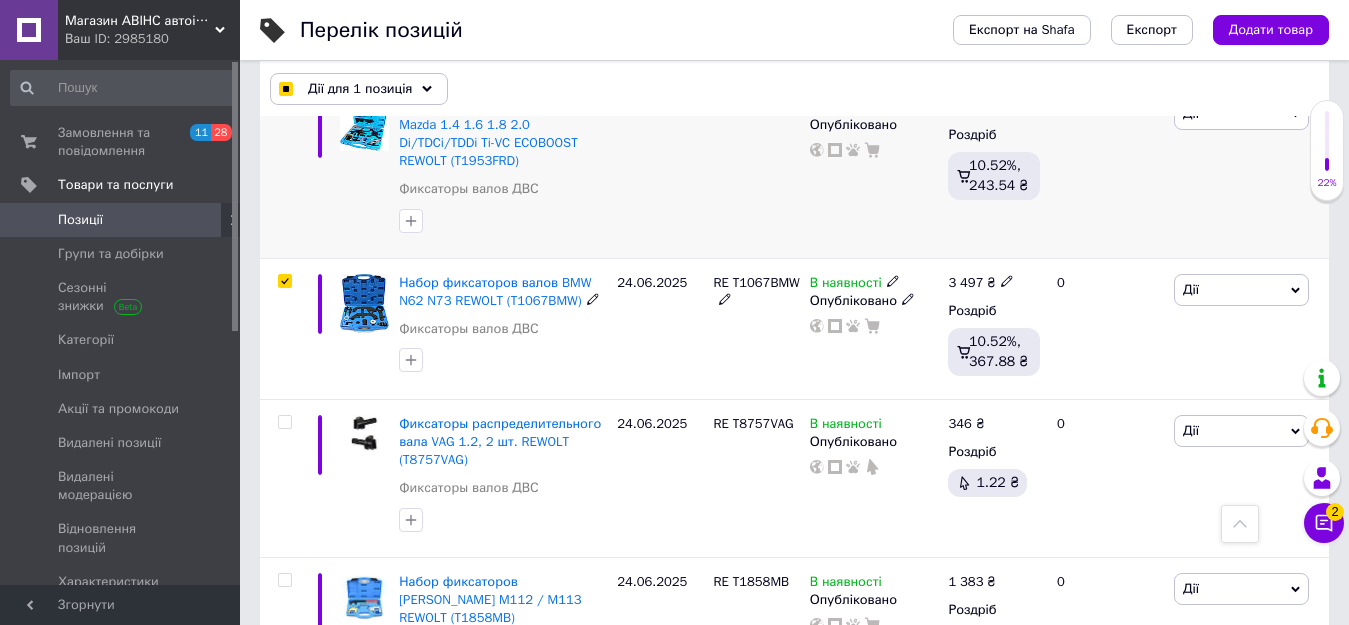 scroll, scrollTop: 1636, scrollLeft: 0, axis: vertical 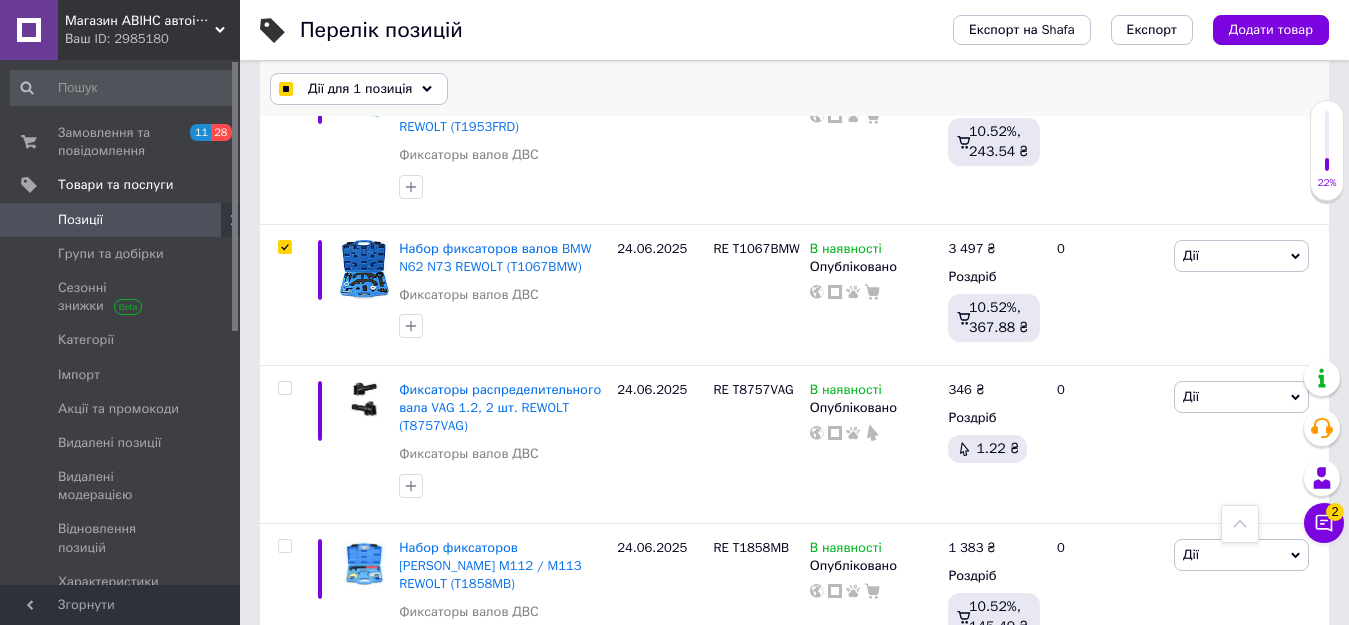 click on "Дії для 1 позиція" at bounding box center (360, 89) 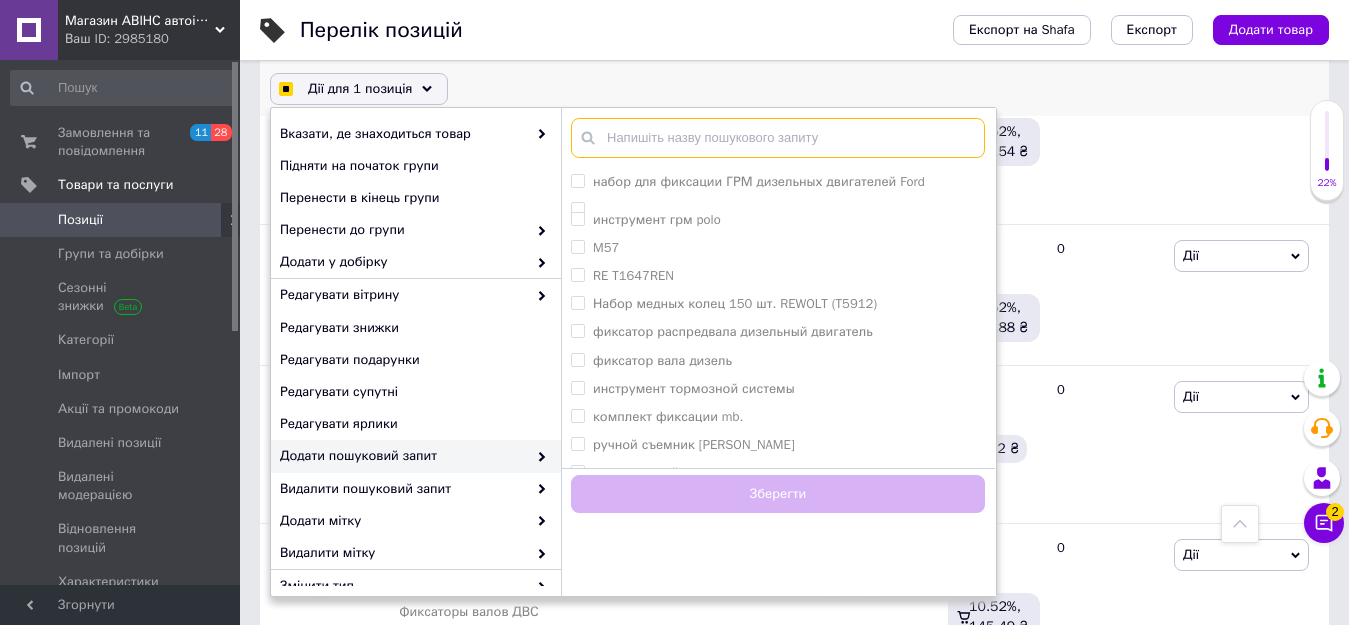 click at bounding box center (778, 138) 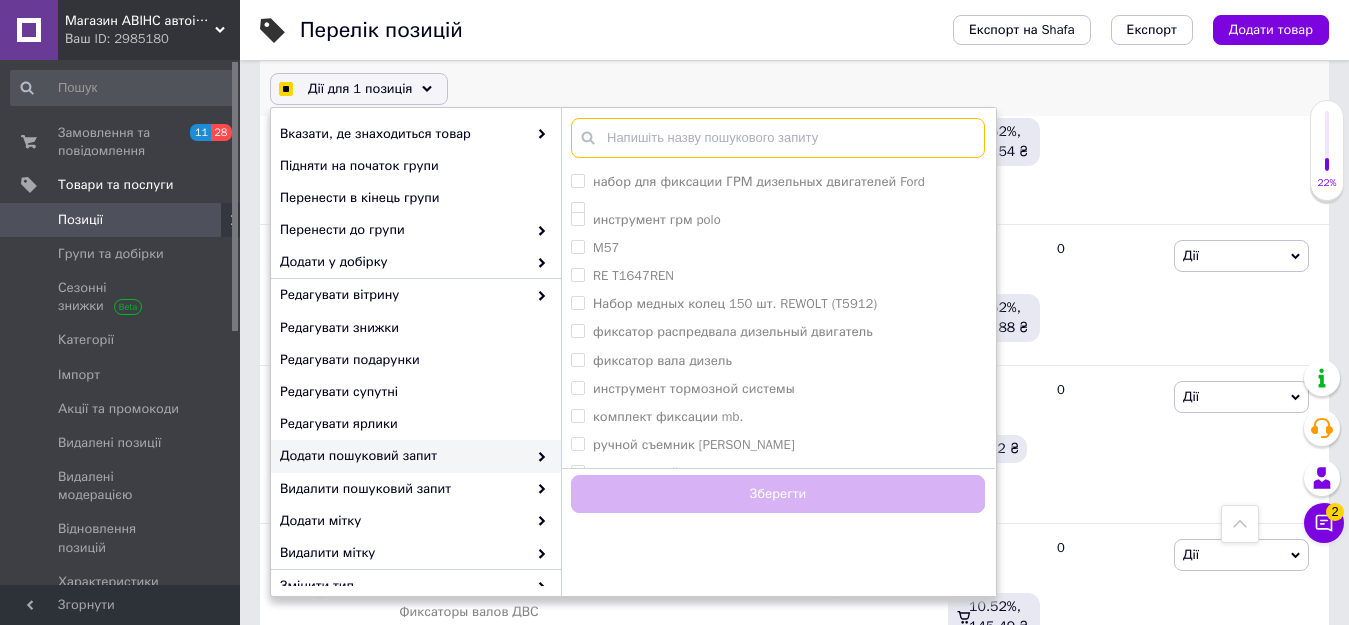checkbox on "true" 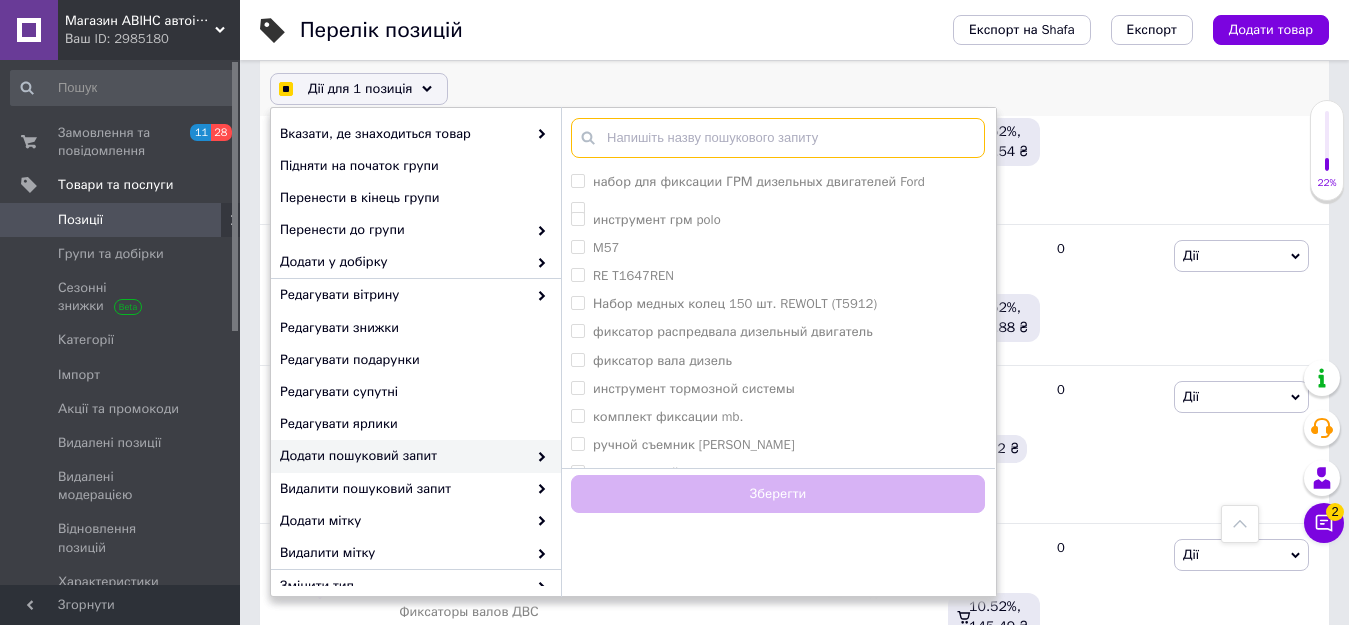 paste on "фиксаторы валов bmw n62,  инструмент грм bmw n73,  фиксация распредвала bmw v8,  специнструмент bmw е65 n62,  фиксаторы цепи bmw n73,  блокировка вала bmw 745i,  установка грм bmw 750i,  фиксация распредвала bmw 545i," 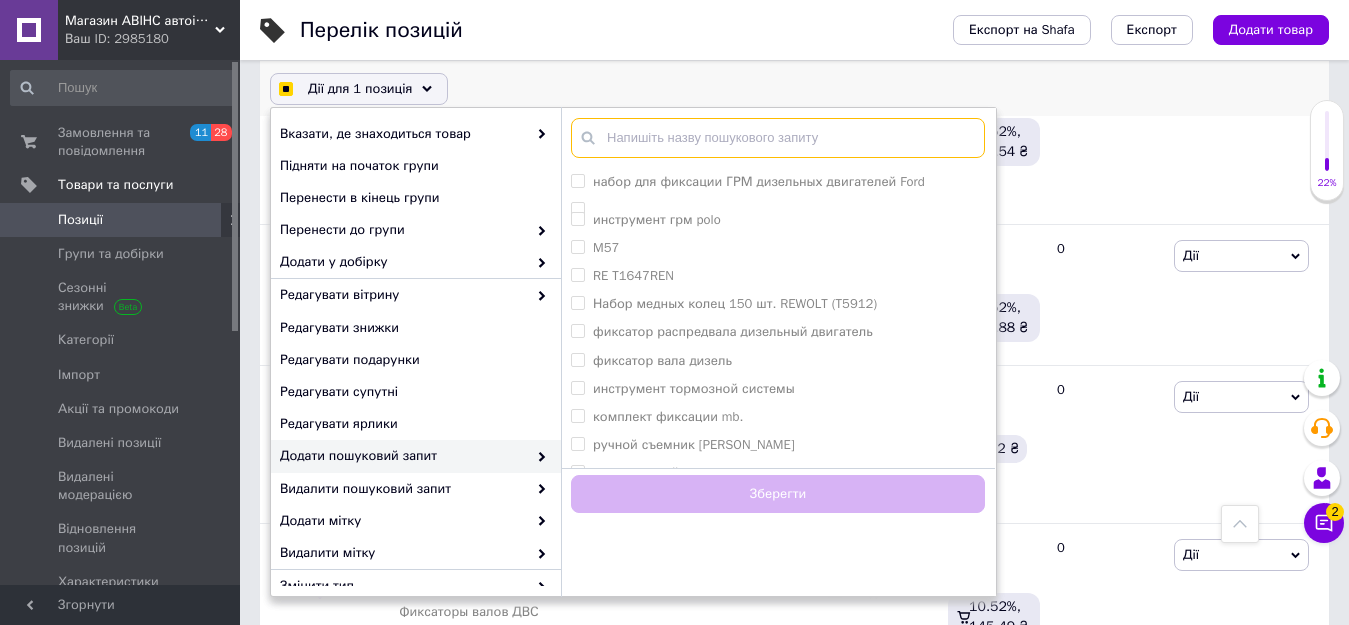 type on "фиксаторы валов bmw n62,  инструмент грм bmw n73,  фиксация распредвала bmw v8,  специнструмент bmw е65 n62,  фиксаторы цепи bmw n73,  блокировка вала bmw 745i,  установка грм bmw 750i,  фиксация распредвала bmw 545i," 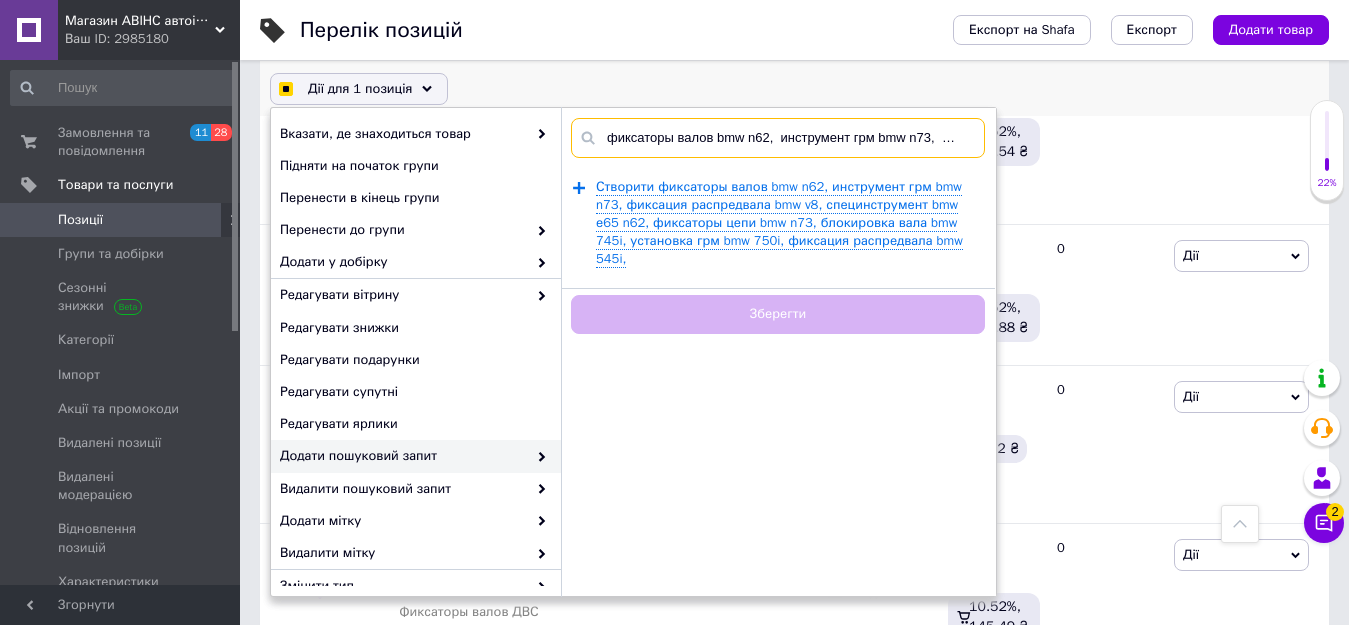 scroll, scrollTop: 0, scrollLeft: 1071, axis: horizontal 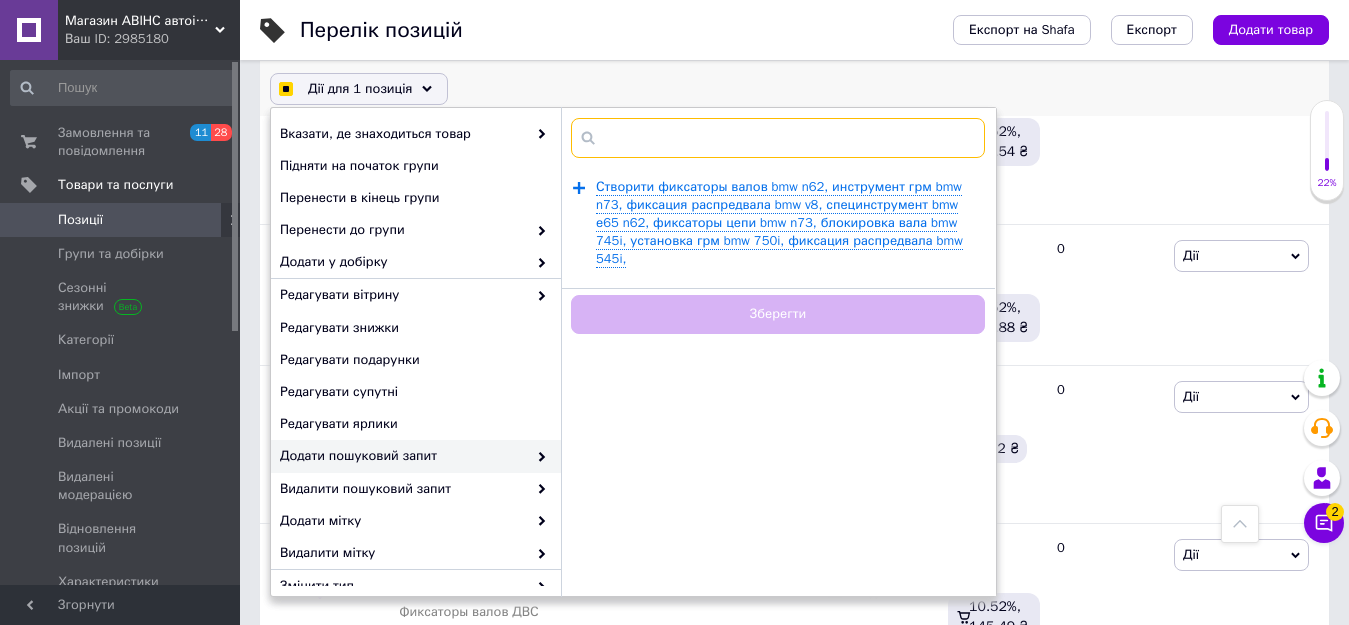 checkbox on "true" 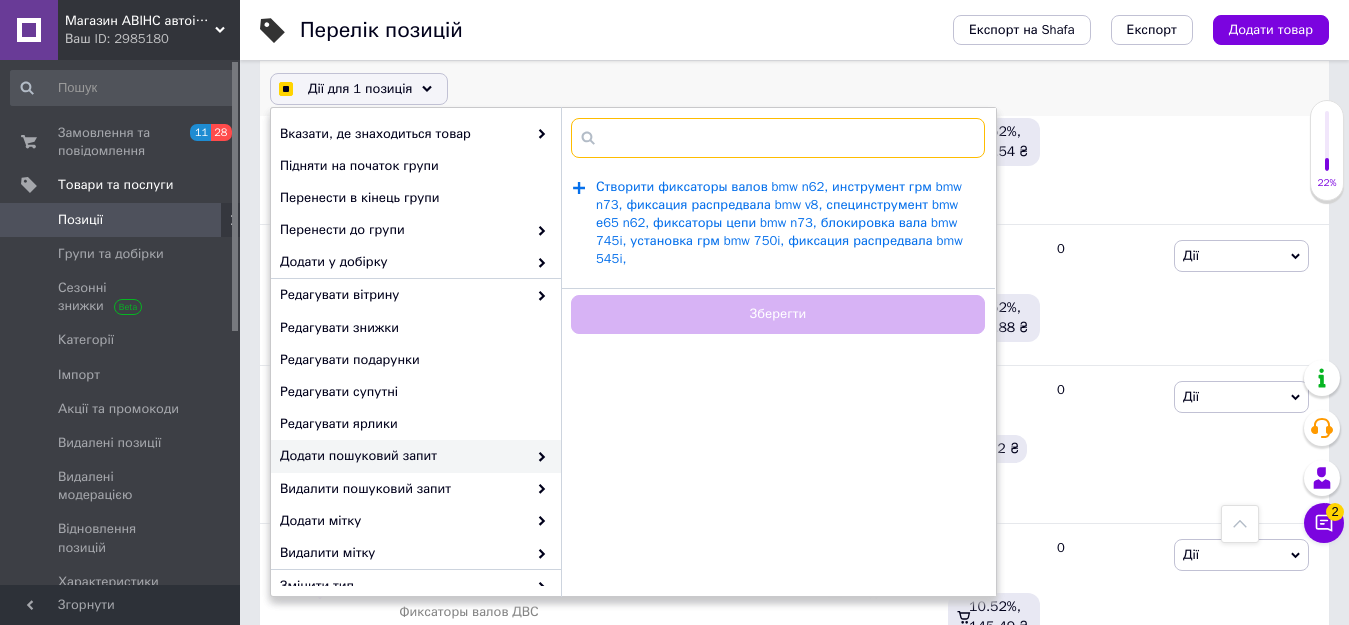 type on "фиксаторы валов bmw n62,  инструмент грм bmw n73,  фиксация распредвала bmw v8,  специнструмент bmw е65 n62,  фиксаторы цепи bmw n73,  блокировка вала bmw 745i,  установка грм bmw 750i,  фиксация распредвала bmw 545i," 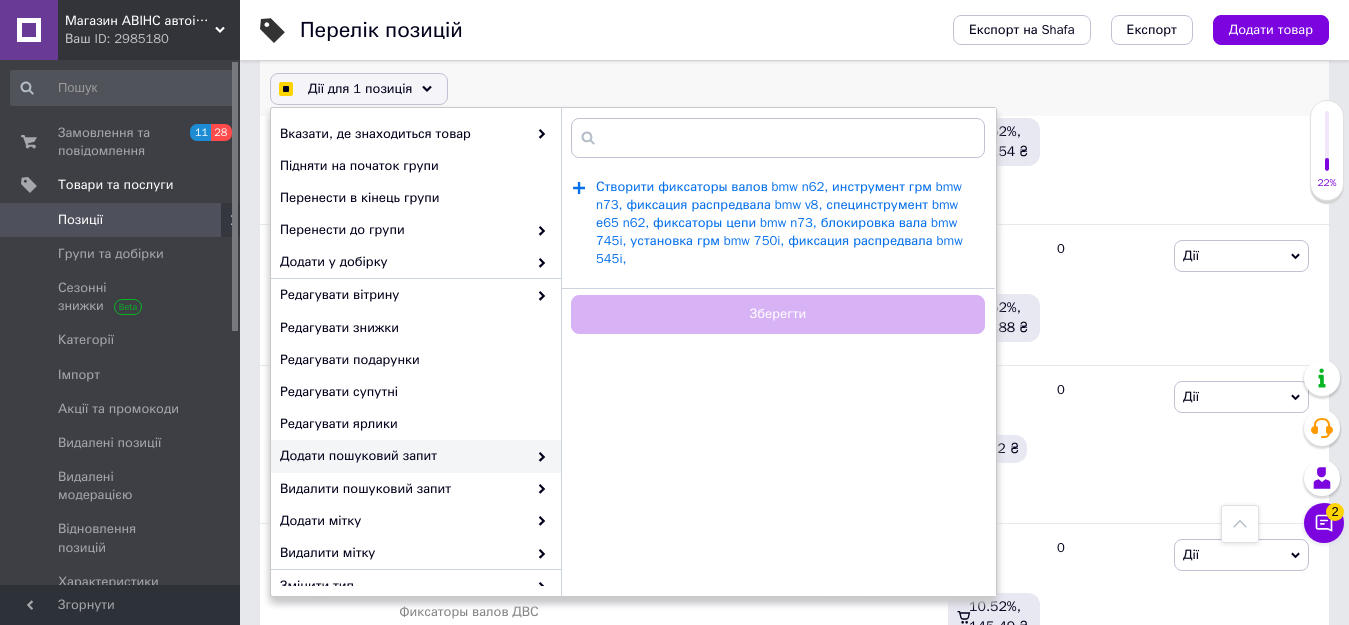 click on "Створити   фиксаторы валов bmw n62,  инструмент грм bmw n73,  фиксация распредвала bmw v8,  специнструмент bmw е65 n62,  фиксаторы цепи bmw n73,  блокировка вала bmw 745i,  установка грм bmw 750i,  фиксация распредвала bmw 545i," at bounding box center [779, 223] 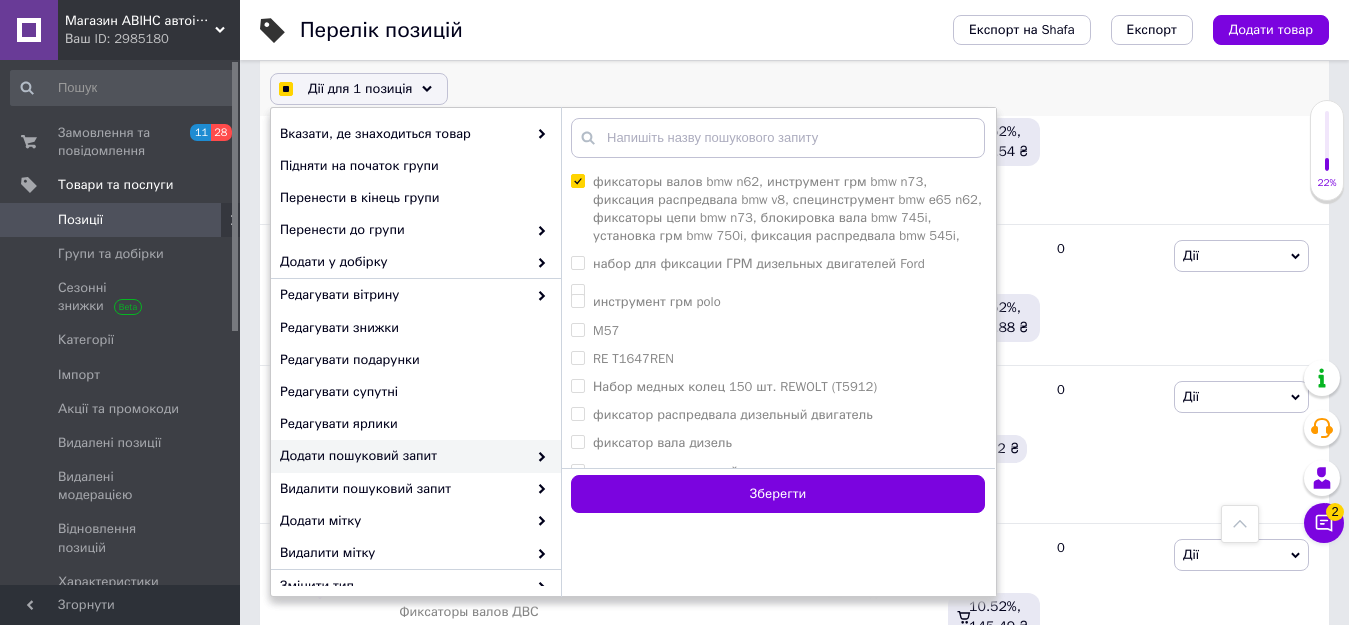 checkbox on "true" 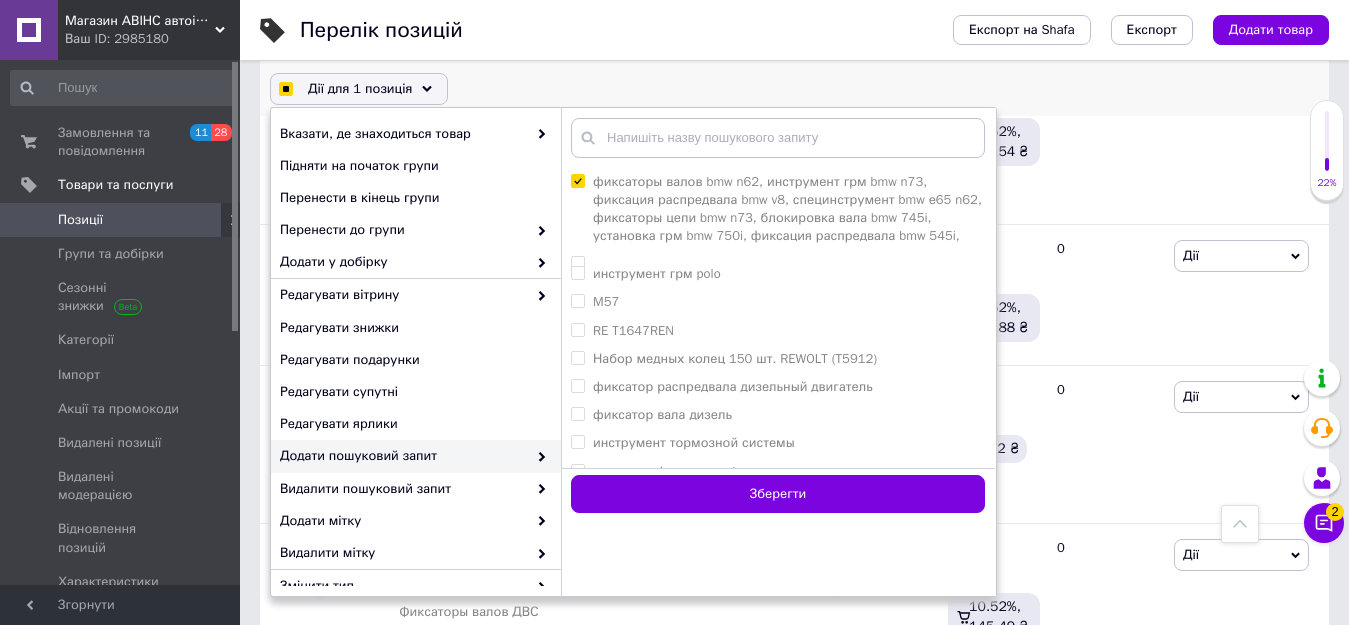 scroll, scrollTop: 0, scrollLeft: 0, axis: both 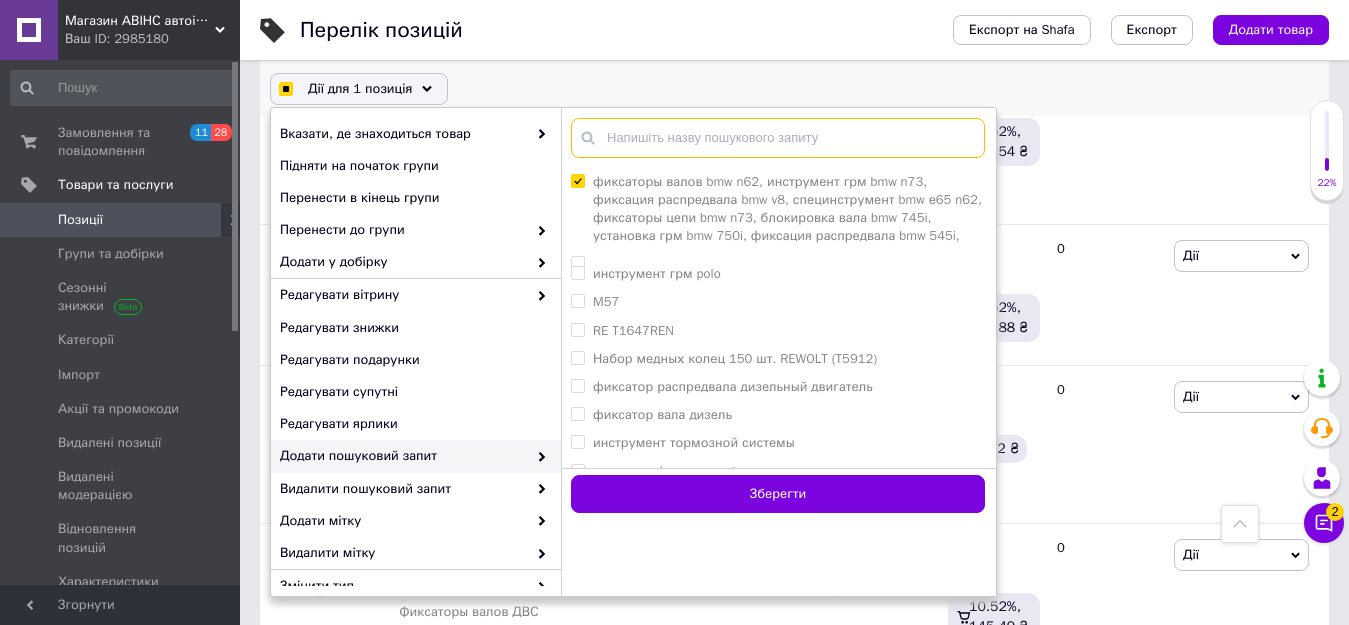 click at bounding box center [778, 138] 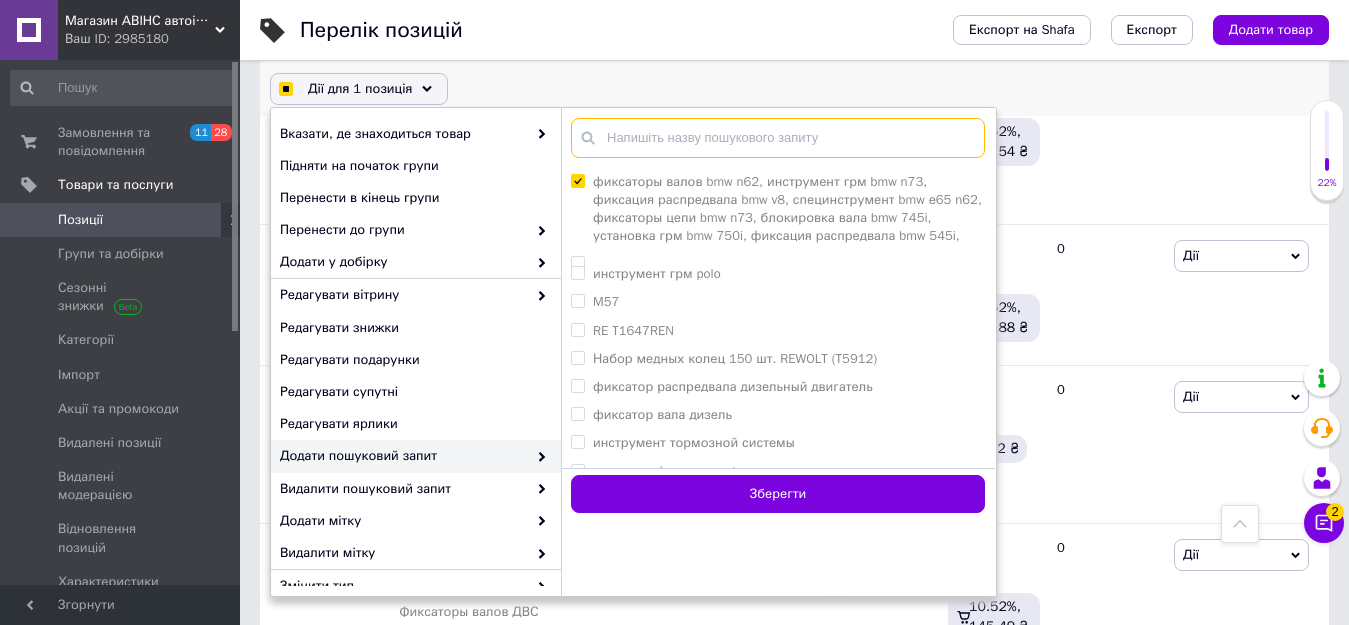 checkbox on "true" 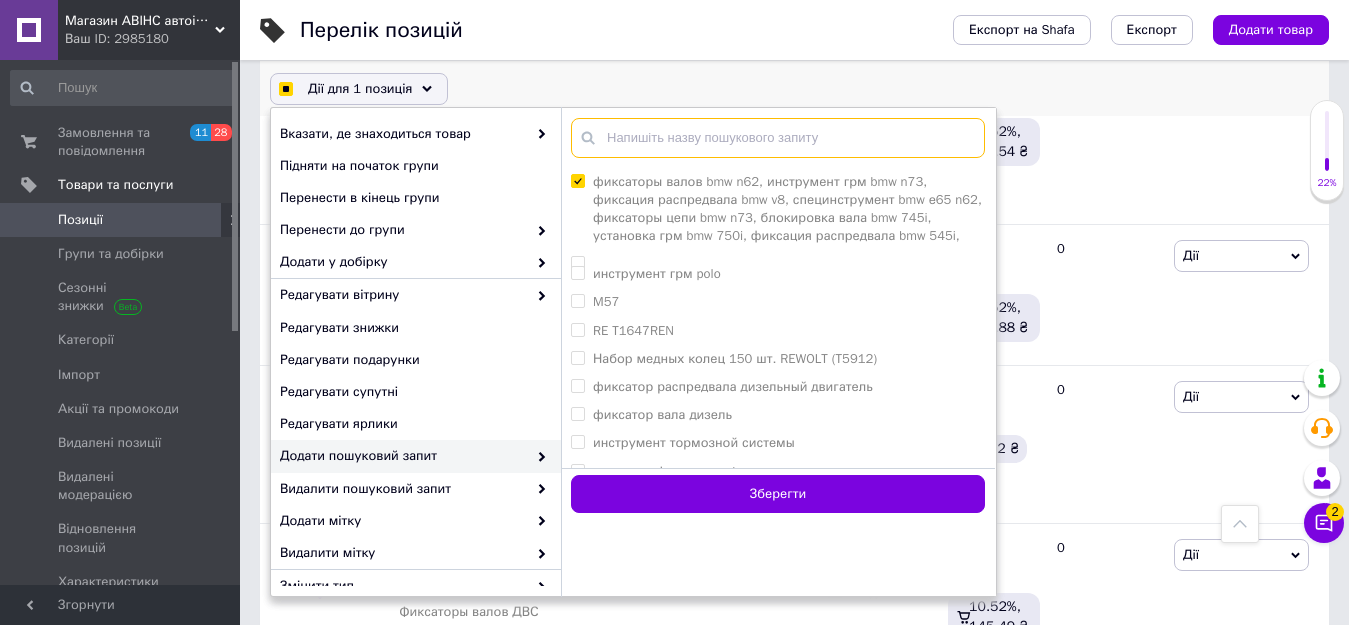 paste on "инструмент для n62 b44a,  фиксаторы распредвалов е60 bmw,  инструмент грм bmw x5 4.4,  фиксация фаз грм bmw,  синхронизация цепи bmw n73,  bmw n62 v8 инструмент,  набор фиксации грм bmw." 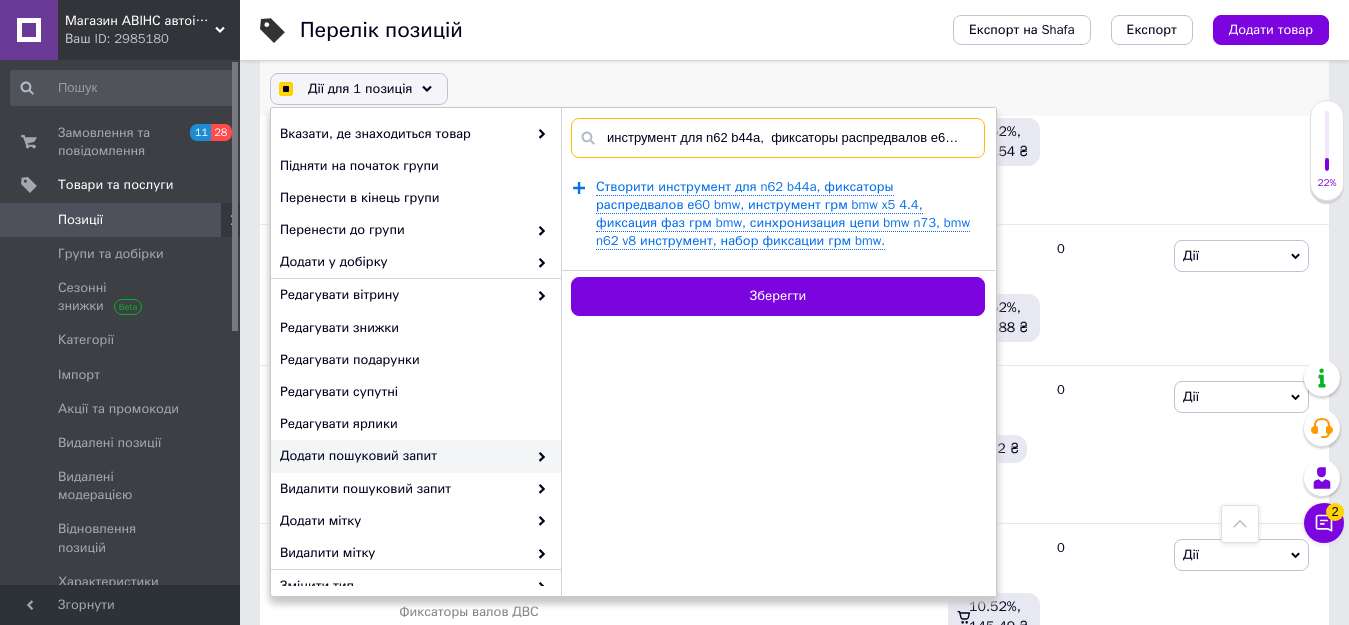 scroll, scrollTop: 0, scrollLeft: 863, axis: horizontal 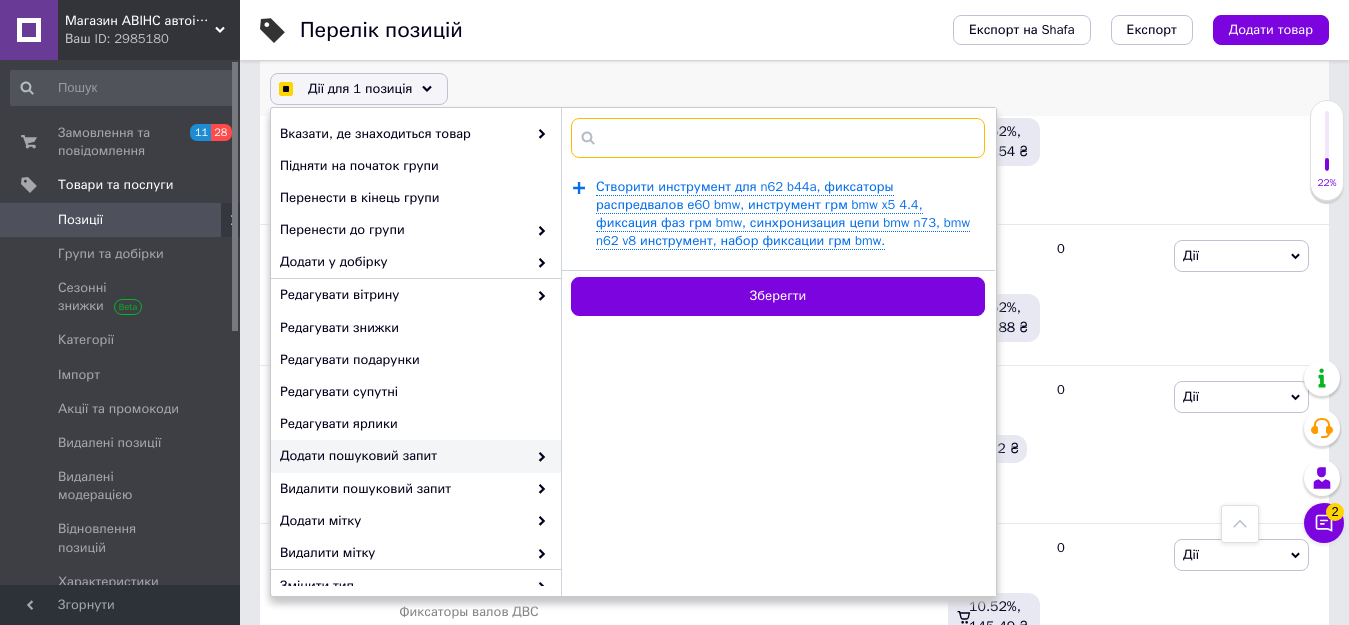 checkbox on "true" 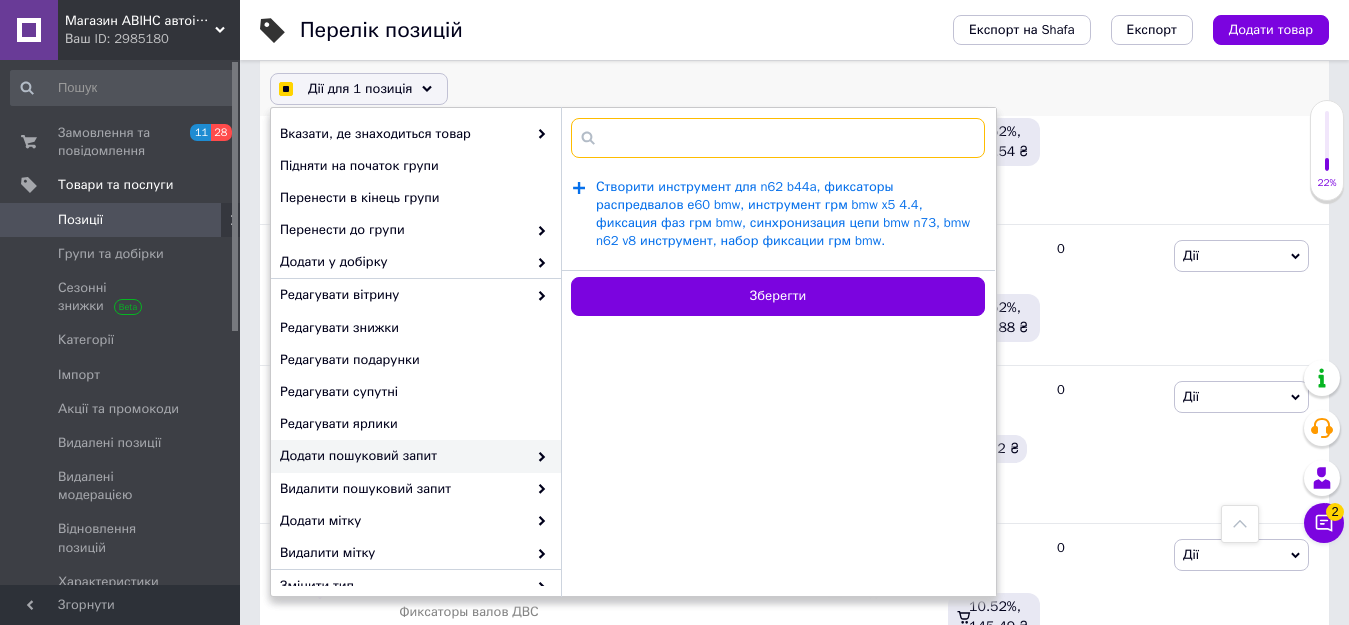 checkbox on "true" 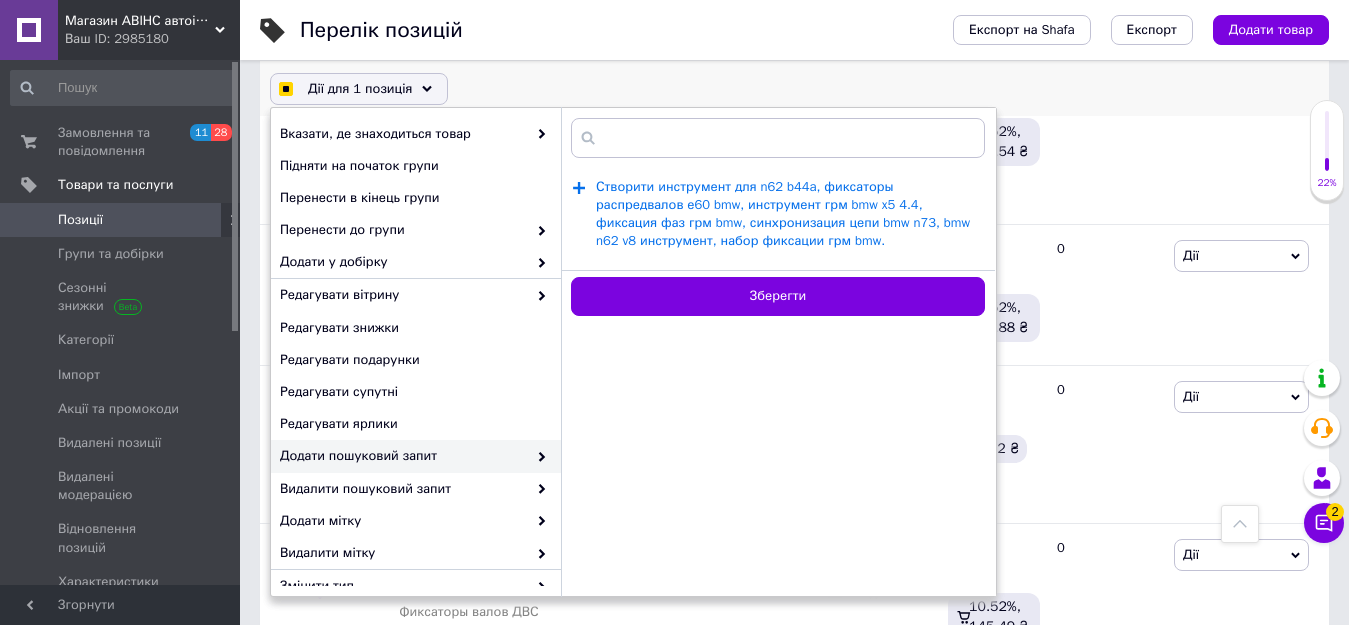 click on "Створити   инструмент для n62 b44a,  фиксаторы распредвалов е60 bmw,  инструмент грм bmw x5 4.4,  фиксация фаз грм bmw,  синхронизация цепи bmw n73,  bmw n62 v8 инструмент,  набор фиксации грм bmw." at bounding box center [783, 214] 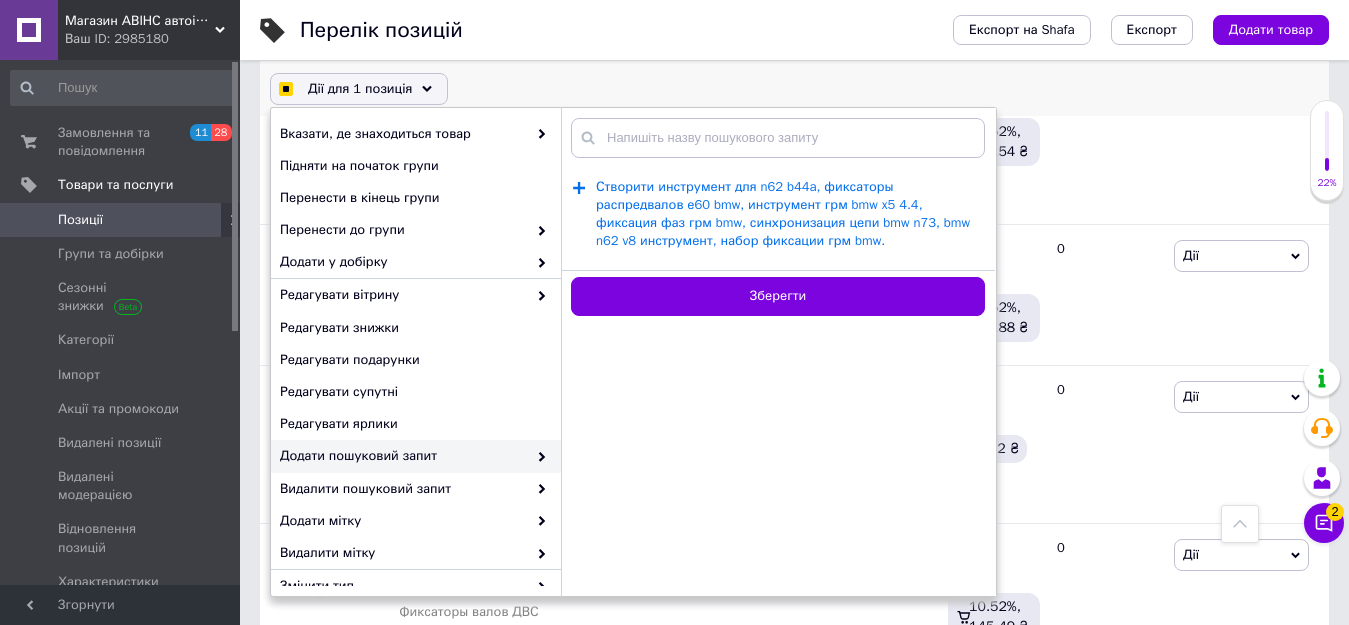 scroll, scrollTop: 0, scrollLeft: 0, axis: both 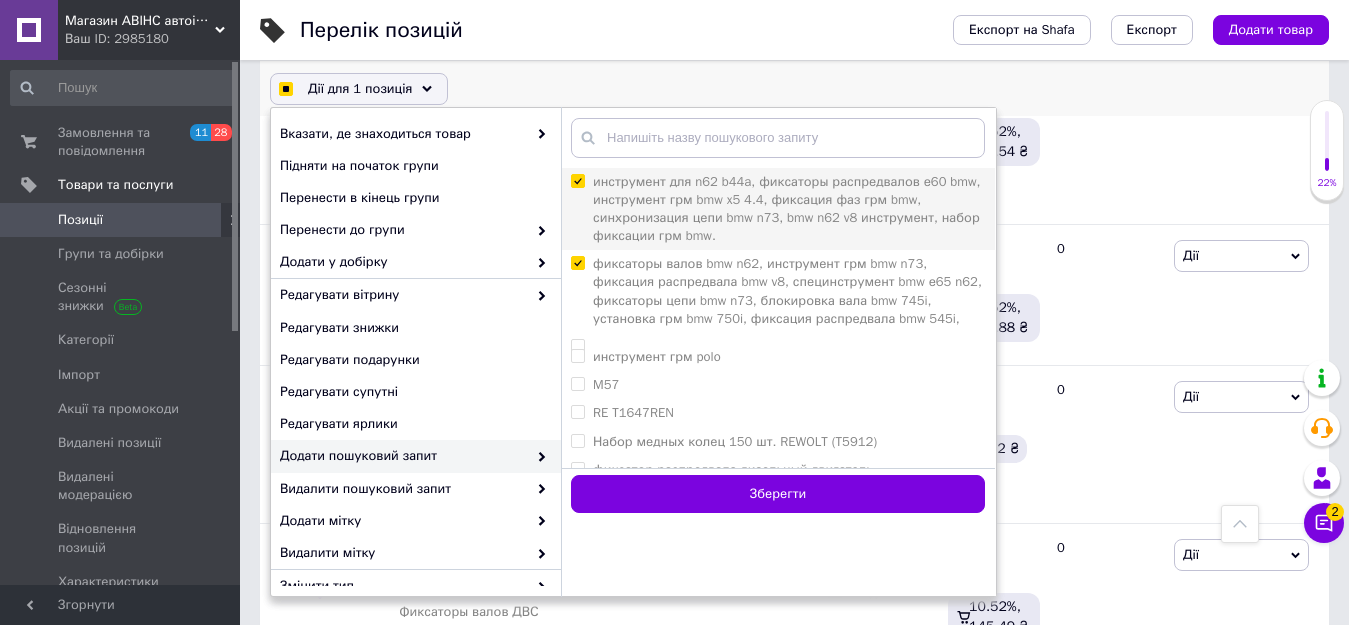 checkbox on "true" 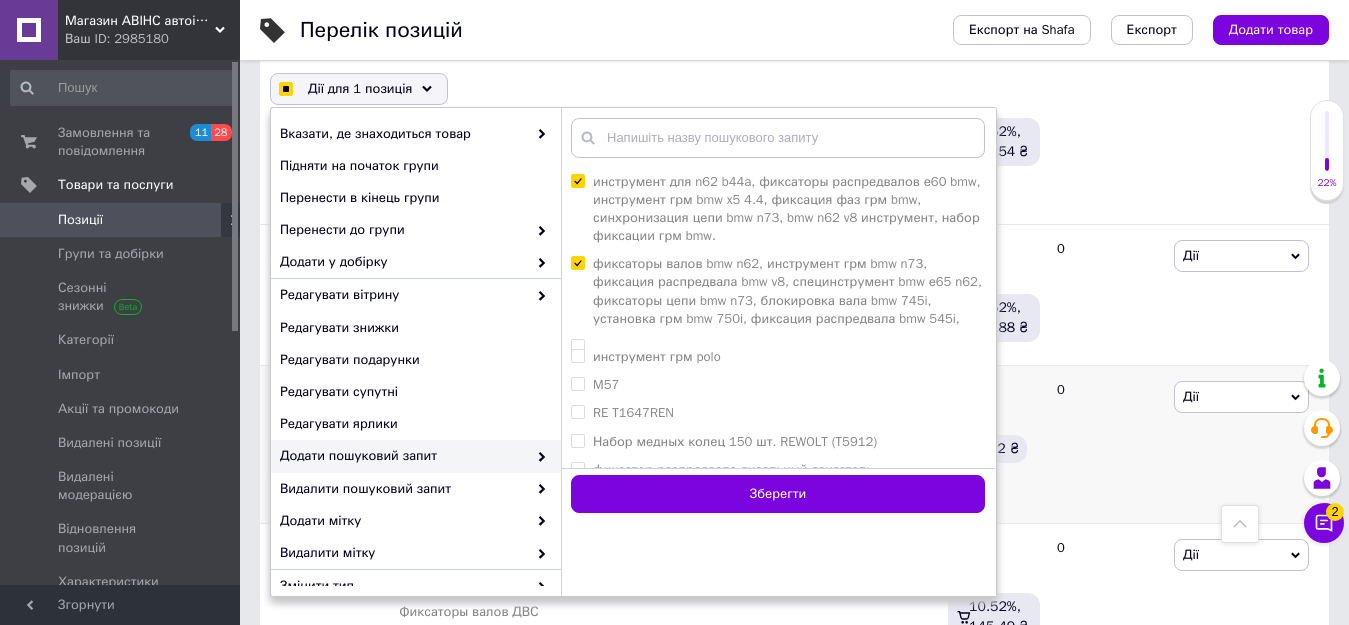 click on "Зберегти" at bounding box center [778, 494] 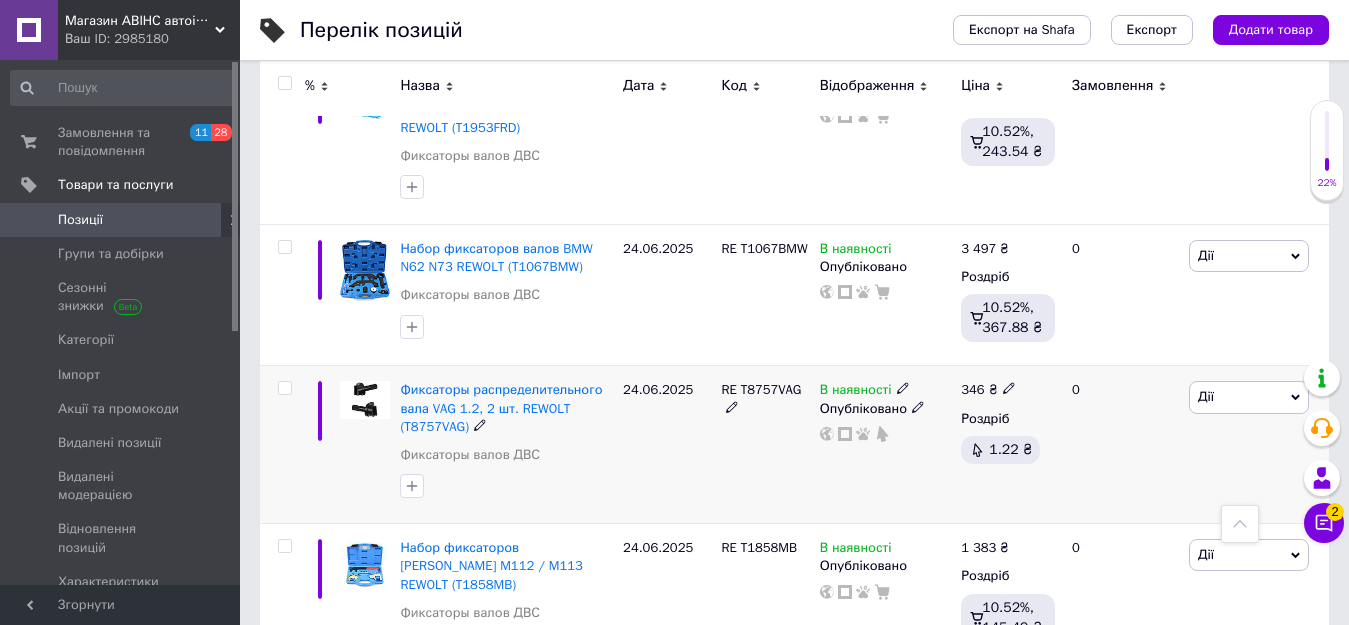 scroll, scrollTop: 1602, scrollLeft: 0, axis: vertical 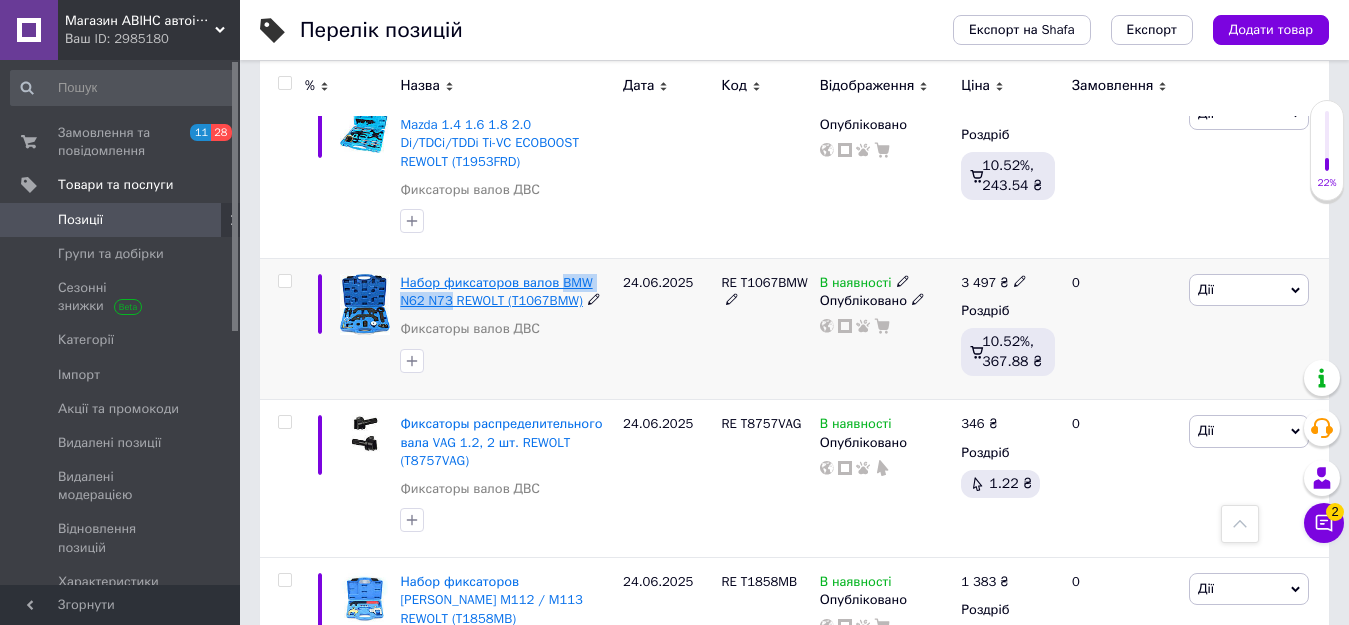 drag, startPoint x: 558, startPoint y: 235, endPoint x: 449, endPoint y: 266, distance: 113.32255 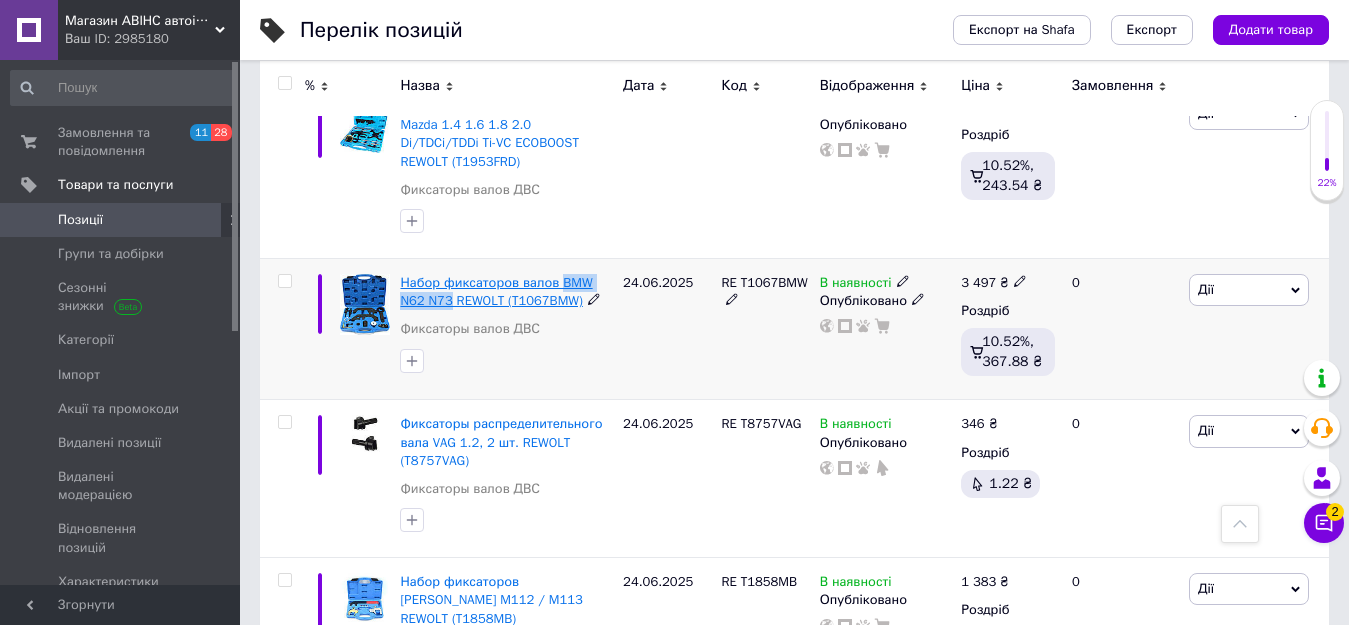click on "Набор фиксаторов валов BMW N62 N73 REWOLT (T1067BMW) Фиксаторы валов ДВС" at bounding box center [506, 329] 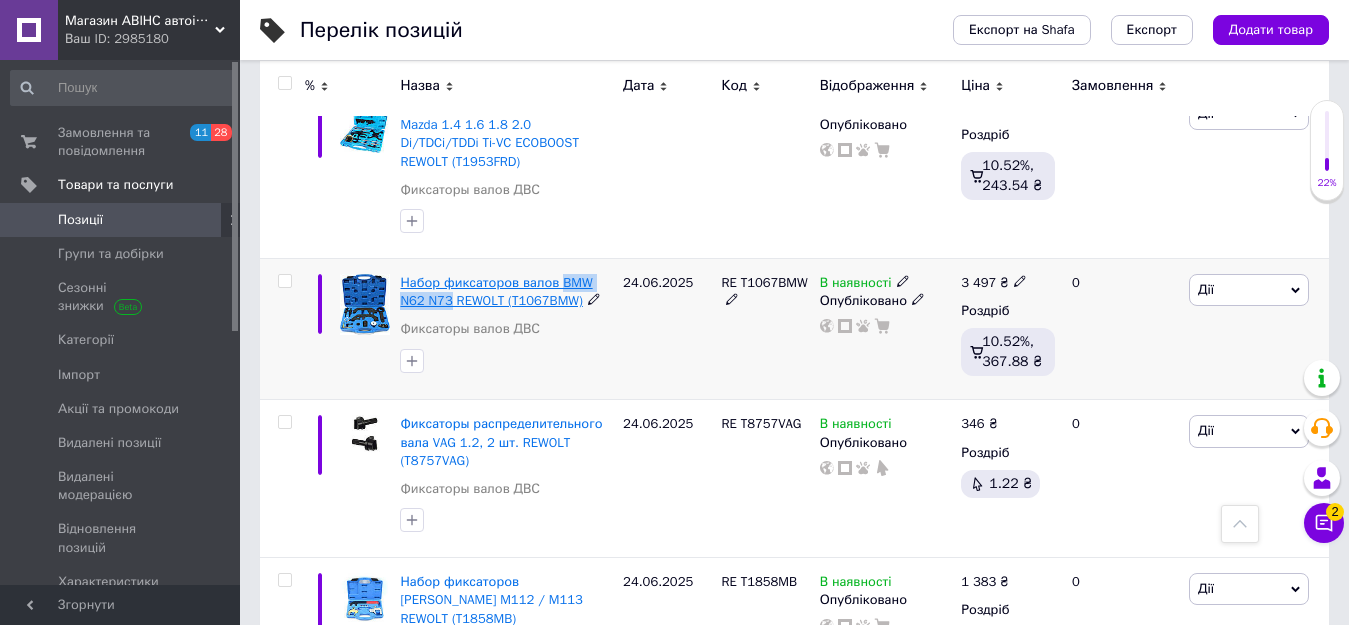 copy on "BMW N62 N73" 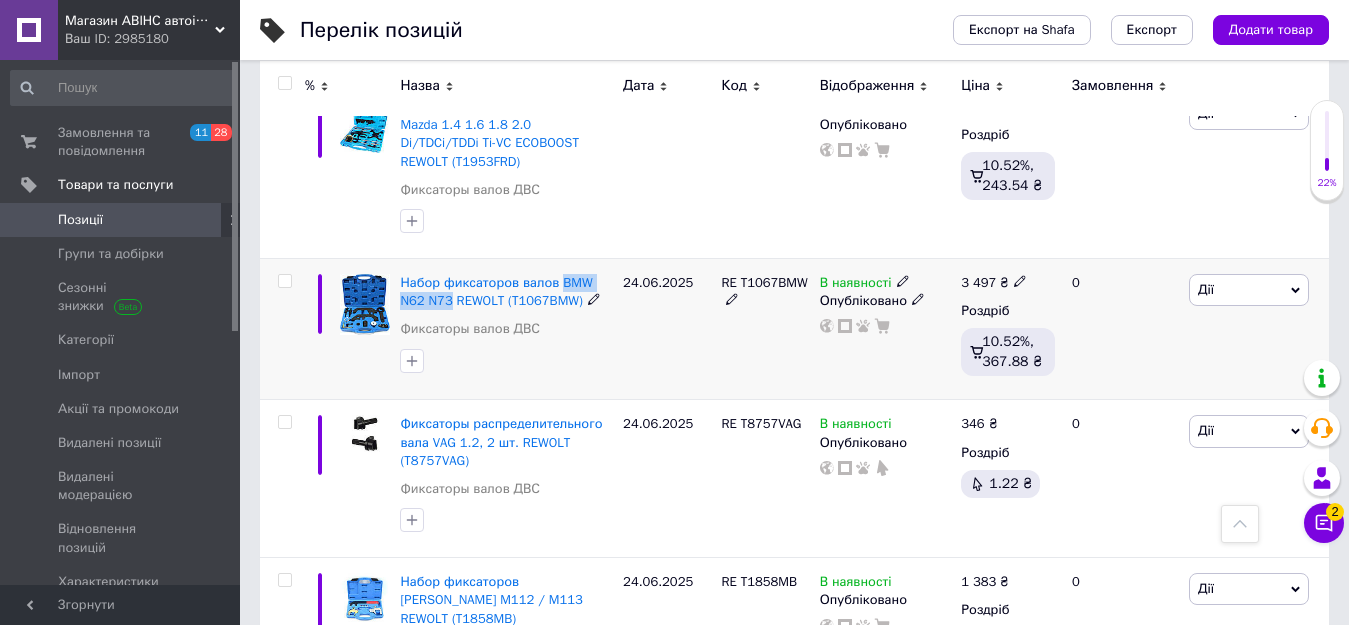 click at bounding box center [284, 281] 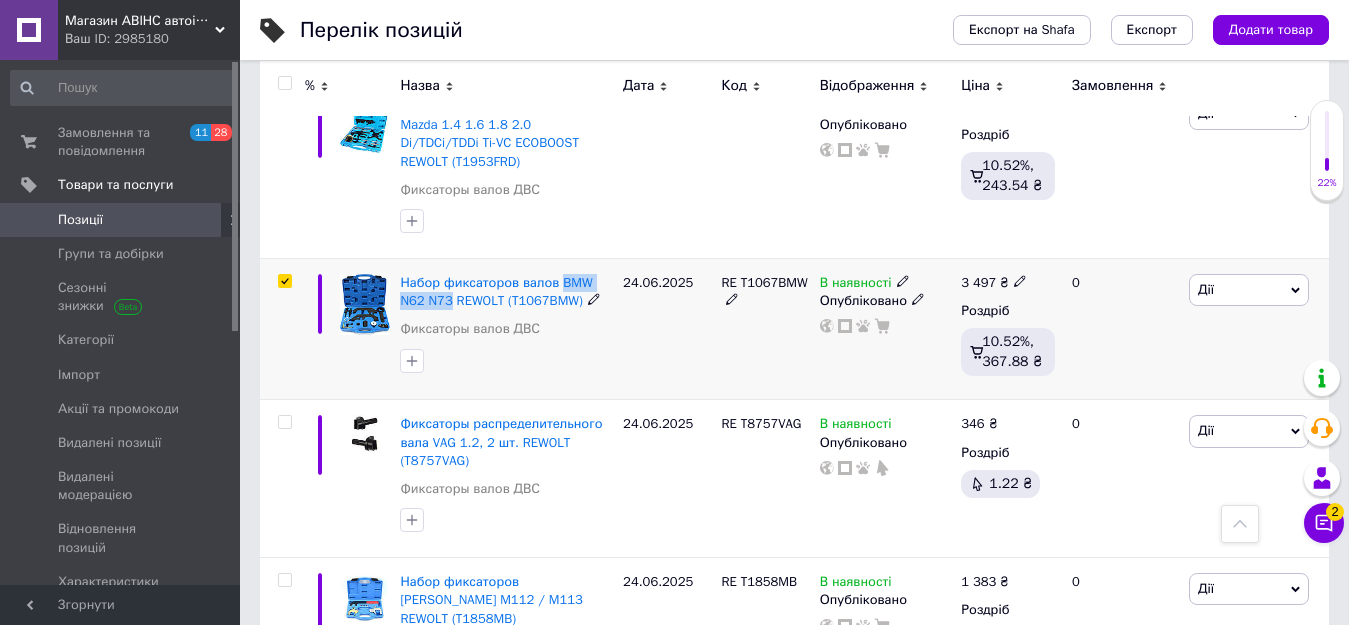 checkbox on "true" 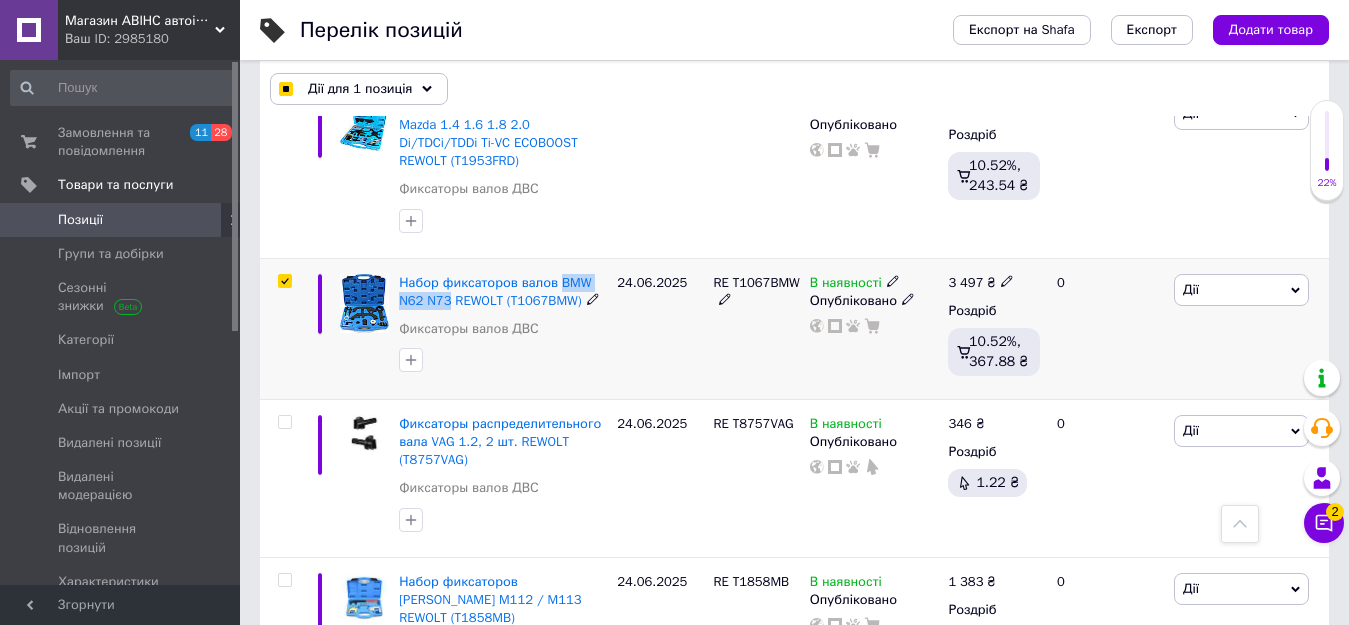 scroll, scrollTop: 1636, scrollLeft: 0, axis: vertical 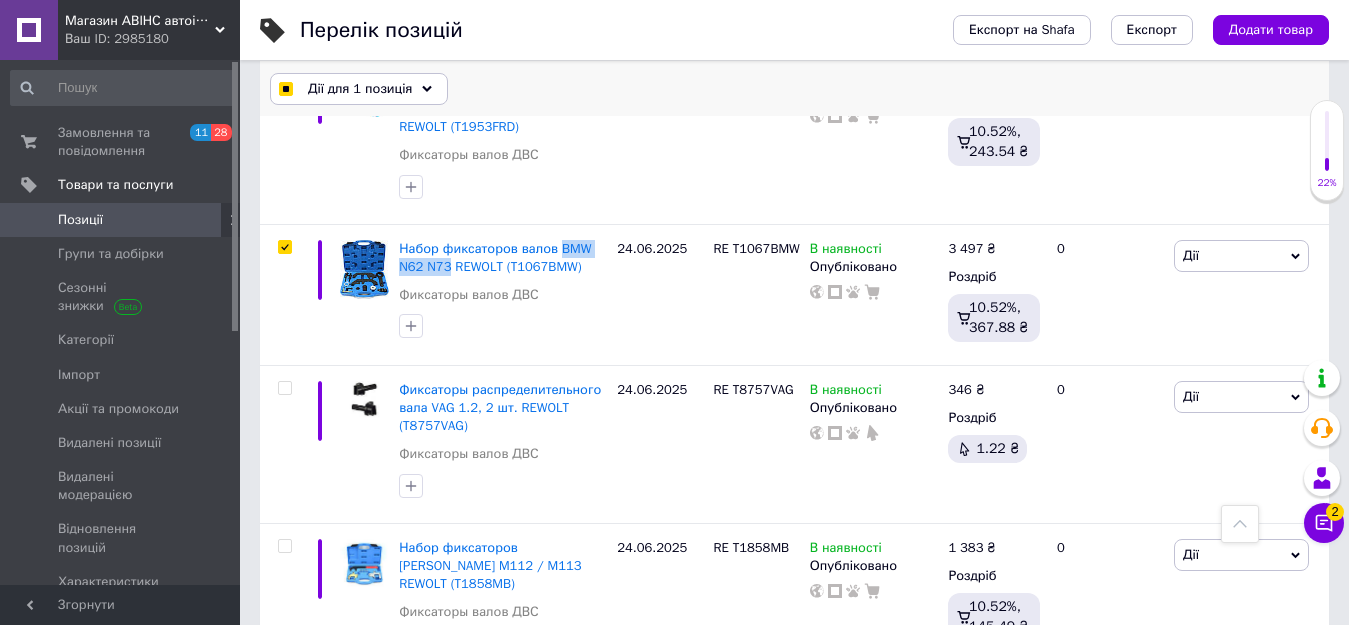 click on "Дії для 1 позиція" at bounding box center [360, 89] 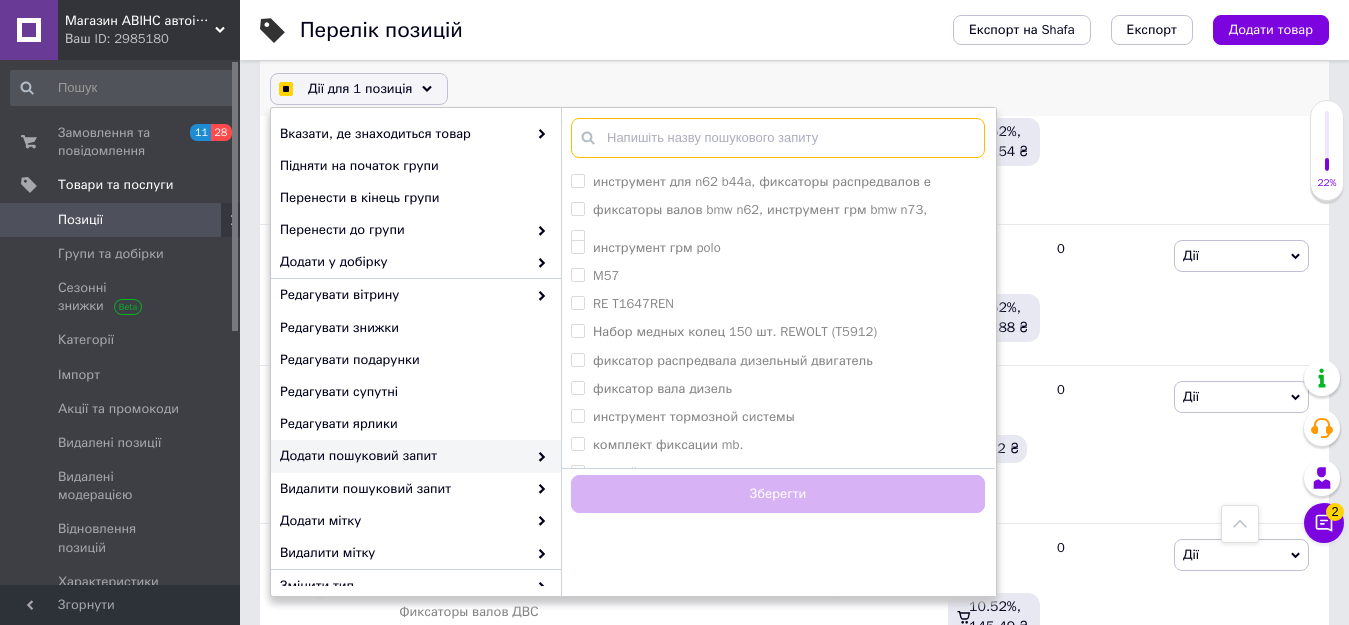 click at bounding box center (778, 138) 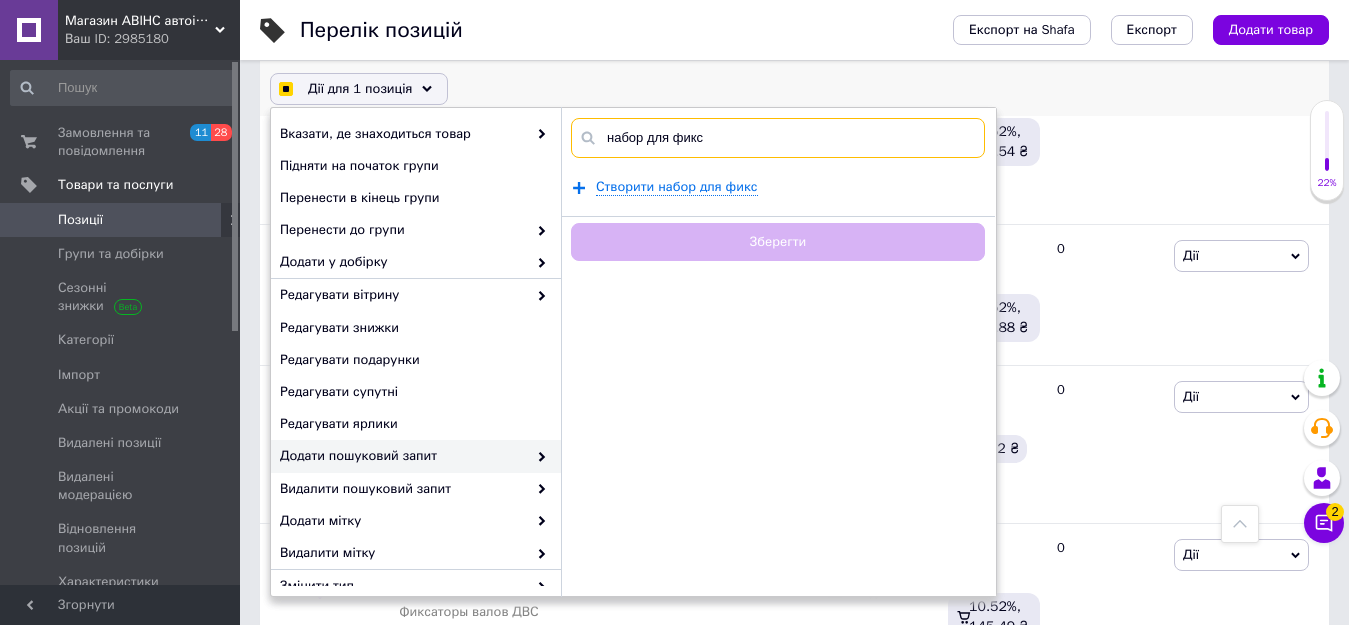 type on "набор для фикса" 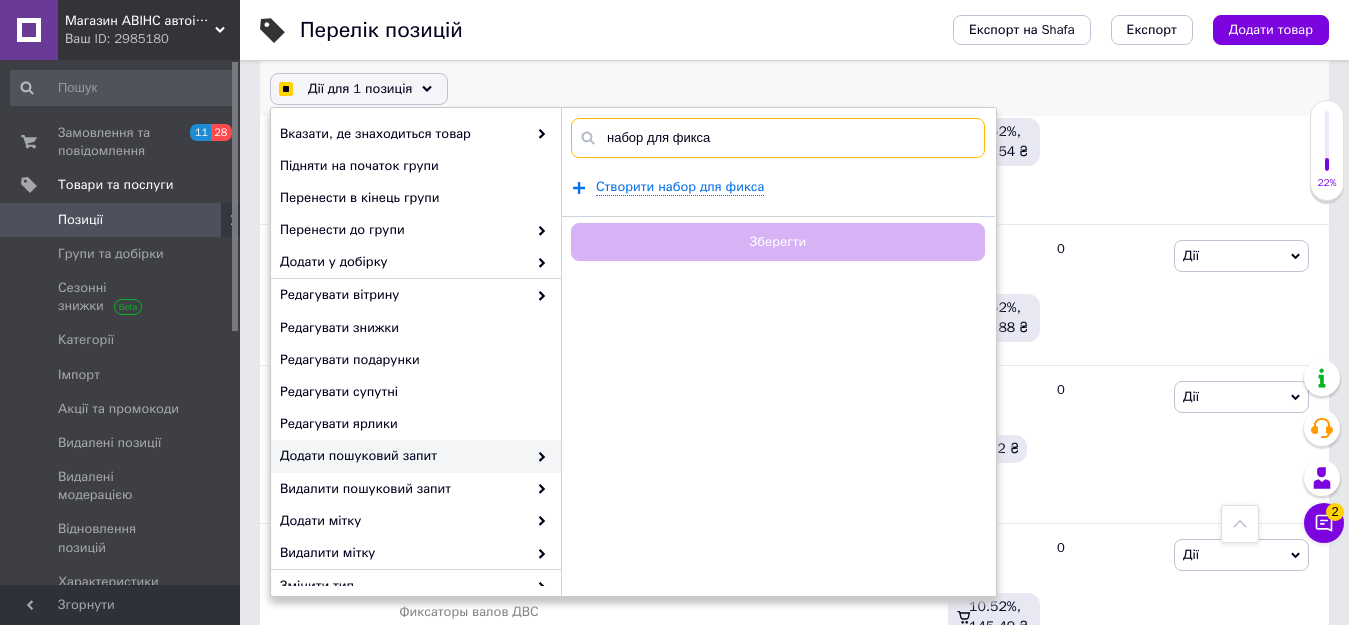 checkbox on "true" 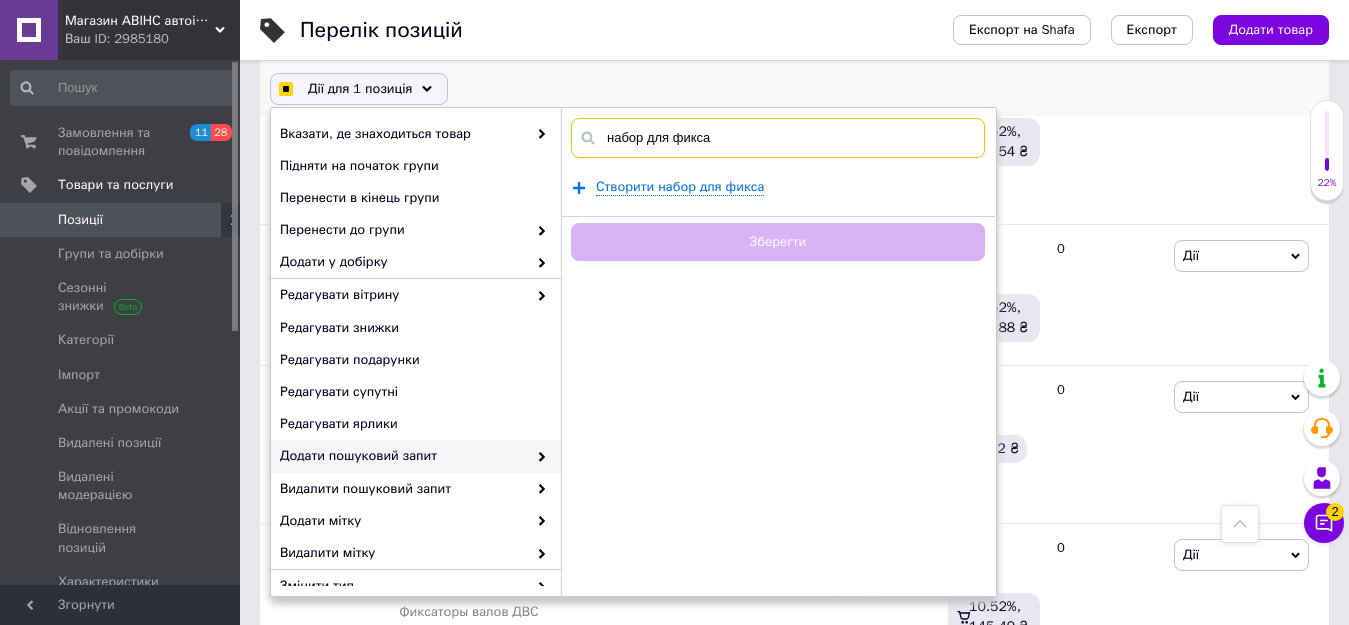 checkbox on "true" 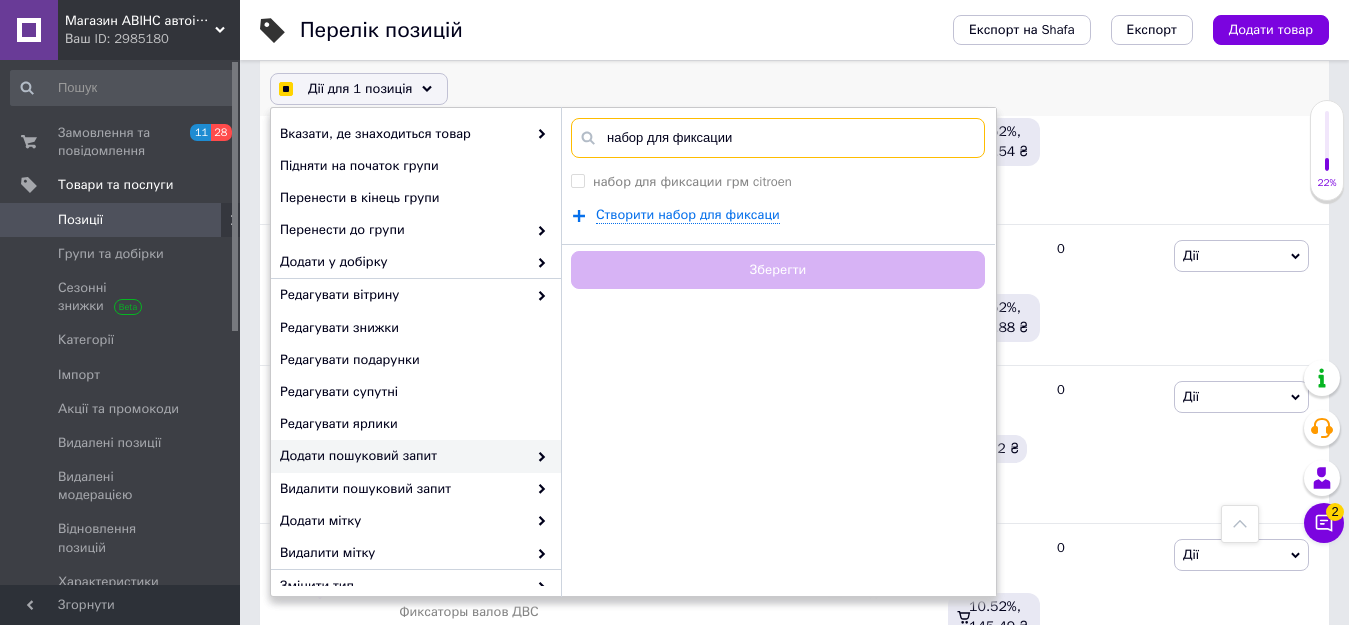 type on "набор для фиксации" 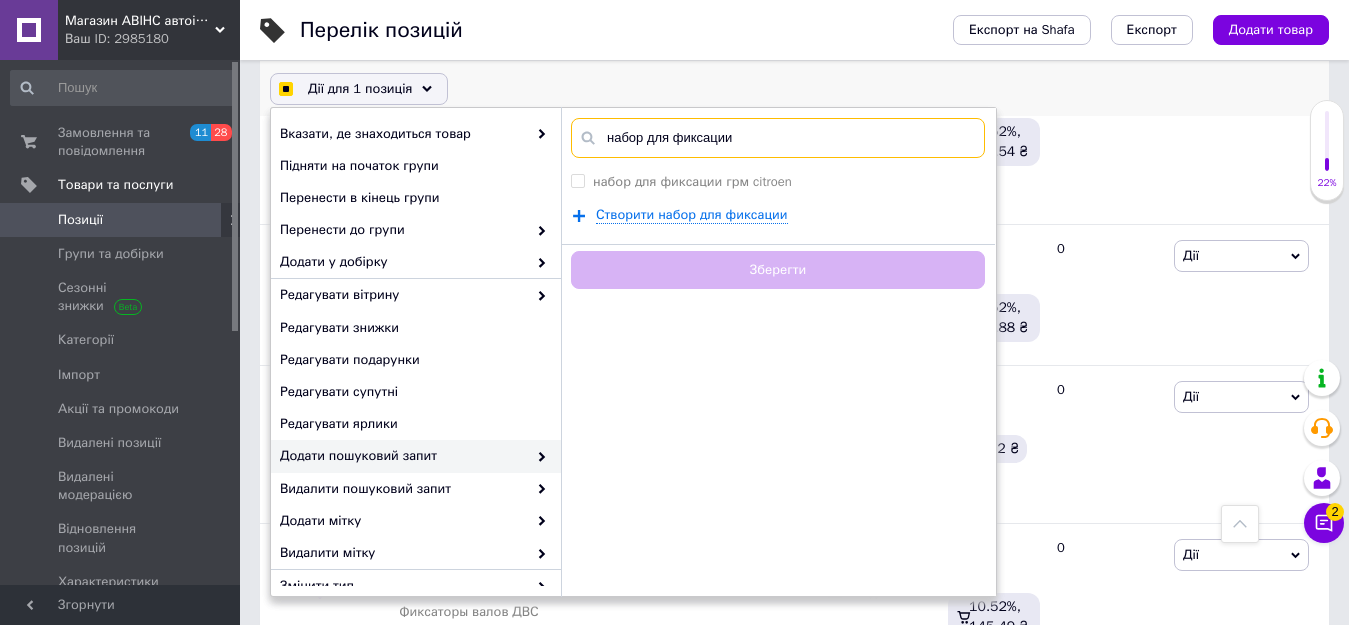 checkbox on "true" 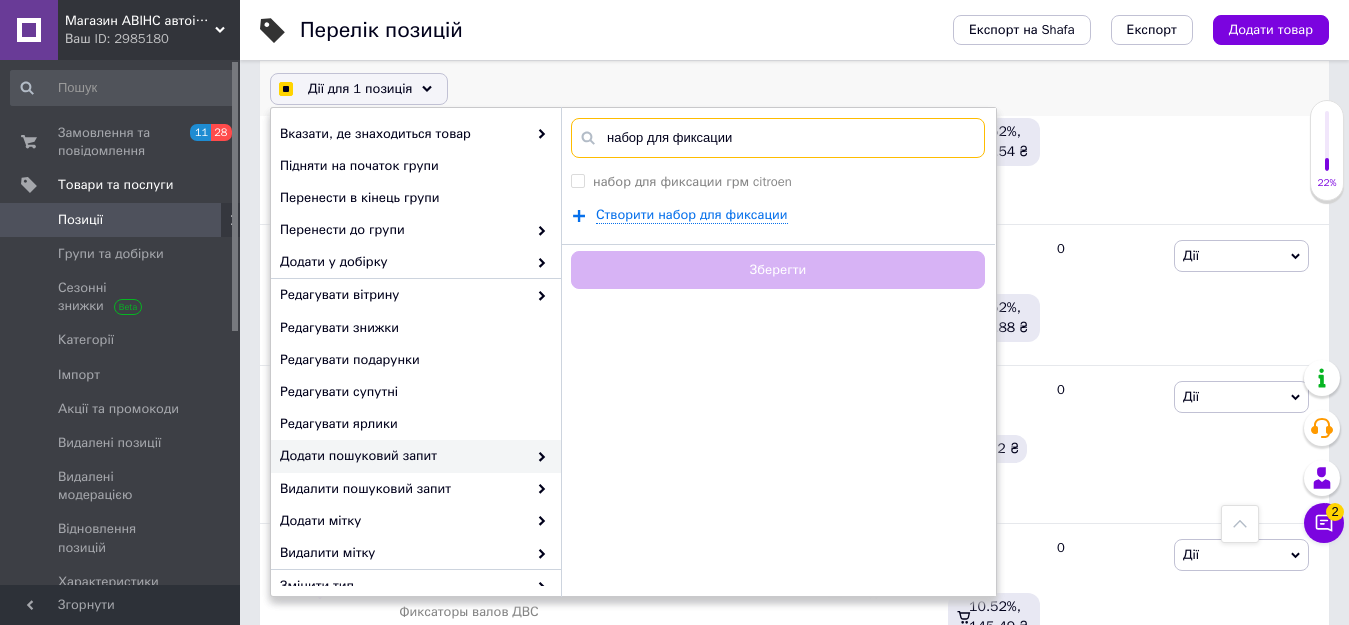 checkbox on "true" 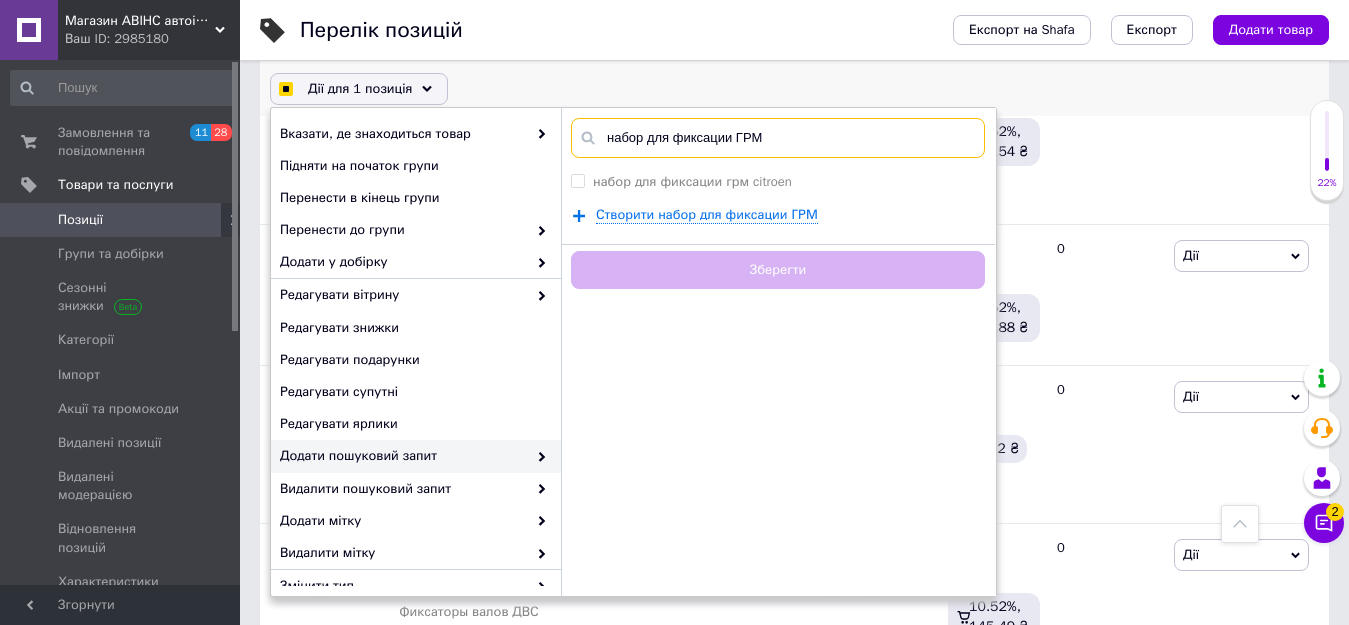 type on "набор для фиксации ГРМ" 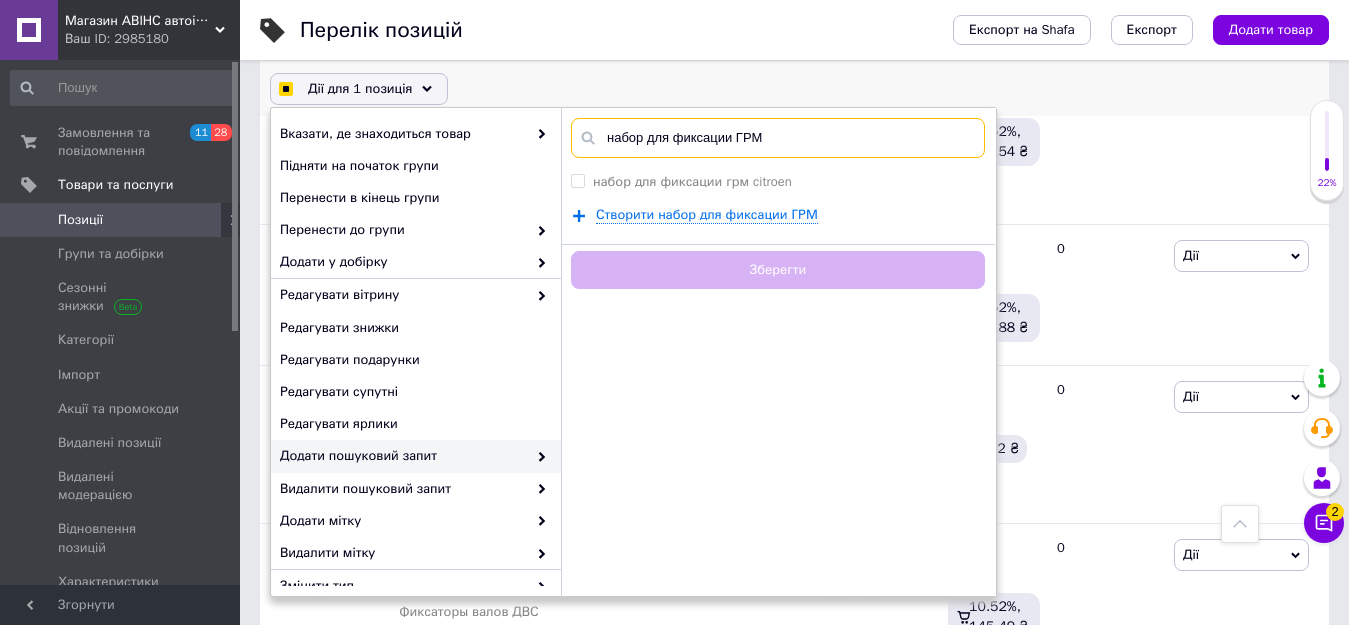 checkbox on "true" 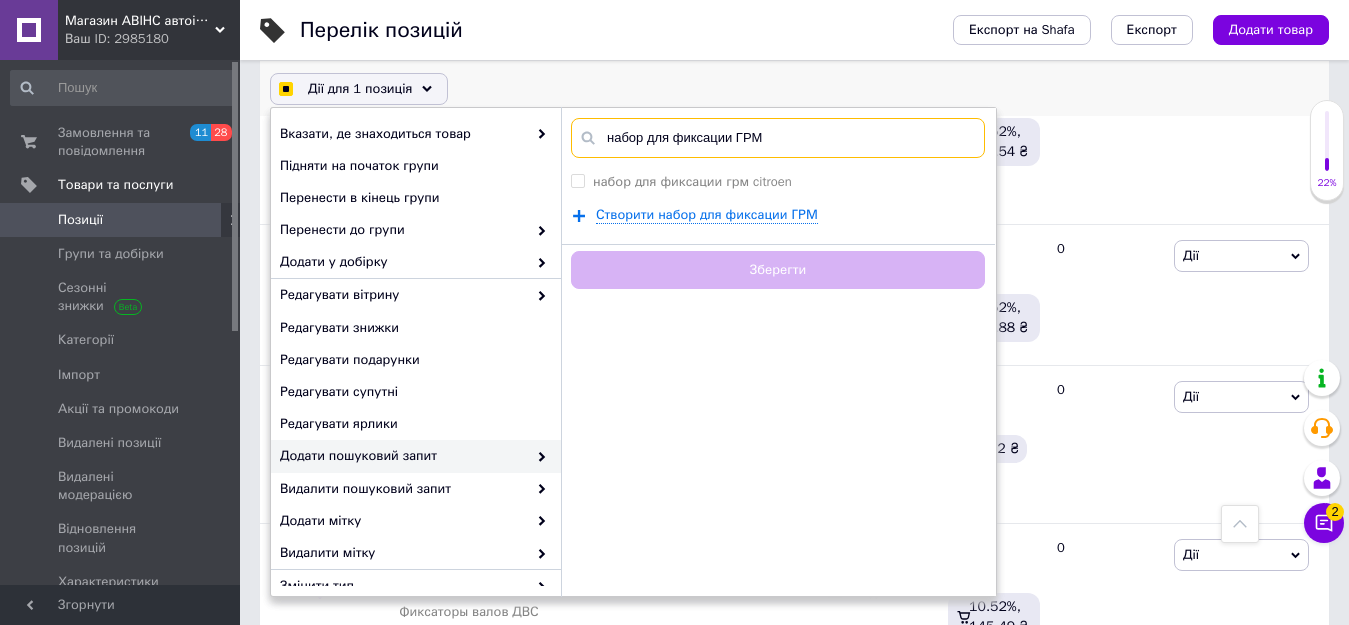 checkbox on "true" 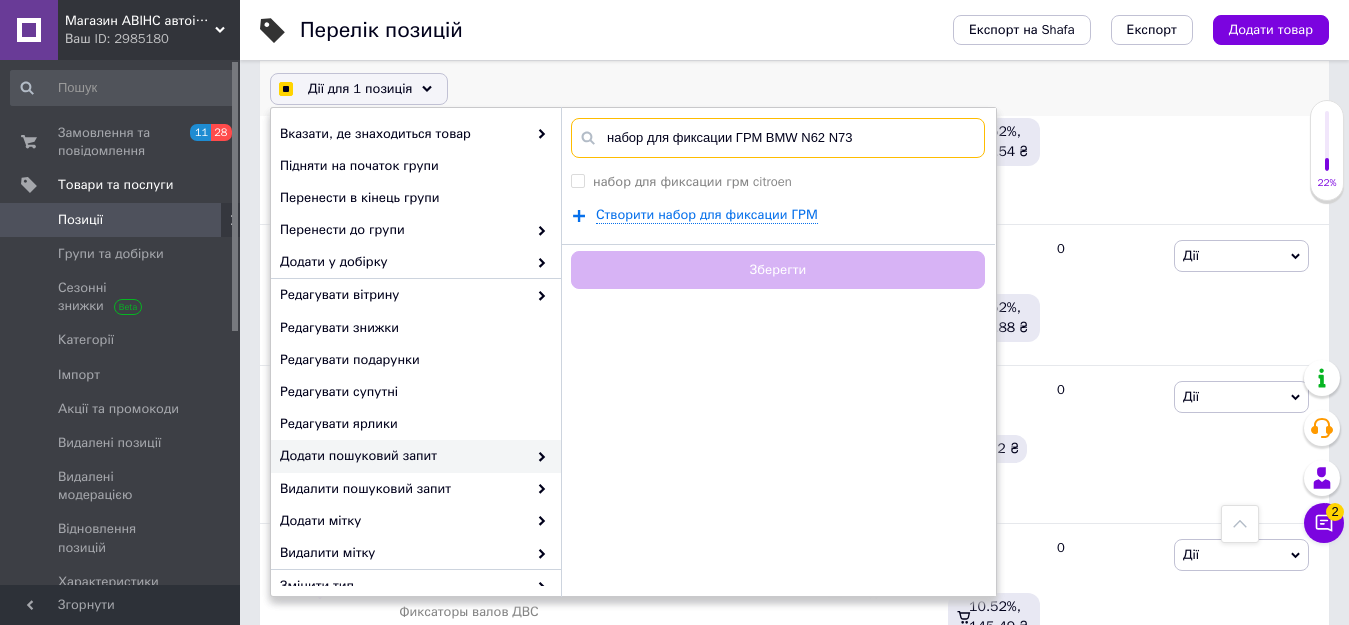 checkbox on "true" 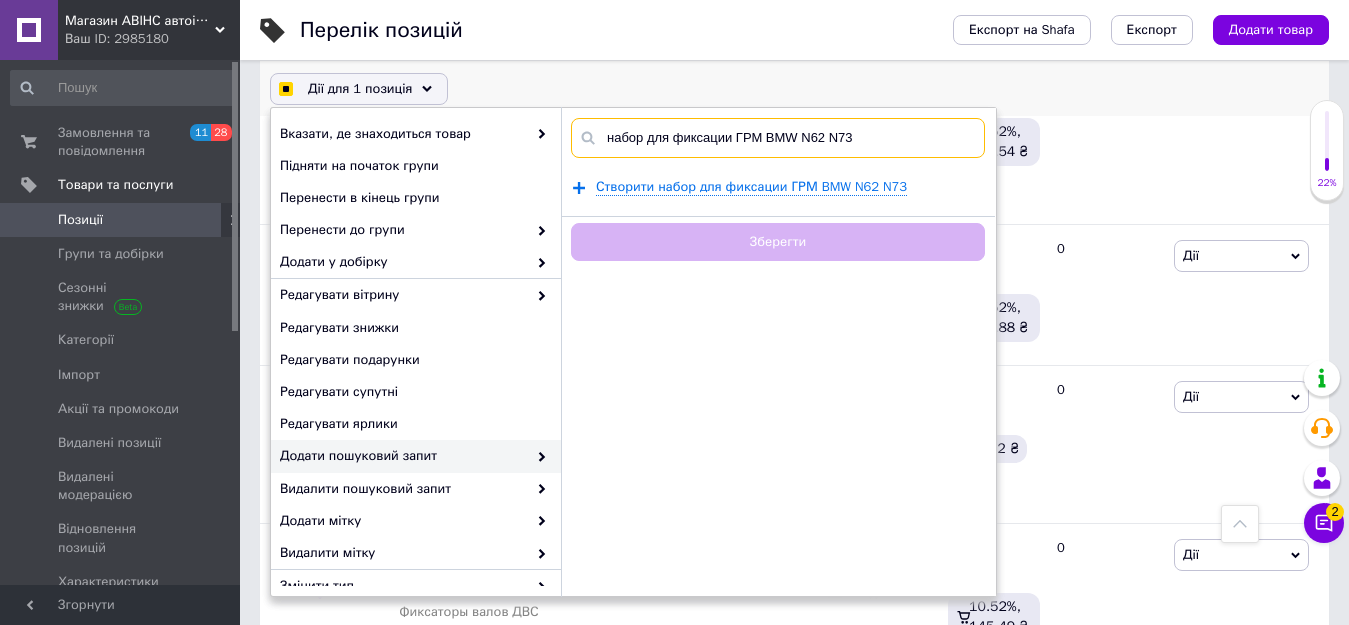 checkbox on "true" 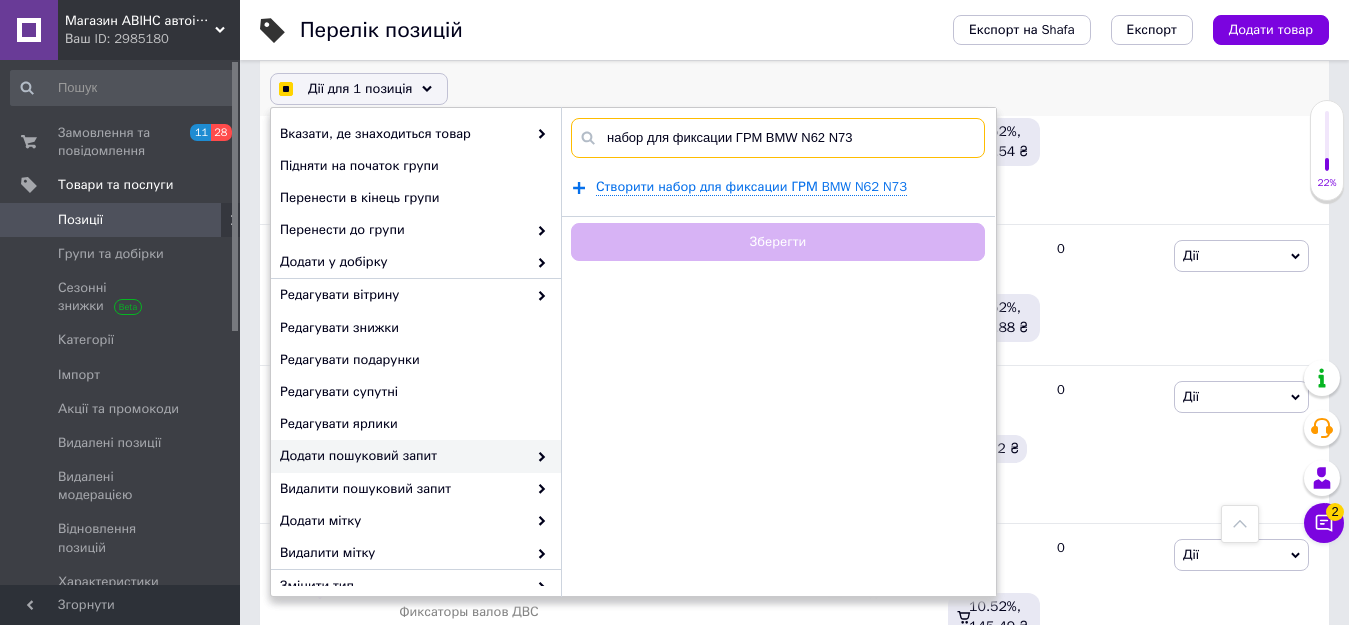checkbox on "true" 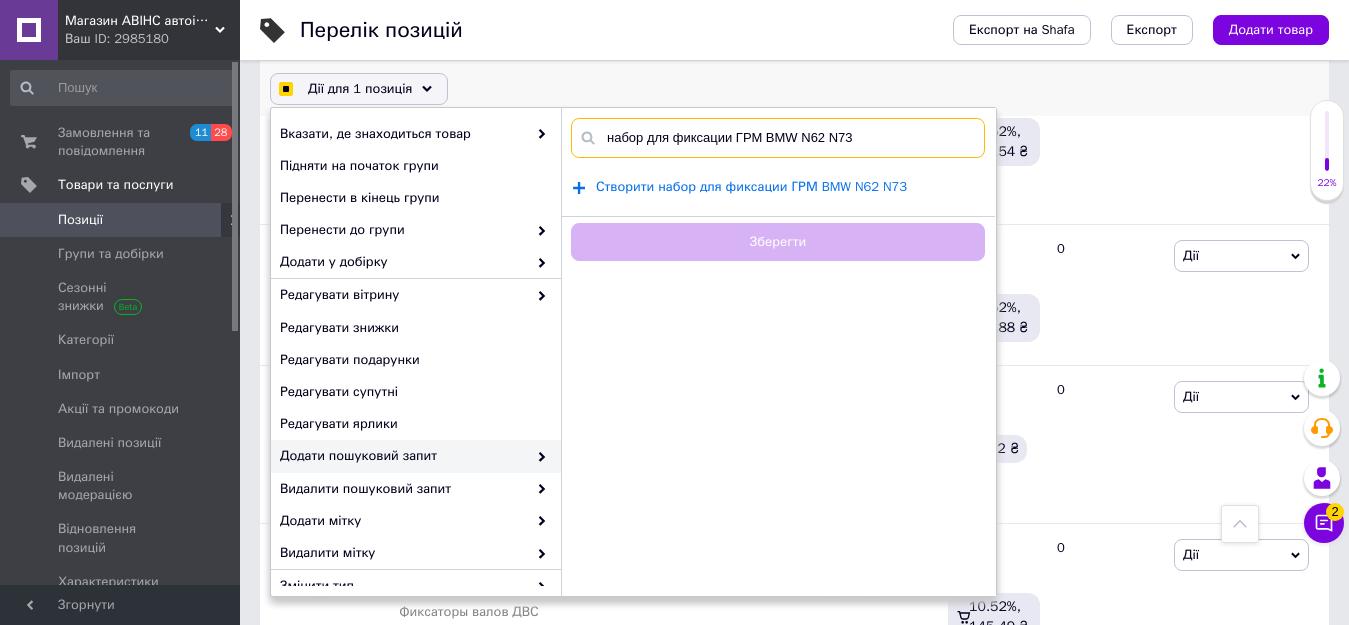 type on "набор для фиксации ГРМ BMW N62 N73" 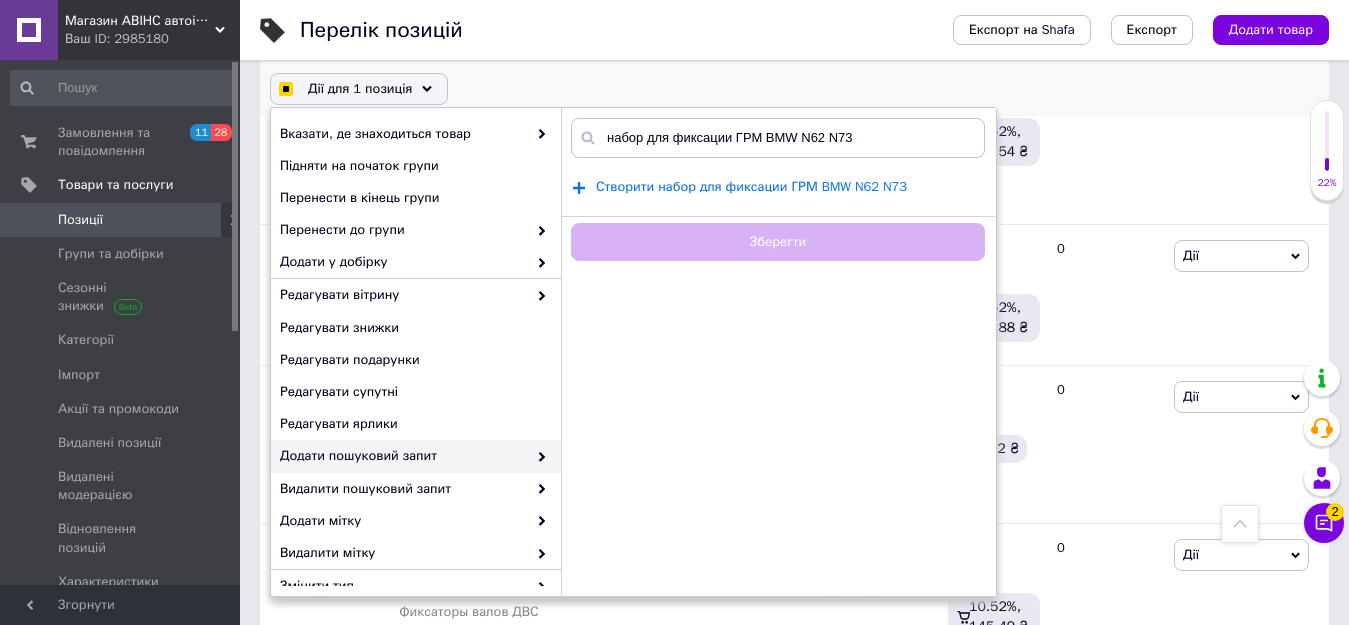 click on "Створити   набор для фиксации ГРМ BMW N62 N73" at bounding box center [751, 187] 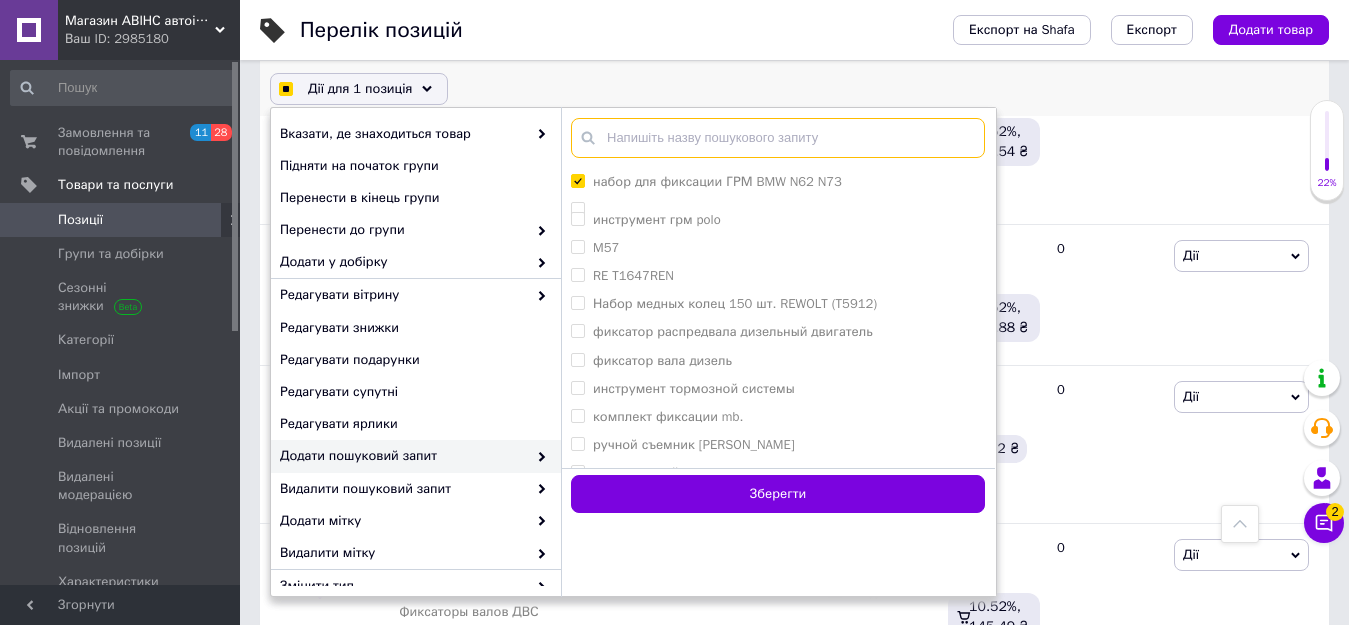click at bounding box center (778, 138) 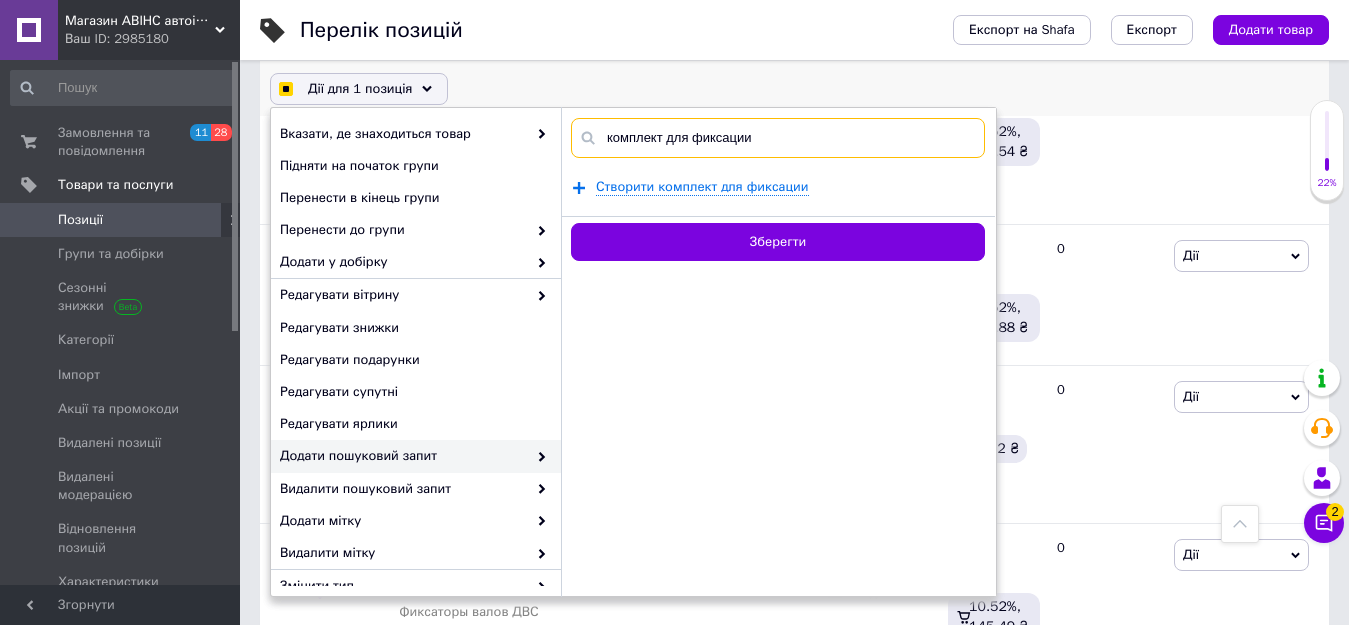 type on "комплект для фиксации" 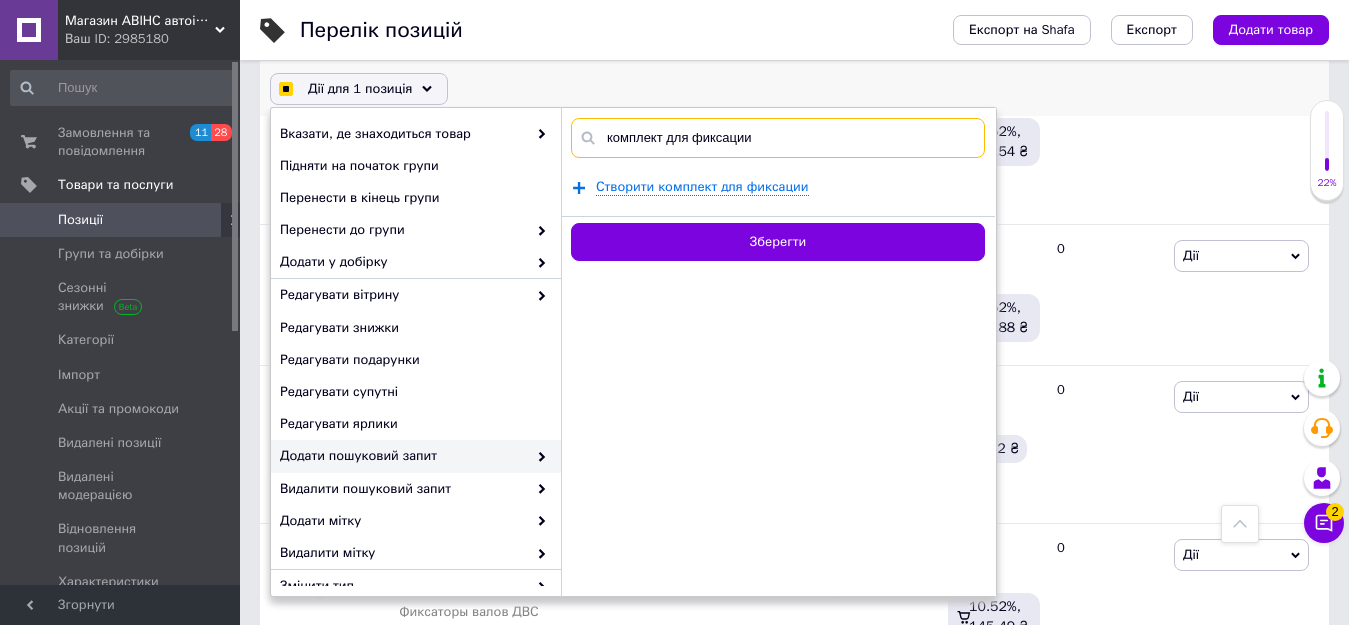 checkbox on "true" 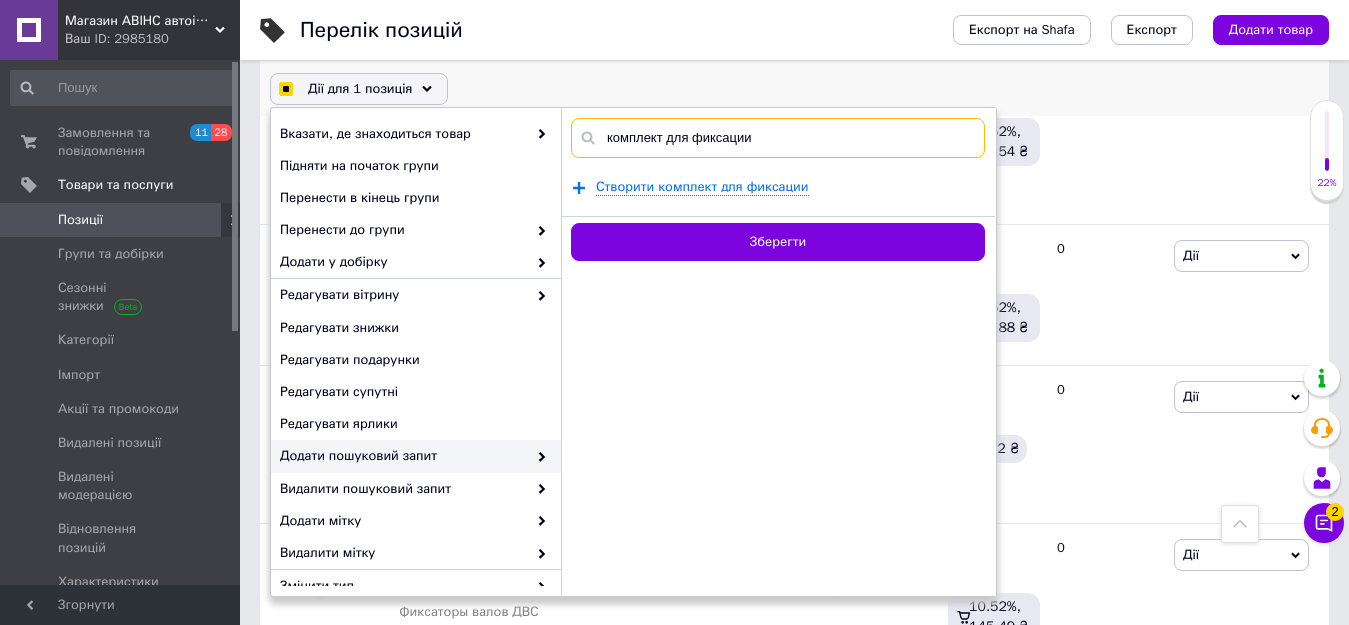 checkbox on "true" 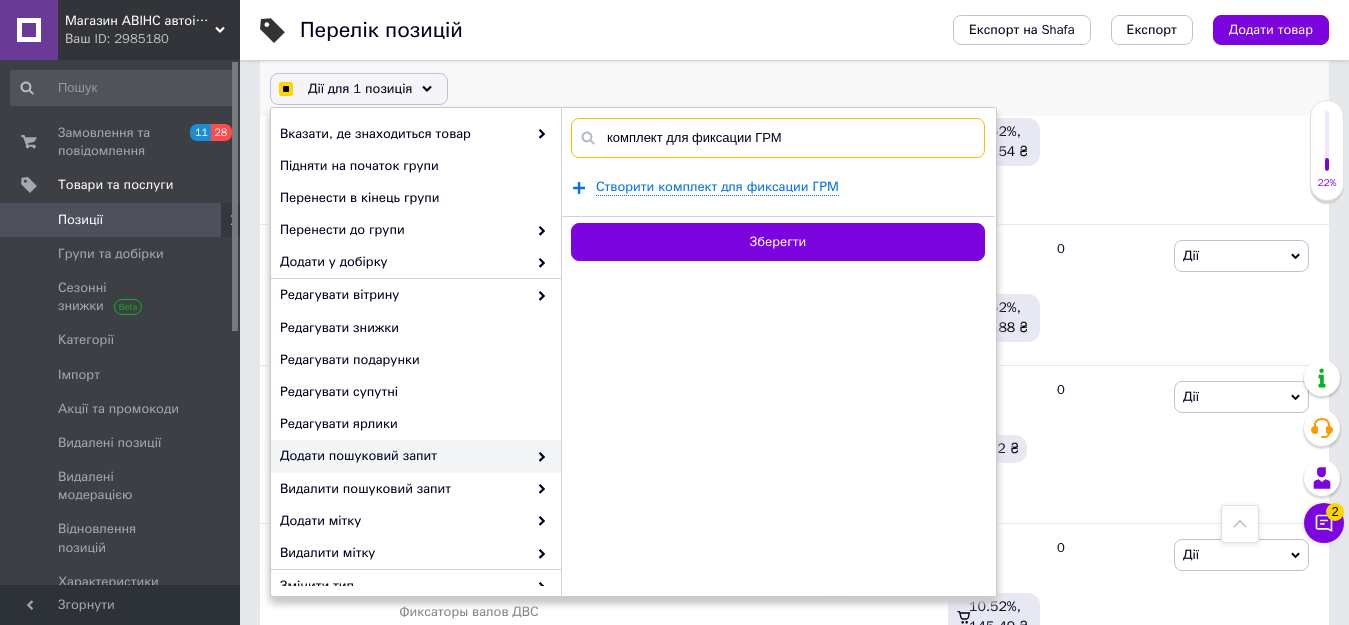 type on "комплект для фиксации ГРМ" 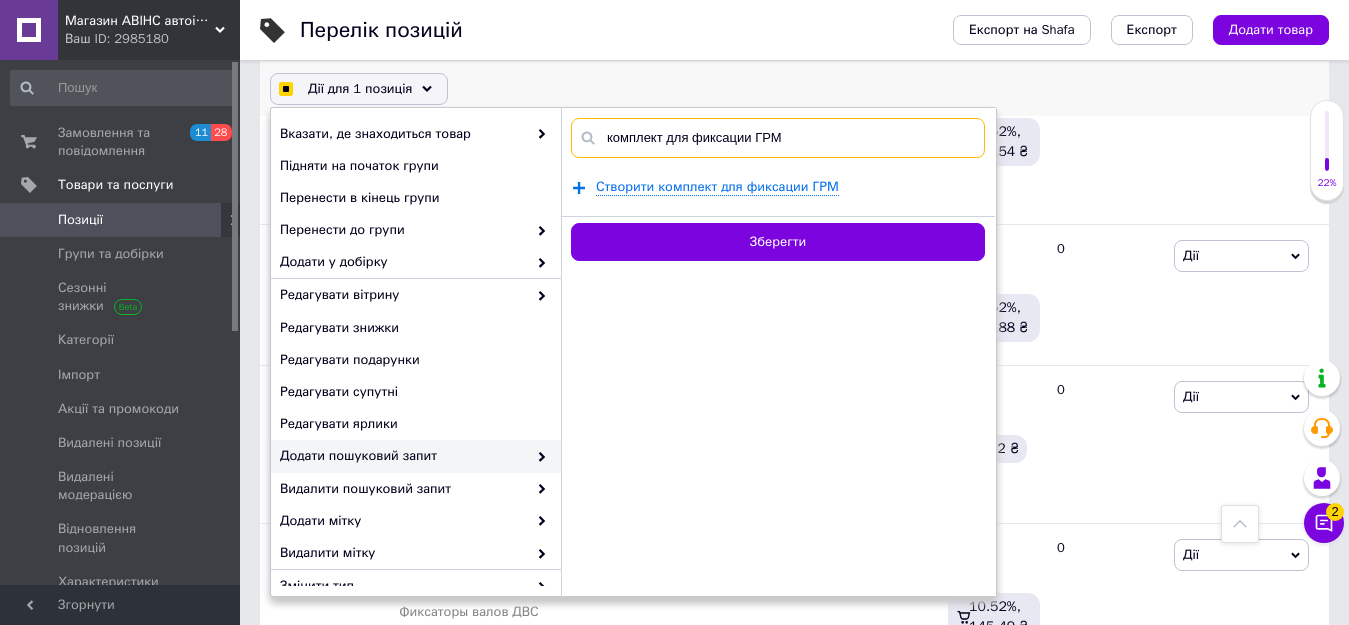 checkbox on "true" 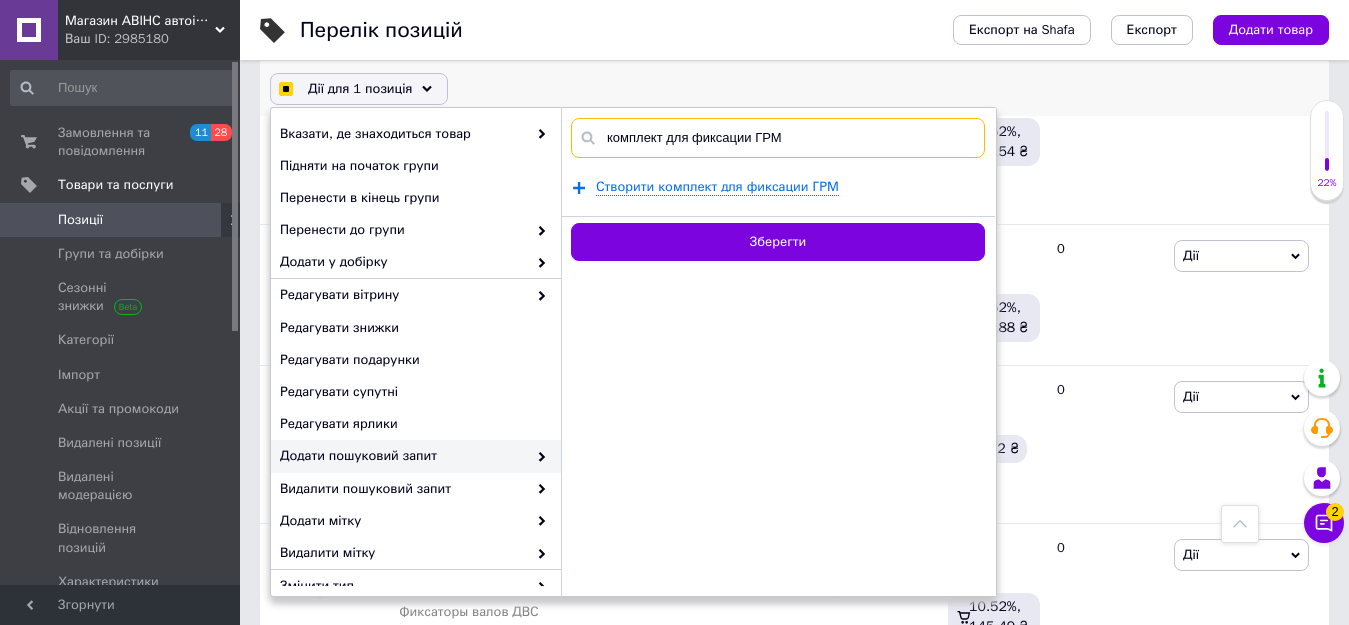 checkbox on "true" 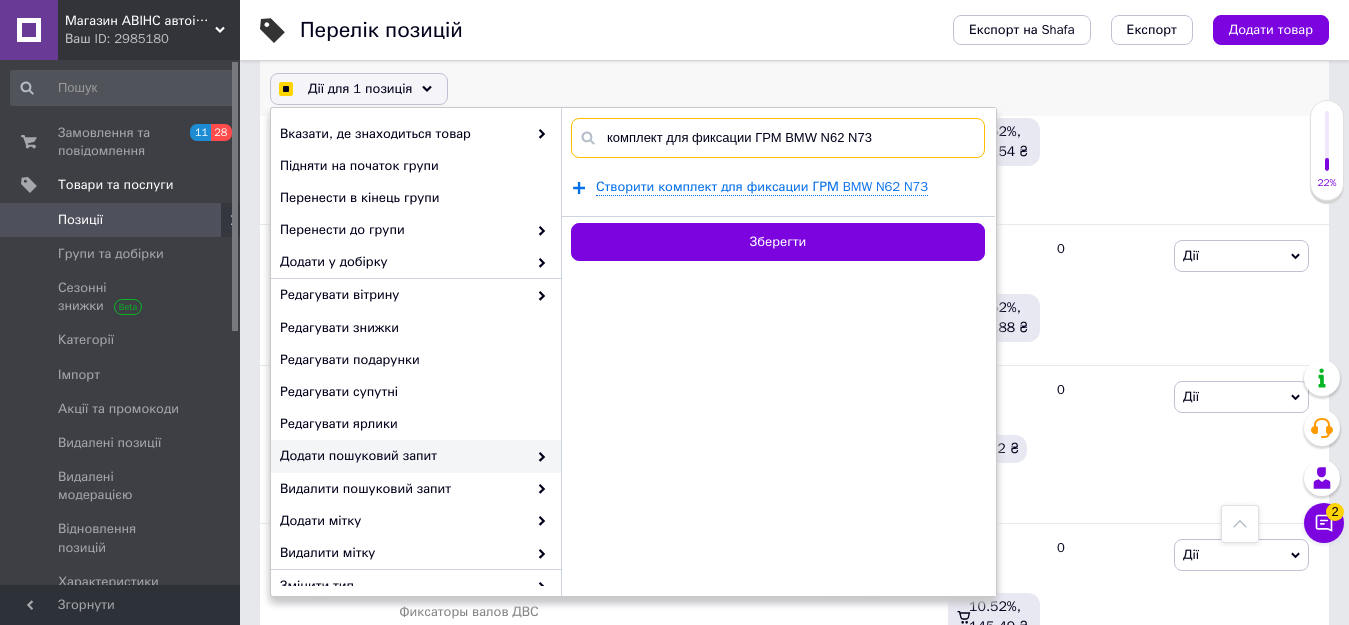 checkbox on "true" 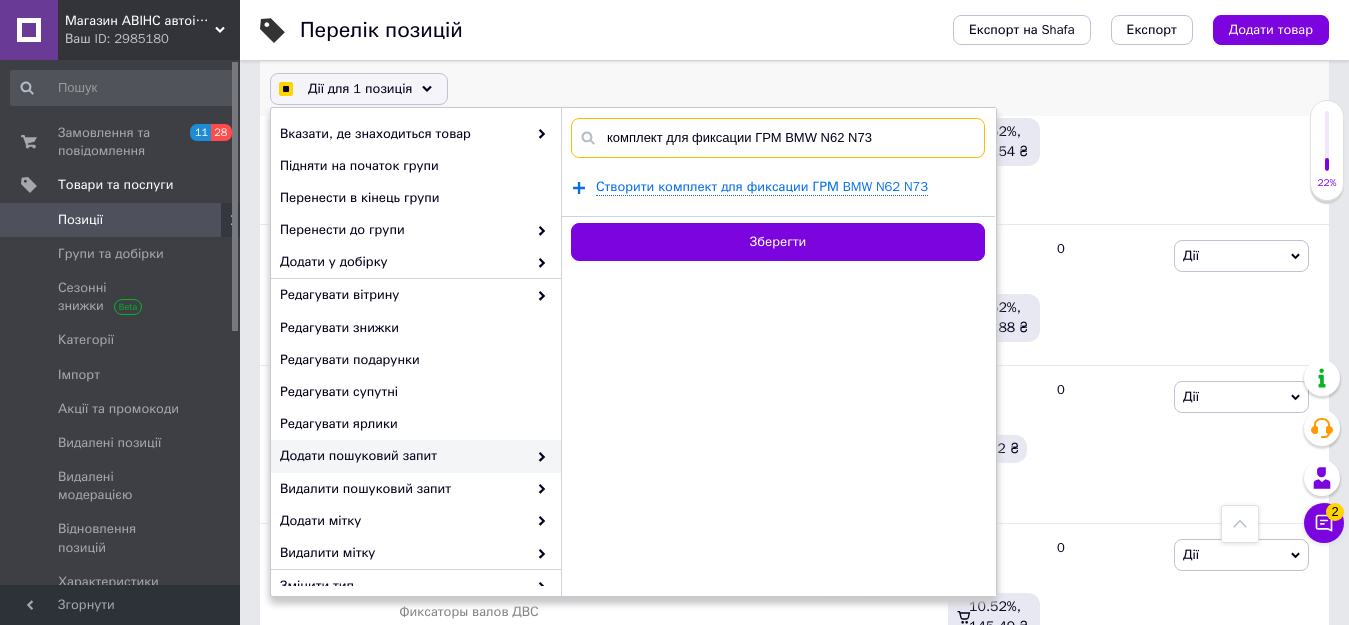 checkbox on "true" 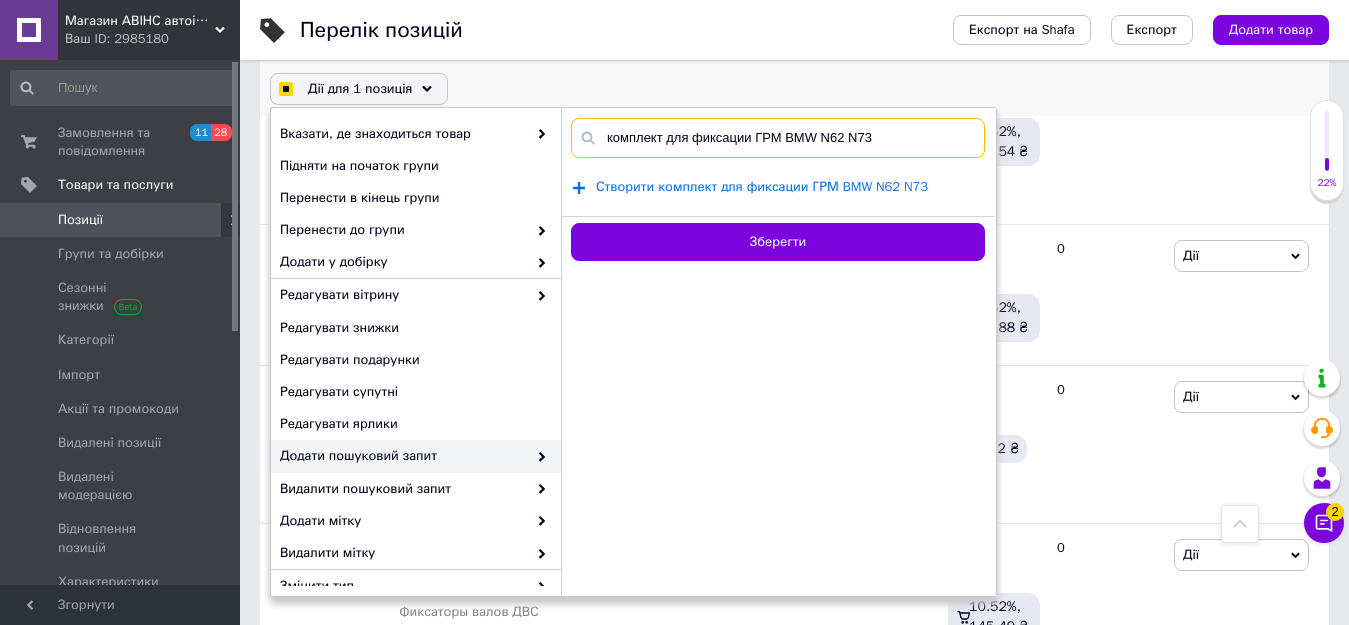 type on "комплект для фиксации ГРМ BMW N62 N73" 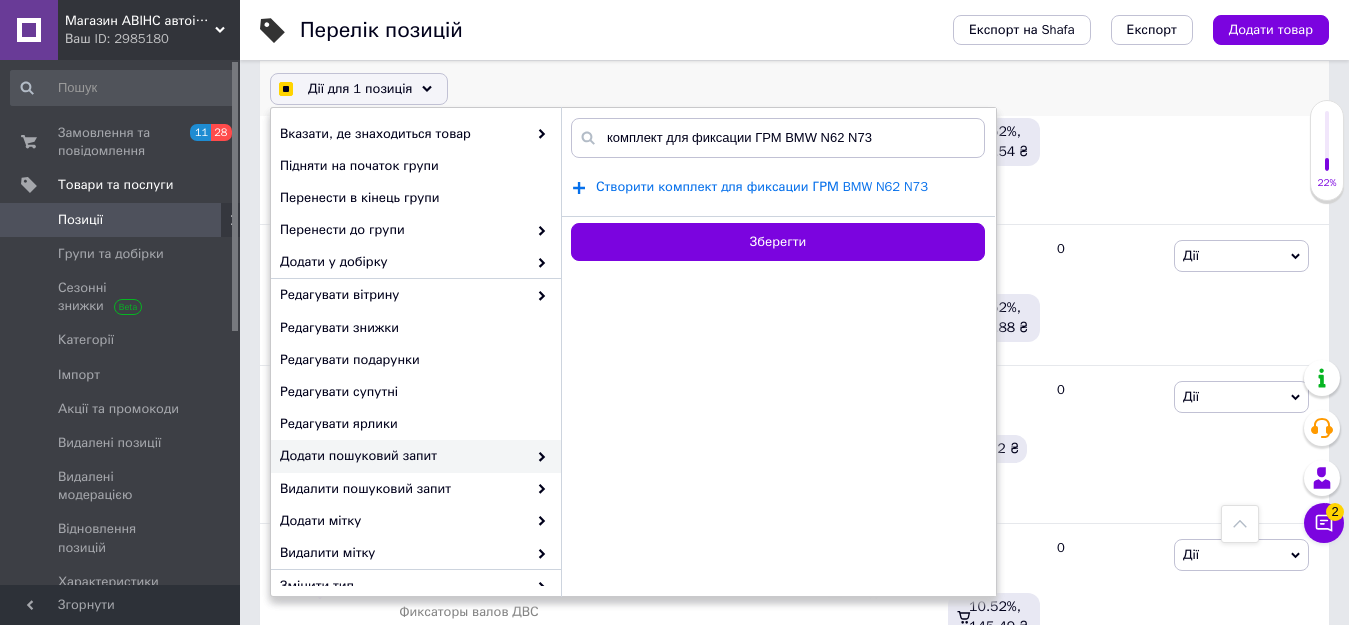 click on "Створити   комплект для фиксации ГРМ BMW N62 N73" at bounding box center [762, 187] 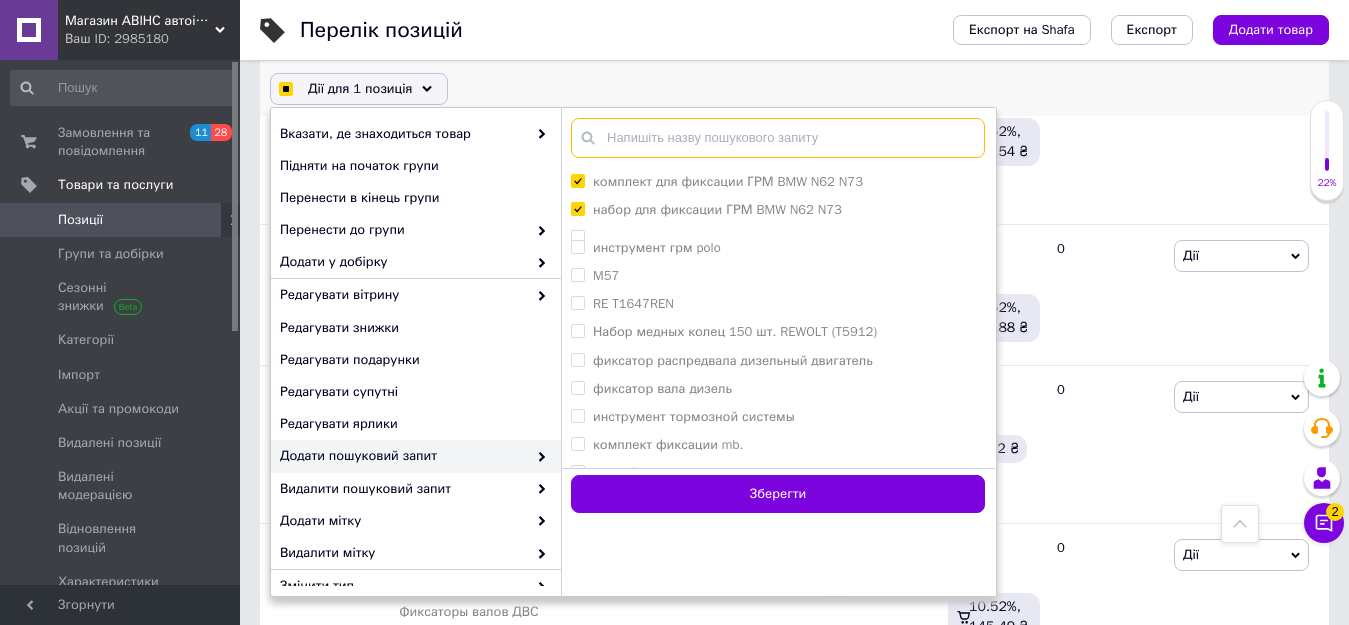 click at bounding box center (778, 138) 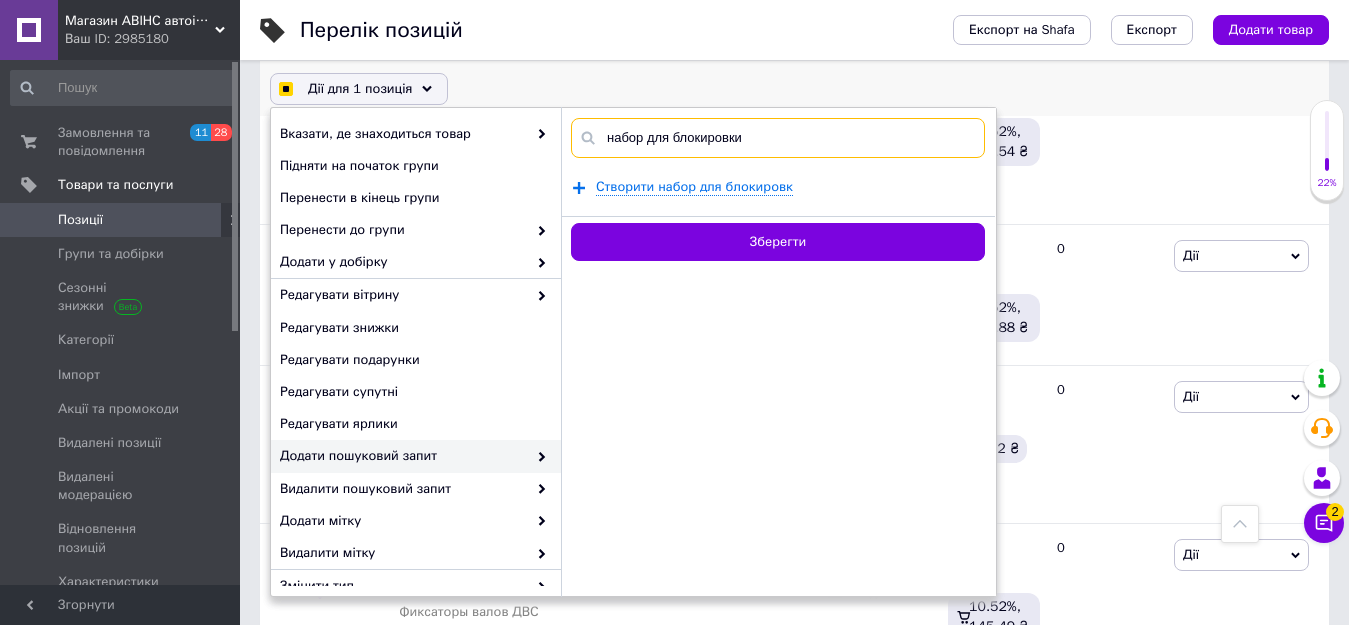 type on "набор для блокировки" 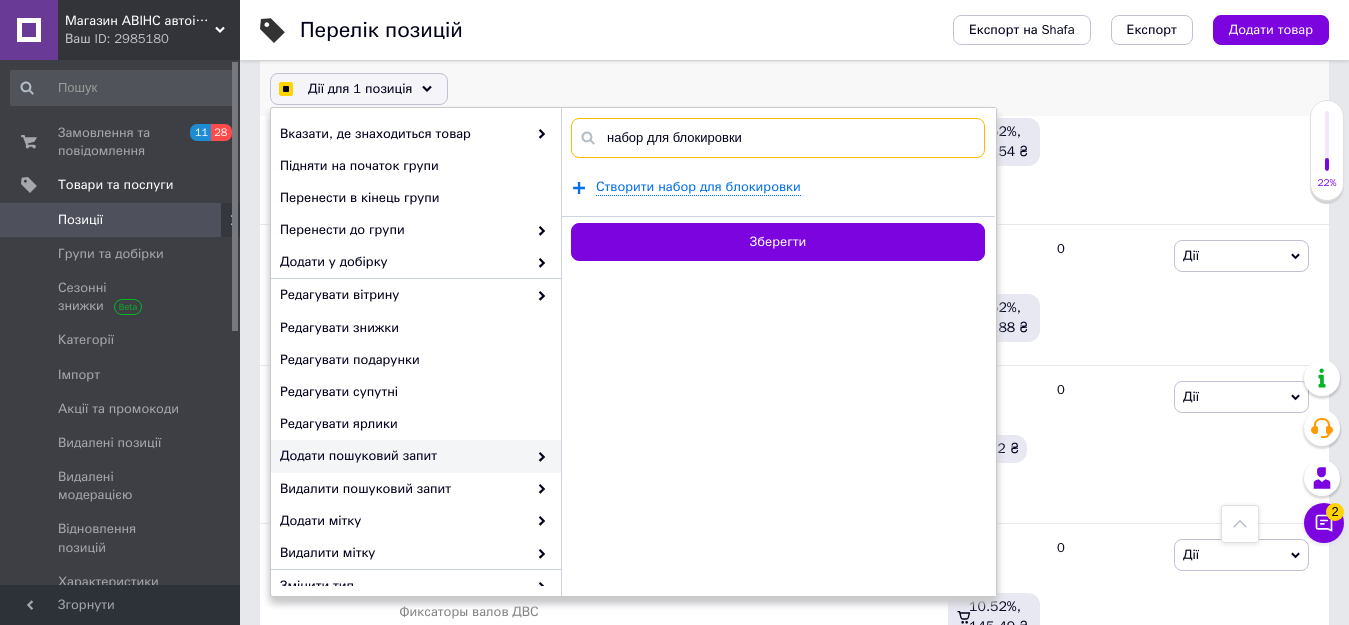 checkbox on "true" 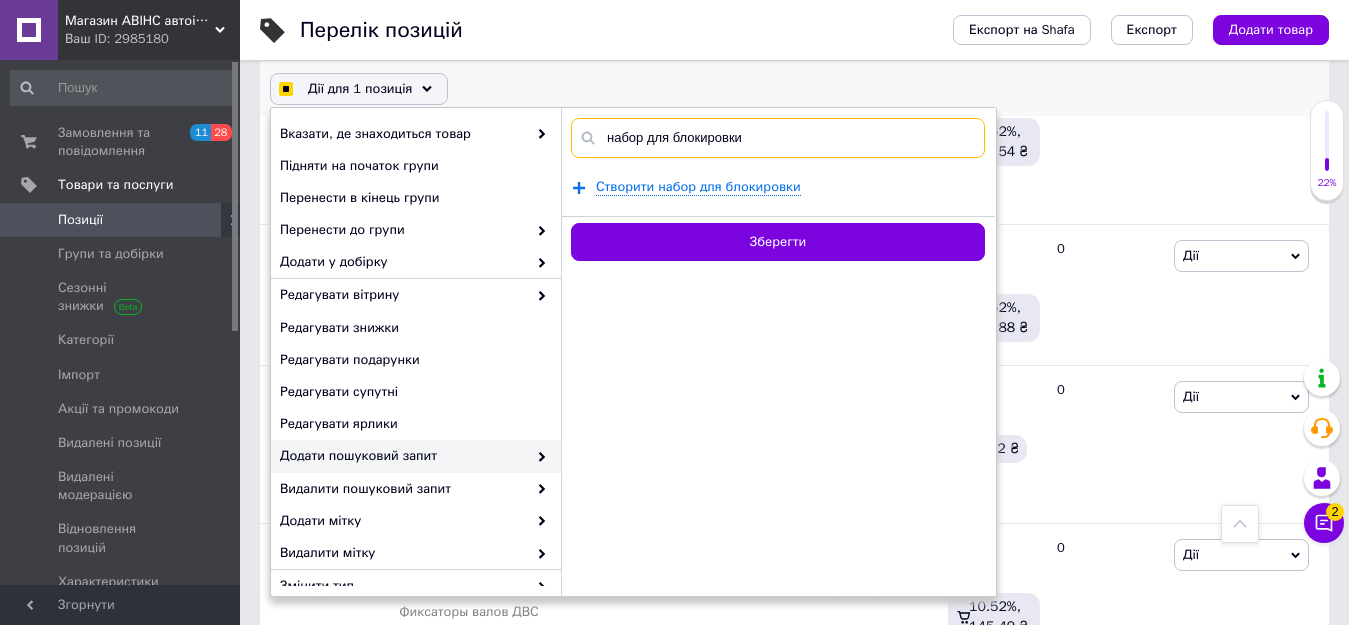 checkbox on "true" 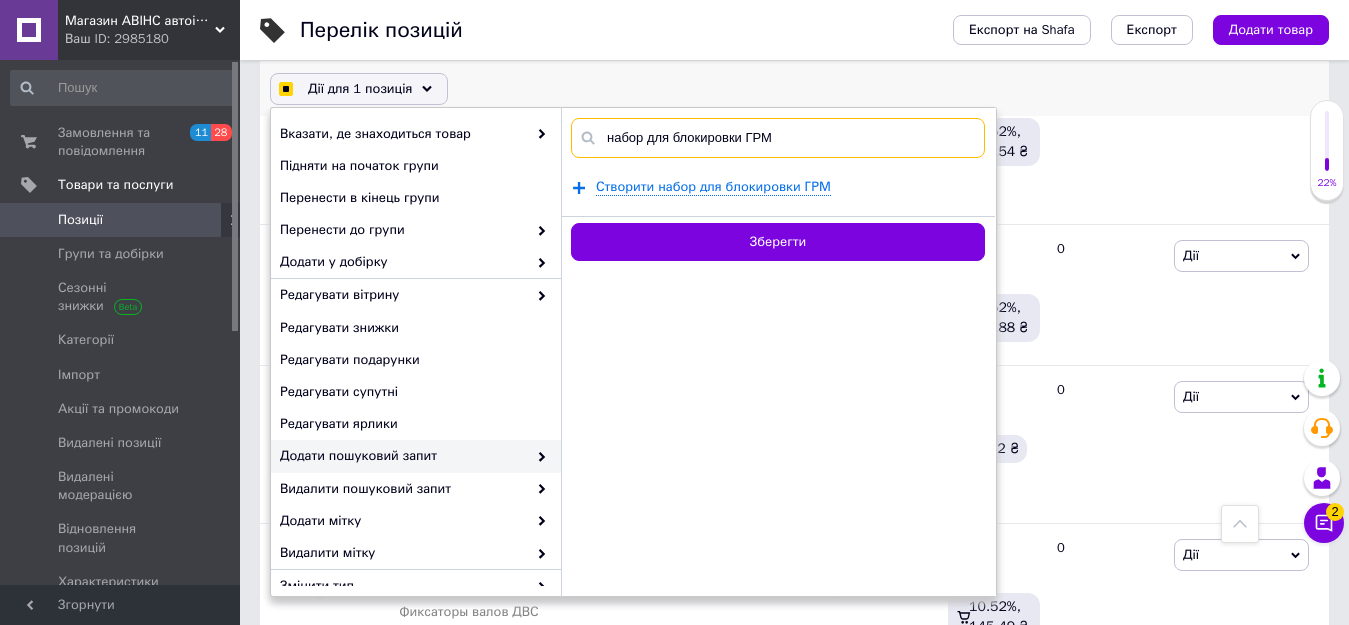 paste on "BMW N62 N73" 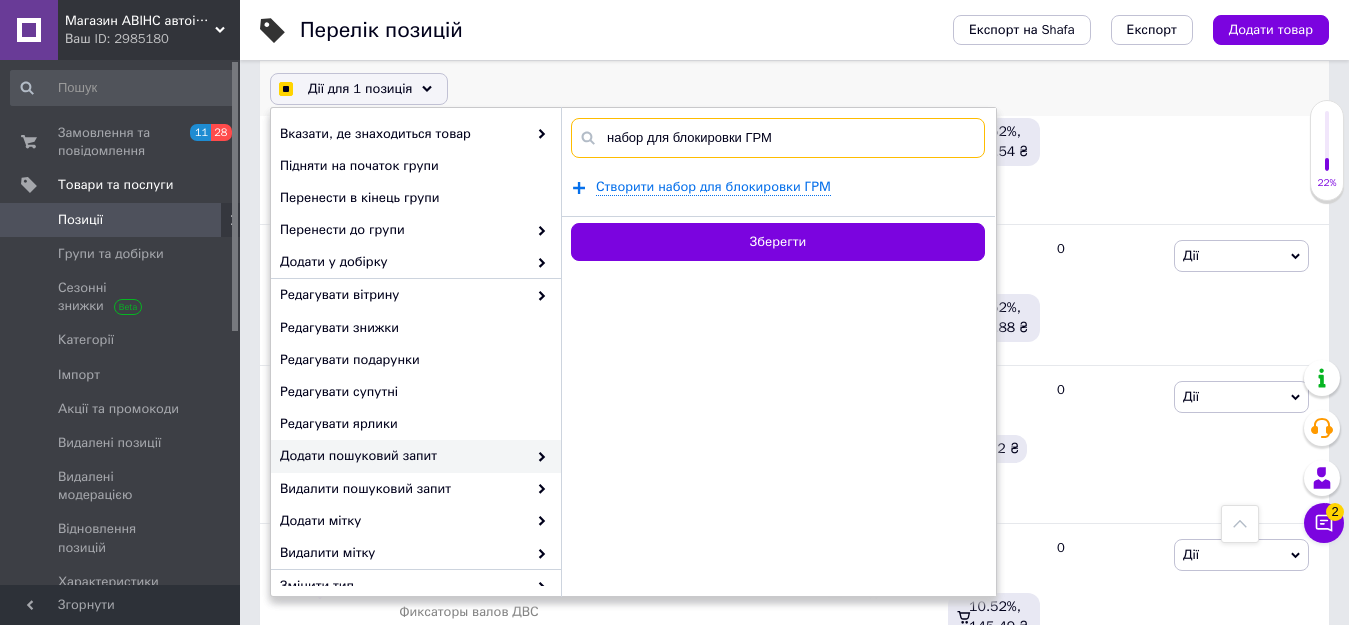 type on "набор для блокировки ГРМ BMW N62 N73" 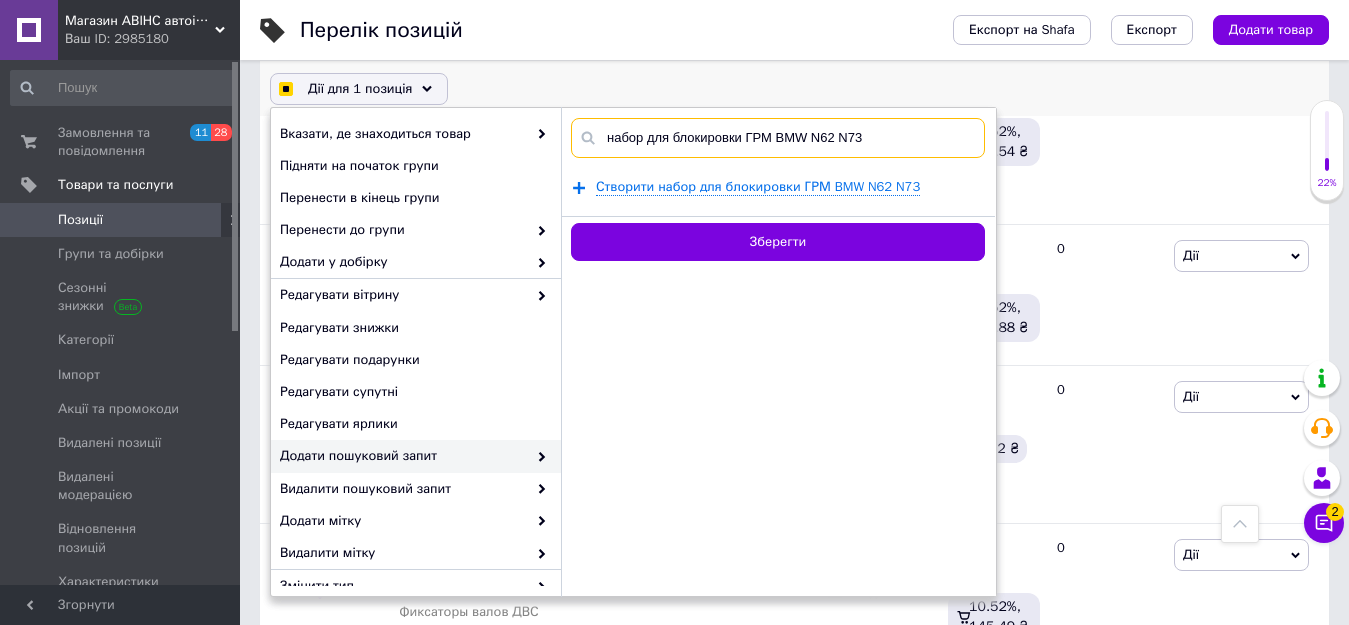 checkbox on "true" 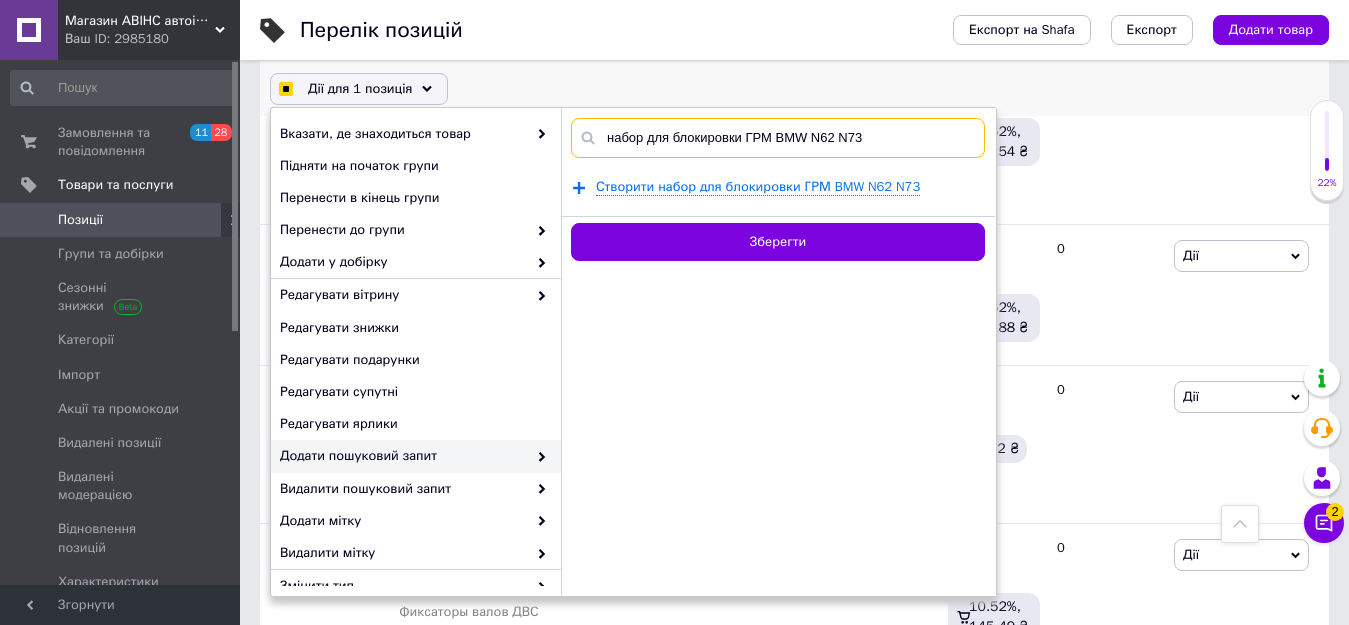 checkbox on "true" 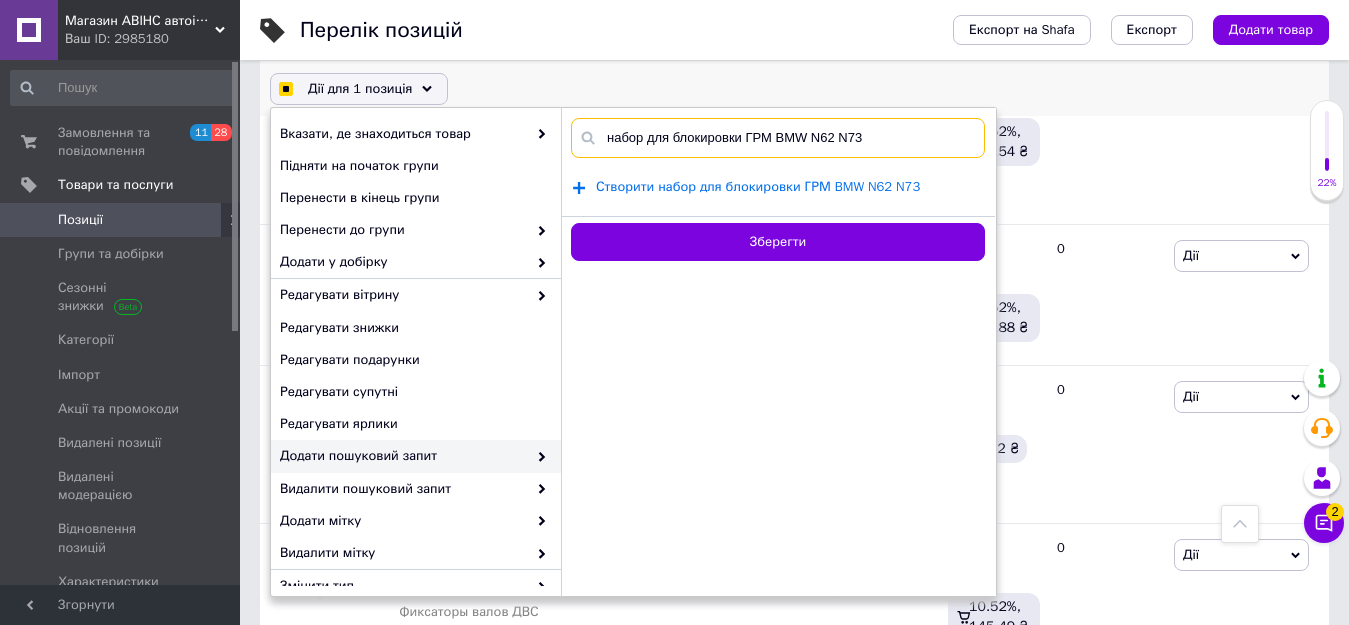 type on "набор для блокировки ГРМ BMW N62 N73" 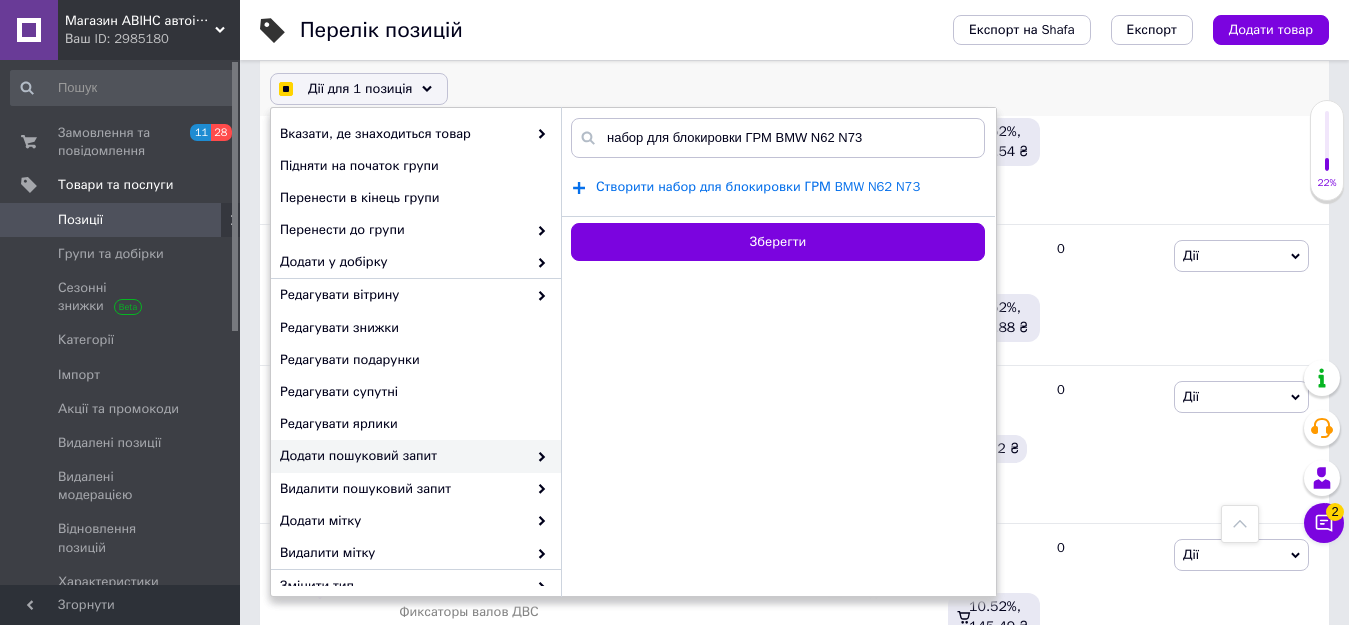 click on "Створити   набор для блокировки ГРМ BMW N62 N73" at bounding box center [758, 187] 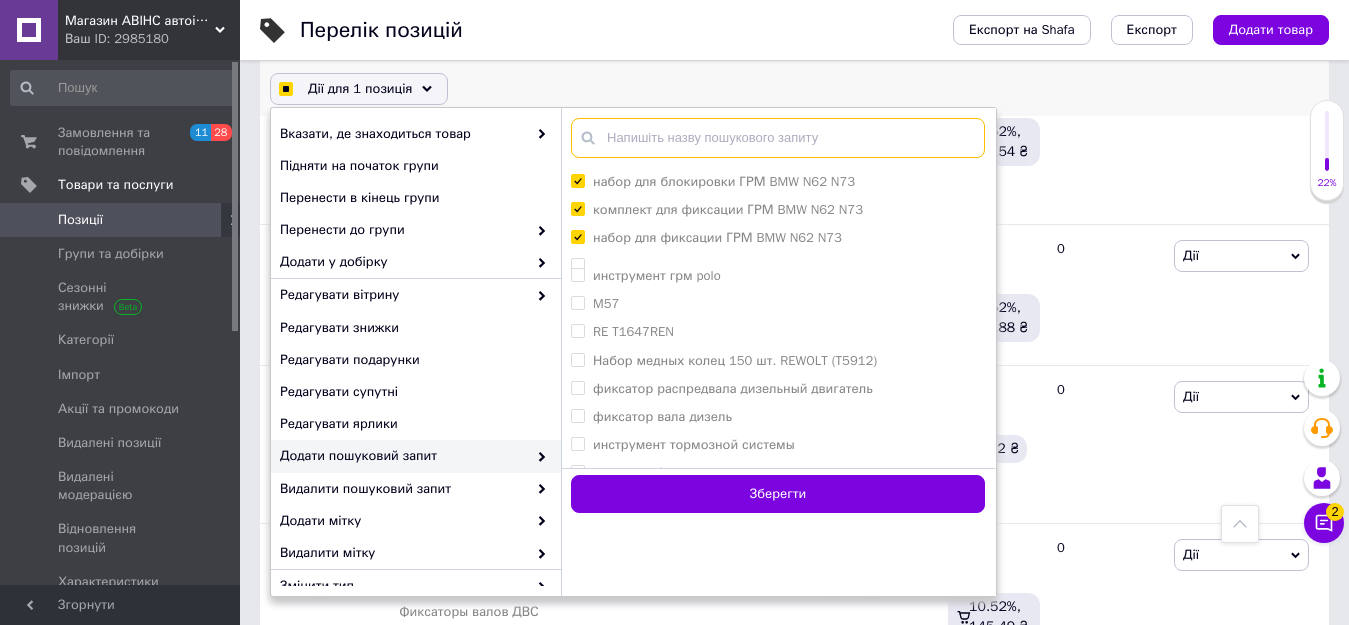 click at bounding box center (778, 138) 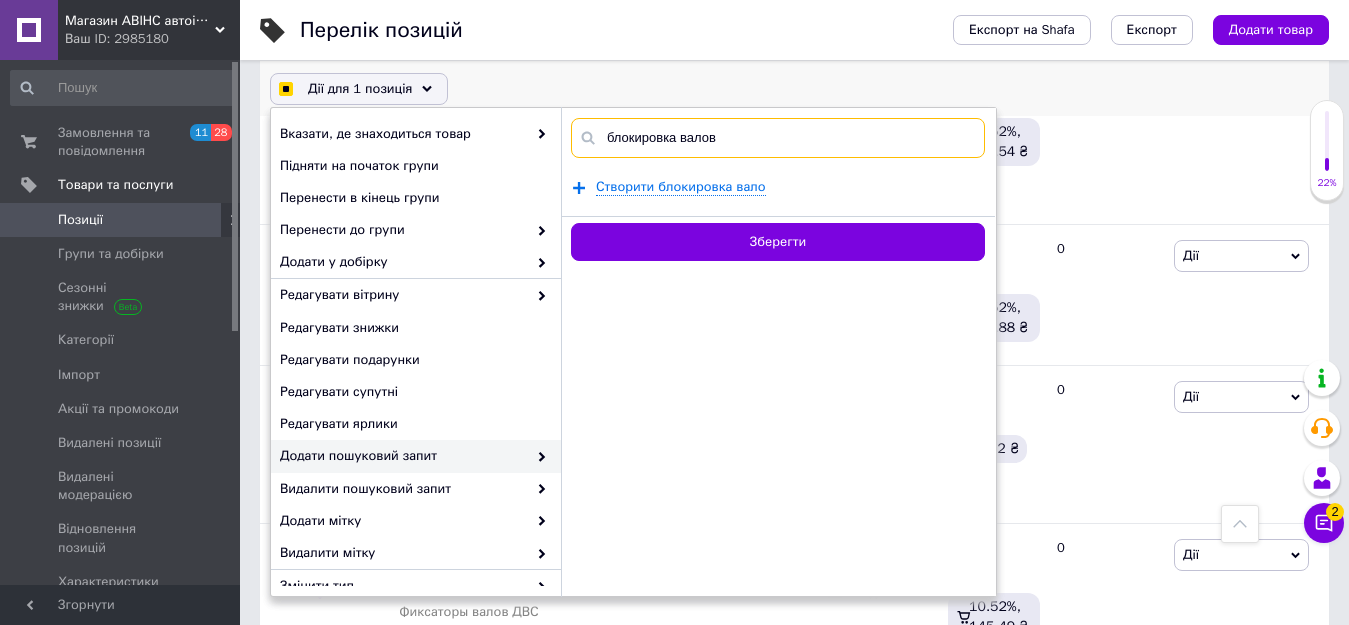 type on "блокировка валов" 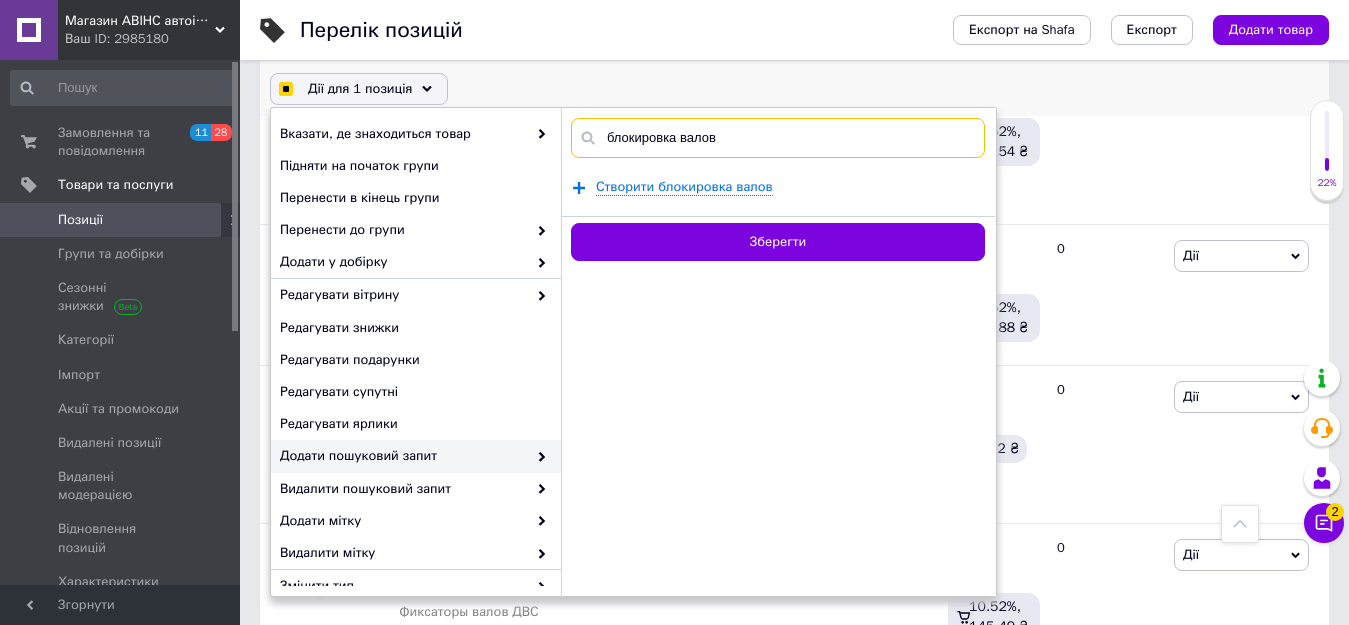 checkbox on "true" 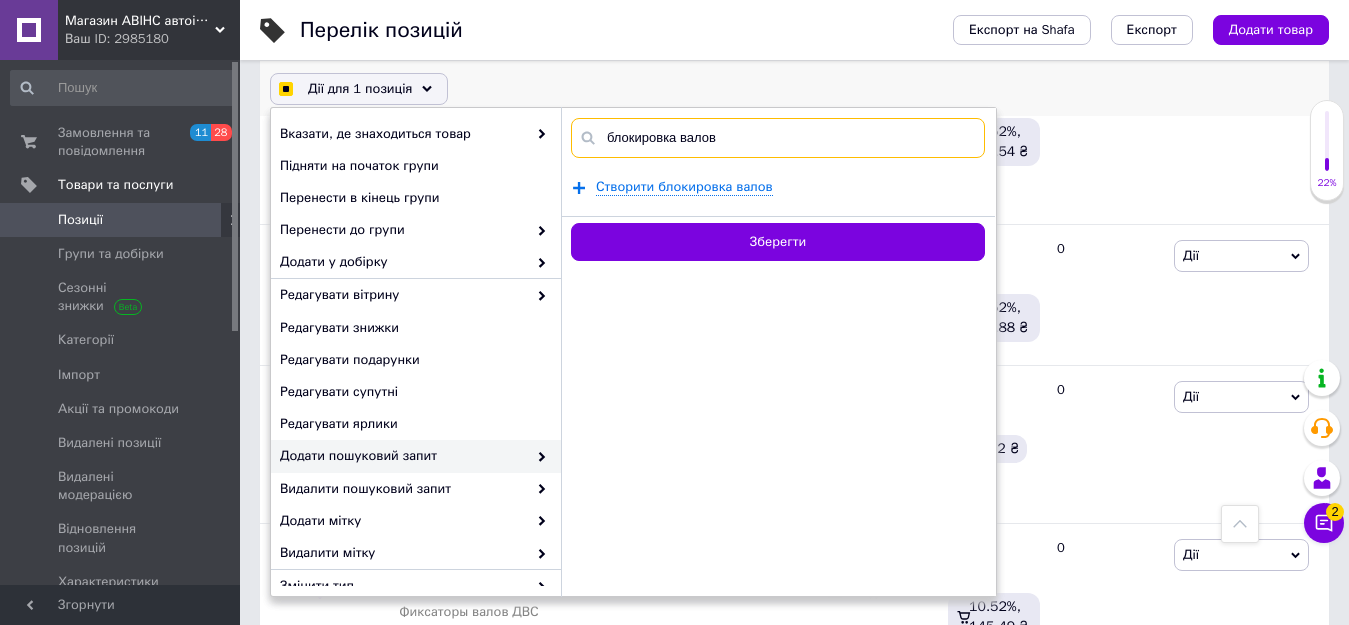 checkbox on "true" 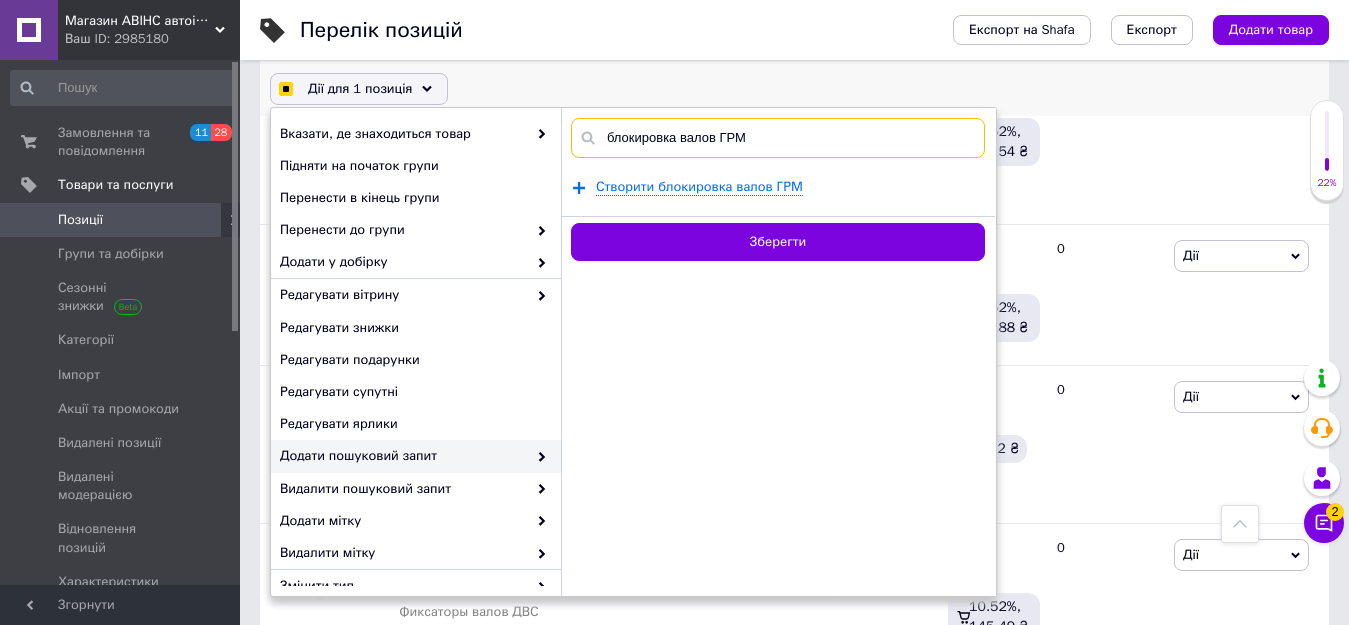 type on "блокировка валов ГРМ" 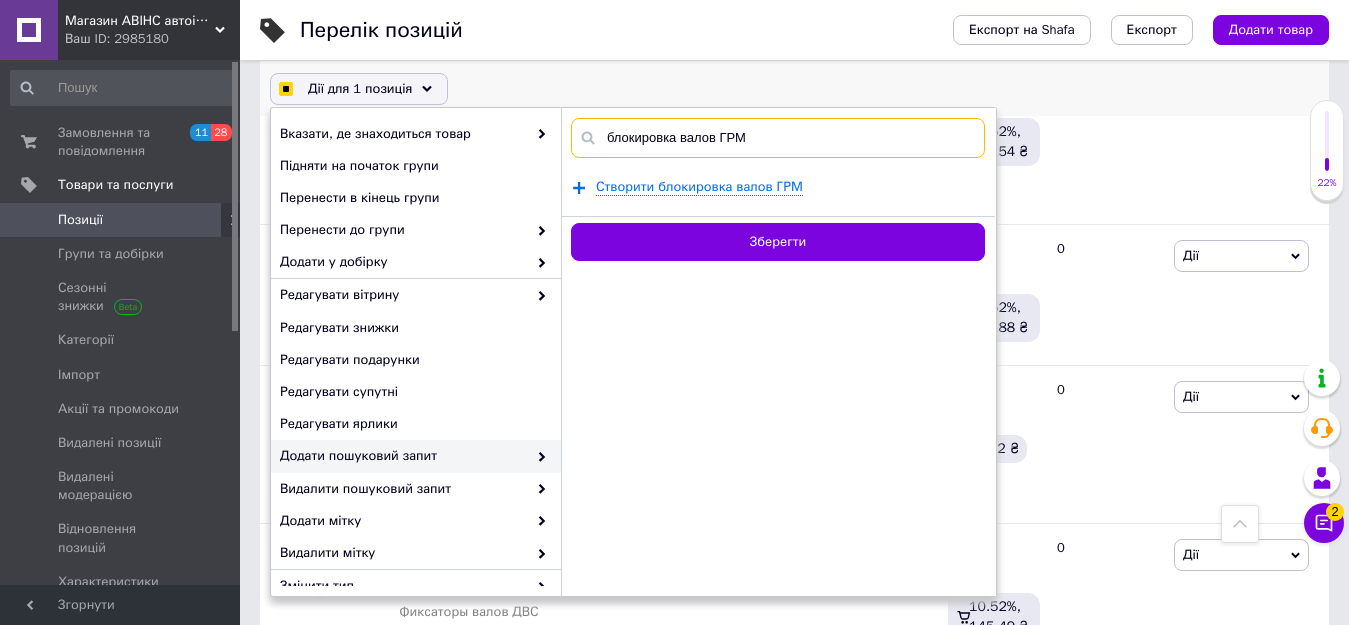 checkbox on "true" 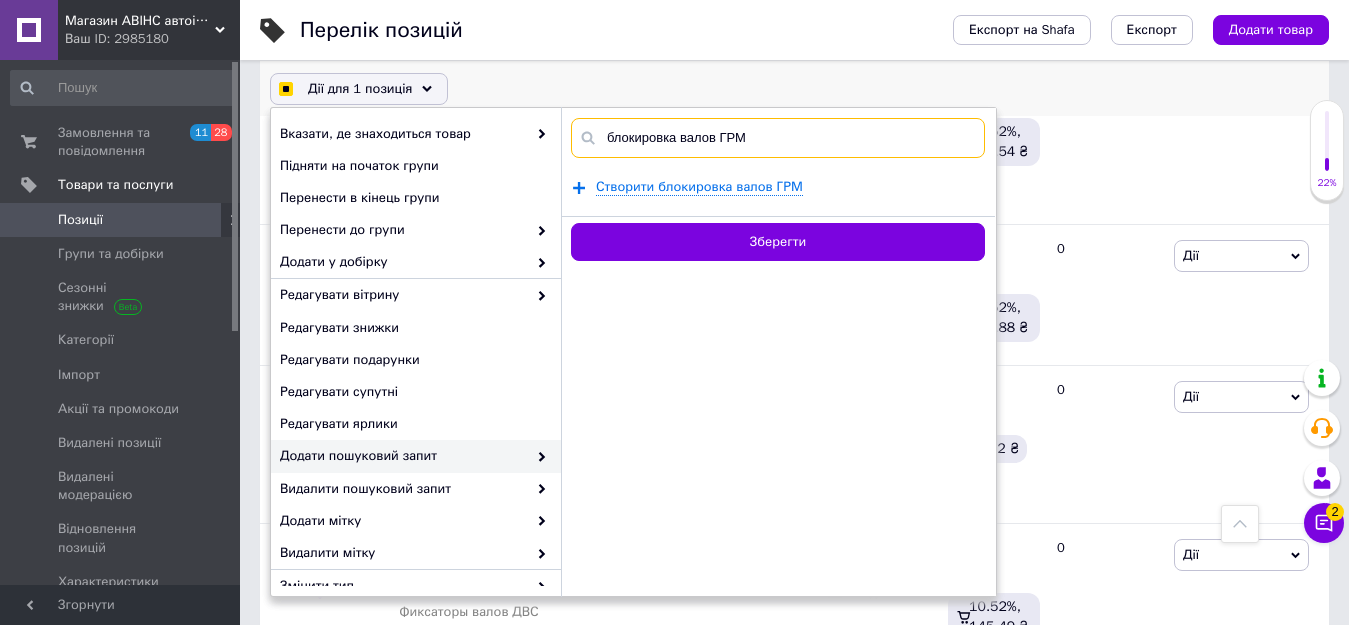 checkbox on "true" 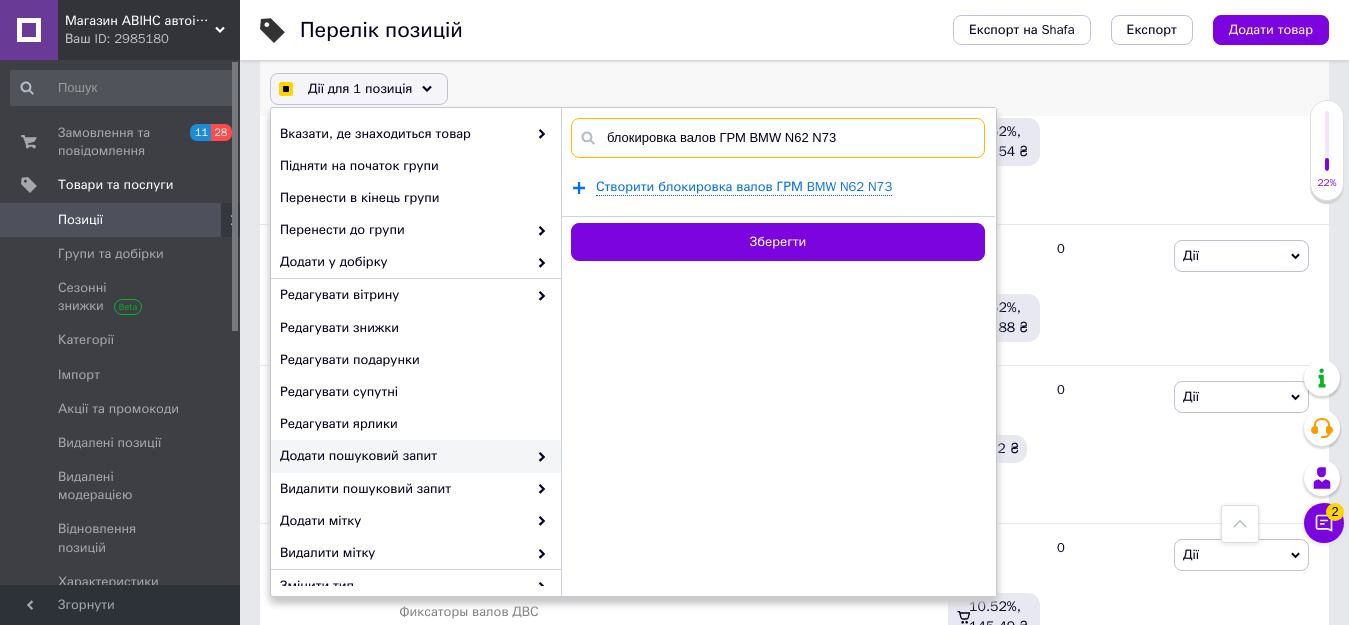 click on "блокировка валов ГРМ BMW N62 N73" at bounding box center (778, 138) 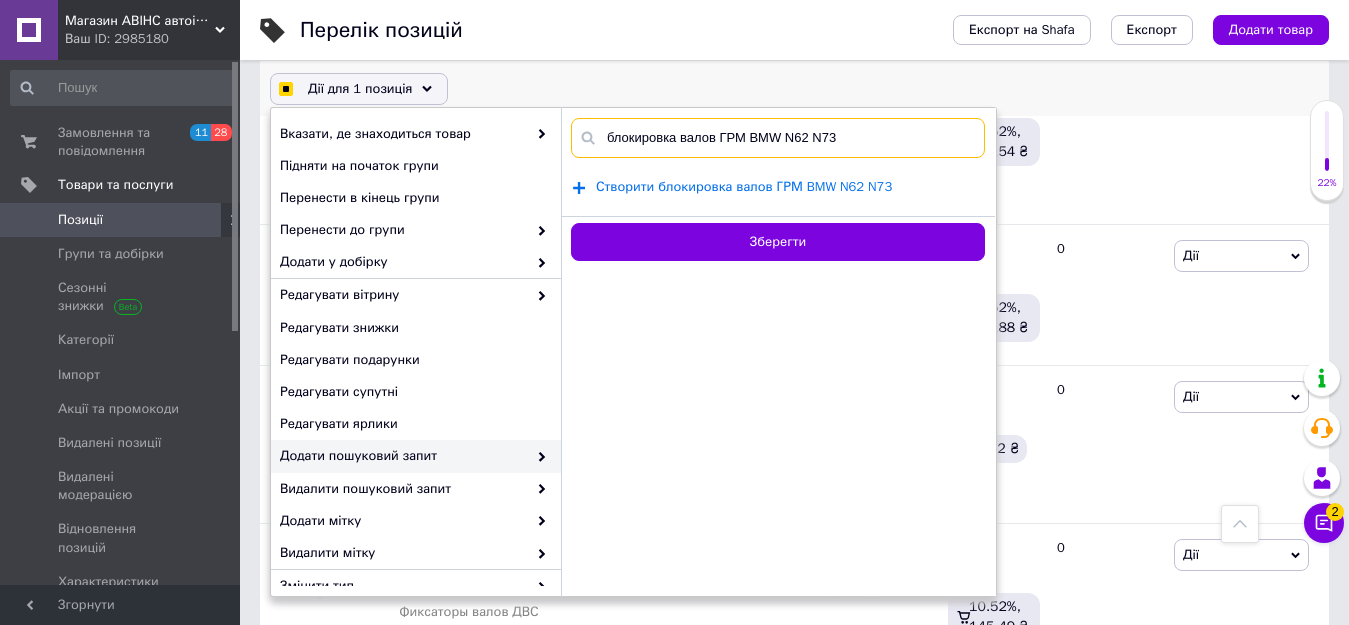 checkbox on "true" 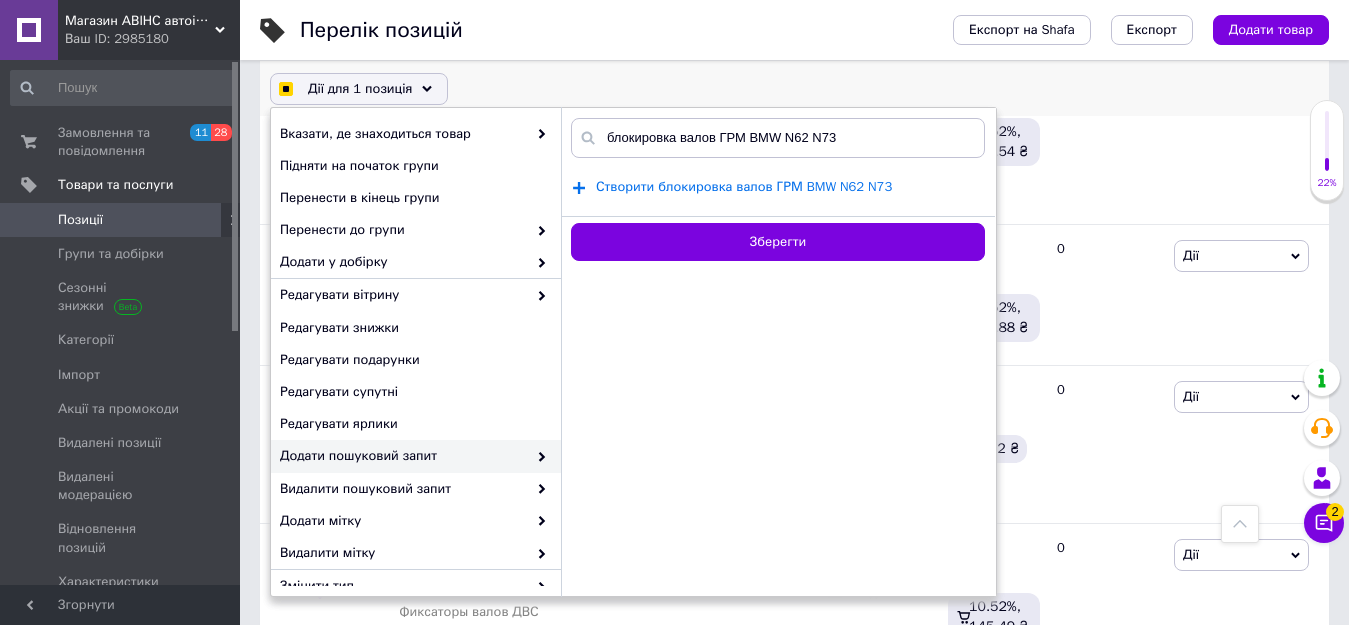 click on "Створити   блокировка валов ГРМ BMW N62 N73" at bounding box center (744, 187) 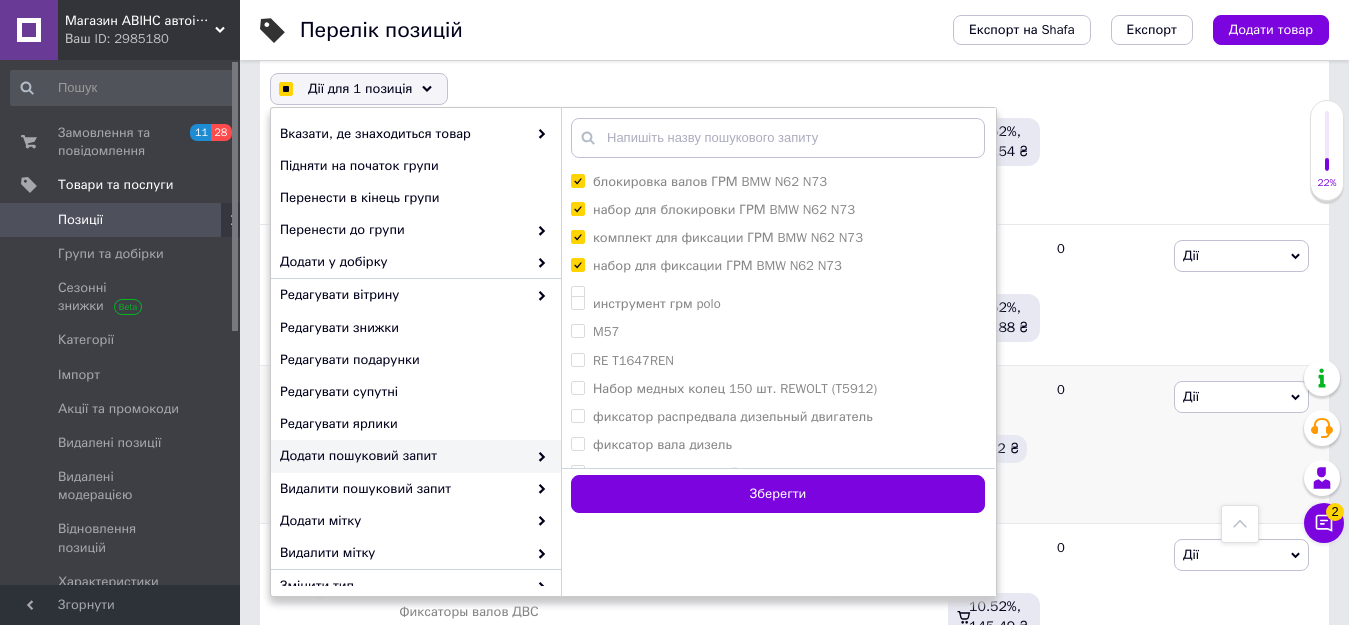 click on "Зберегти" at bounding box center [778, 494] 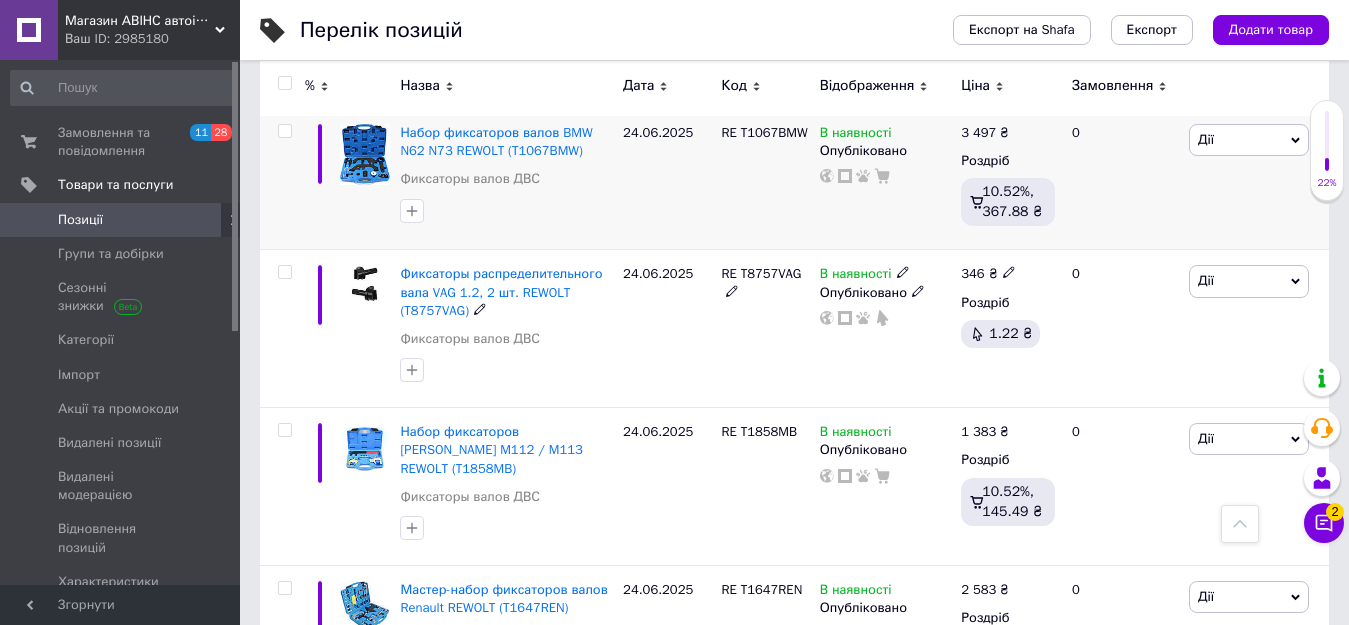 scroll, scrollTop: 1802, scrollLeft: 0, axis: vertical 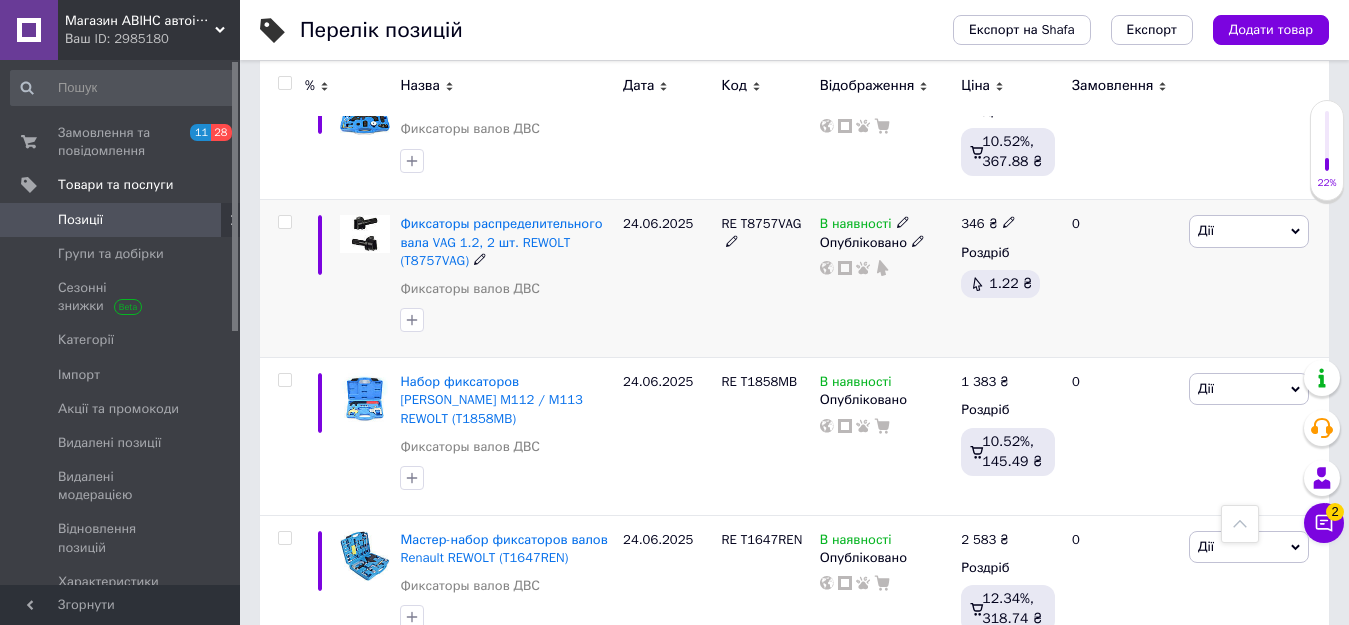 click at bounding box center (284, 222) 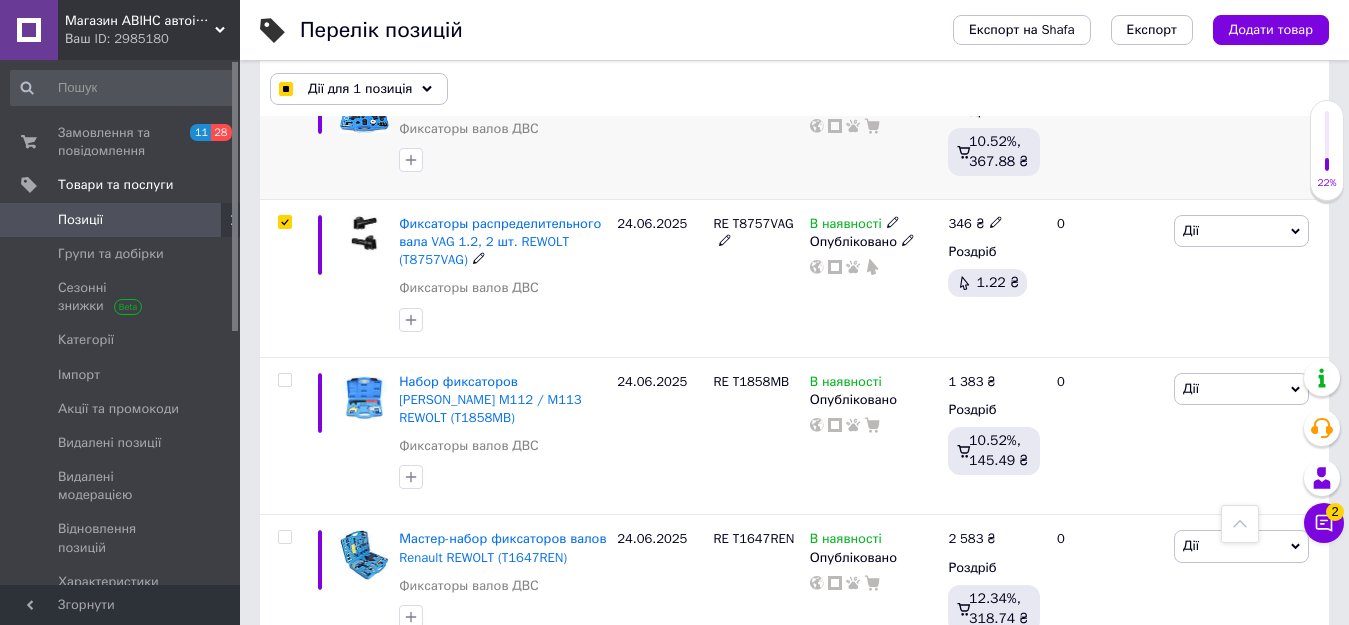 scroll, scrollTop: 1836, scrollLeft: 0, axis: vertical 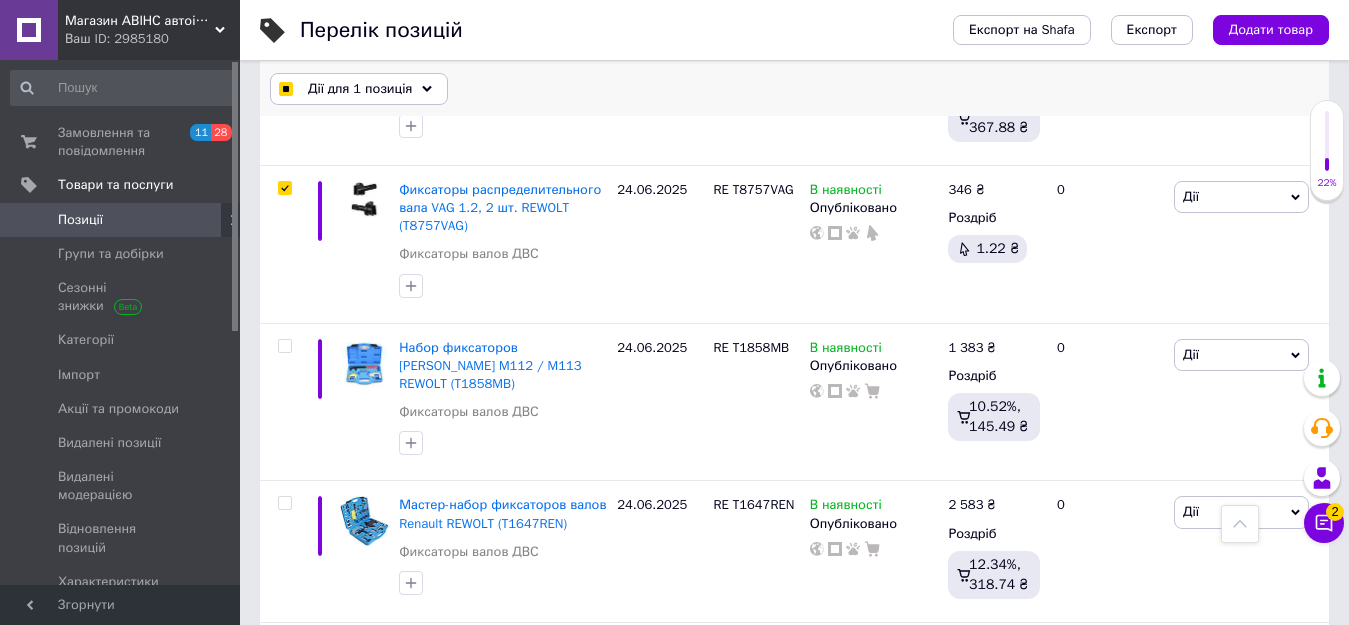 click on "Дії для 1 позиція" at bounding box center [360, 89] 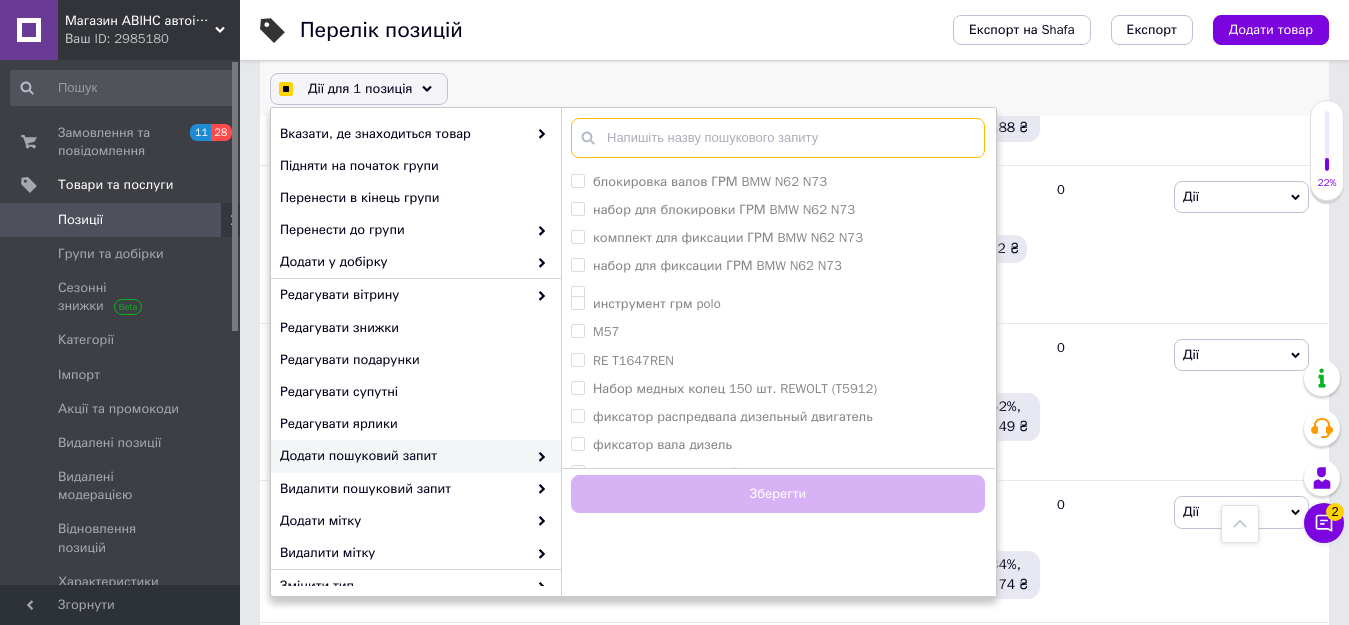 click at bounding box center [778, 138] 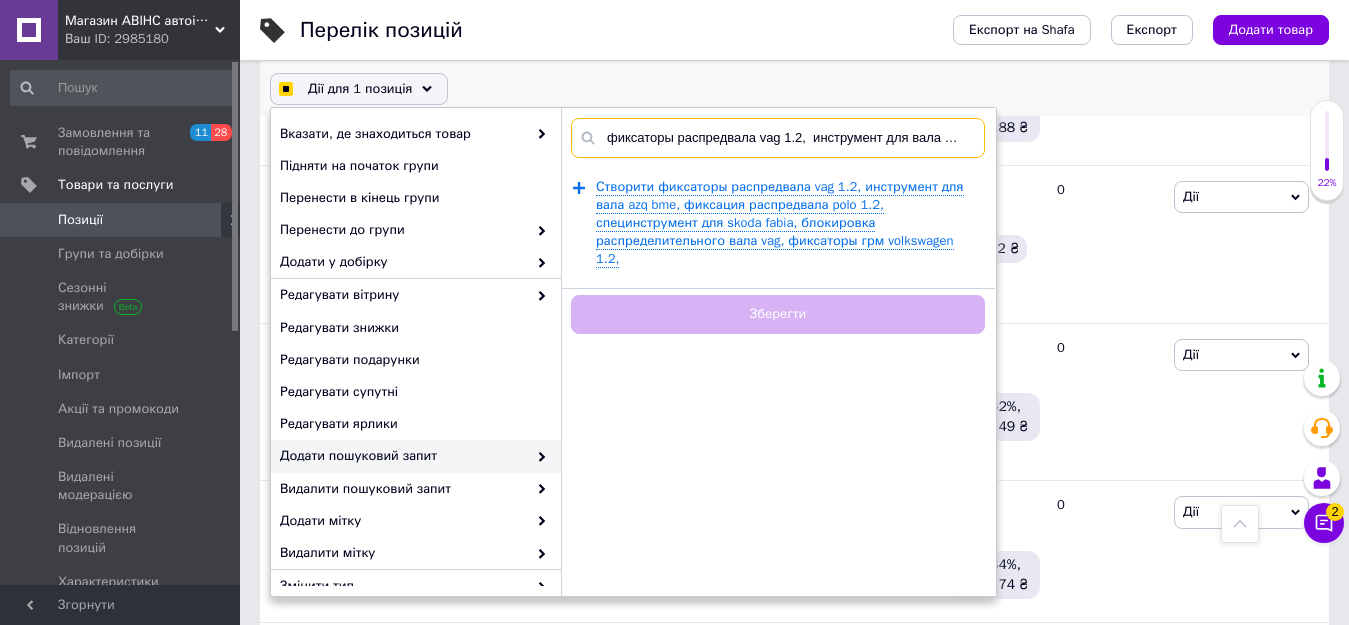 scroll, scrollTop: 0, scrollLeft: 906, axis: horizontal 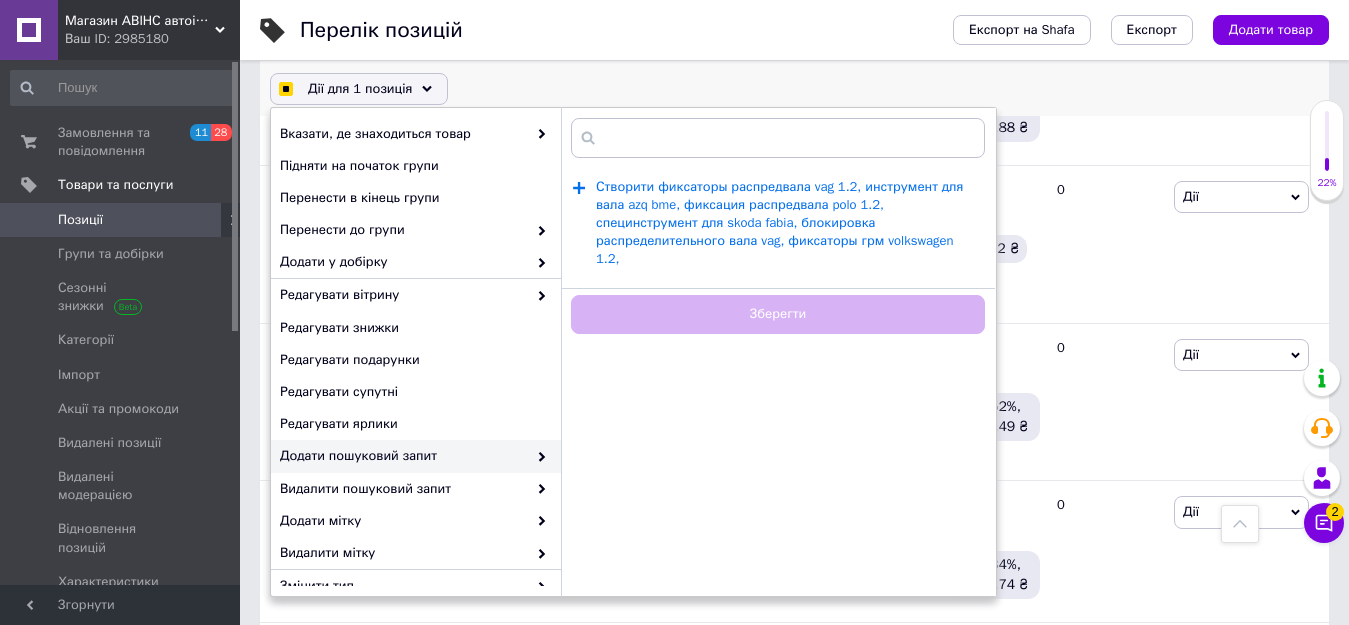 click on "Створити   фиксаторы распредвала vag 1.2,  инструмент для вала azq bme,  фиксация распредвала polo 1.2,  специнструмент для skoda fabia,  блокировка распределительного вала vag,  фиксаторы грм volkswagen 1.2," at bounding box center (780, 223) 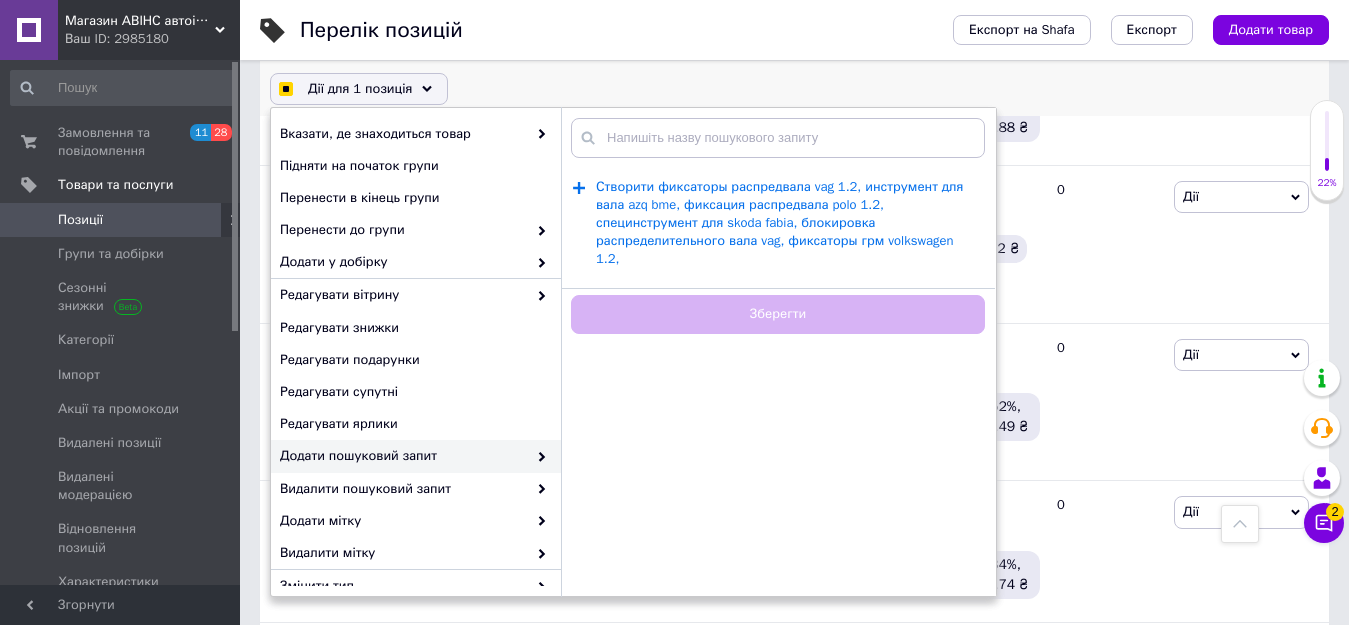 scroll, scrollTop: 0, scrollLeft: 0, axis: both 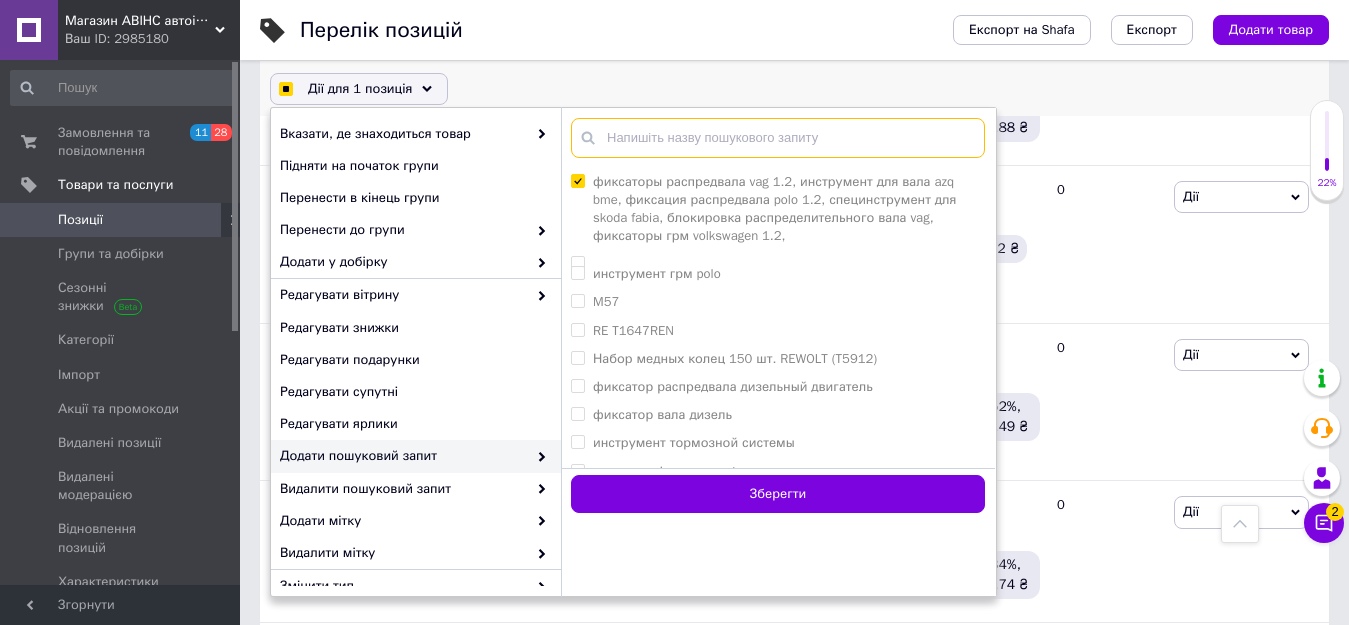 click at bounding box center (778, 138) 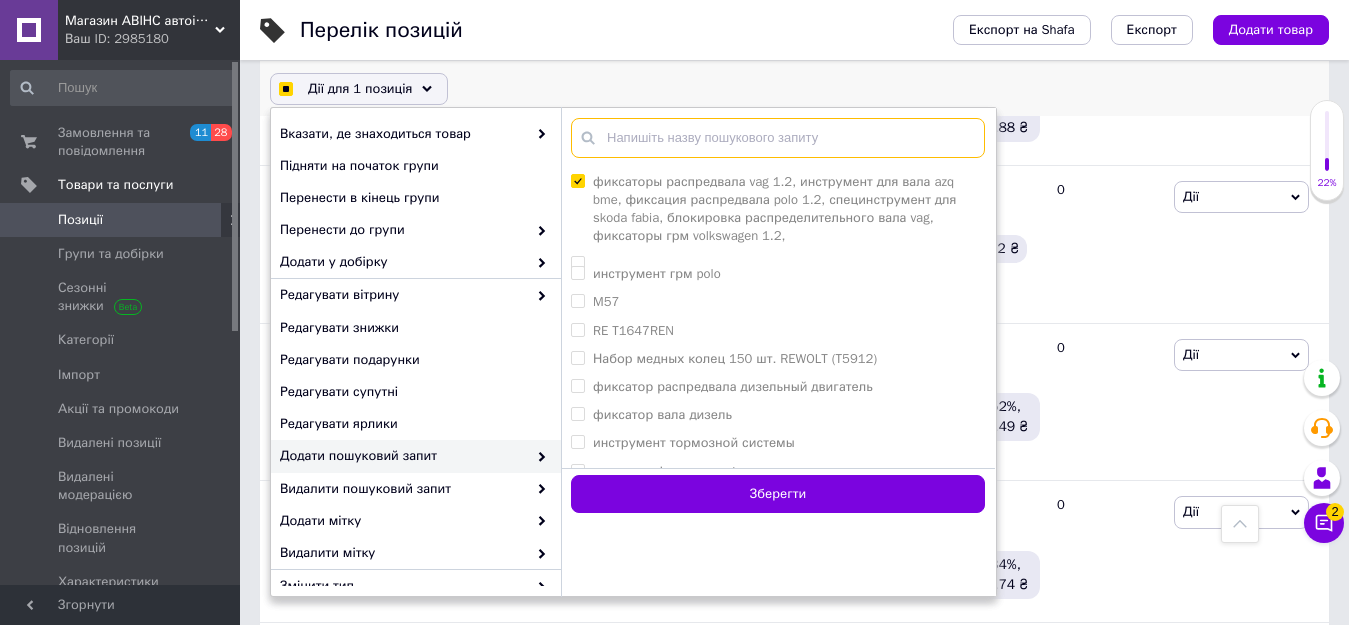 paste on "распредвал azq 12v инструмент,  регулировка фаз vag 1.2,  фиксаторы t10123 vag,  инструмент грм 3 цилиндра vag." 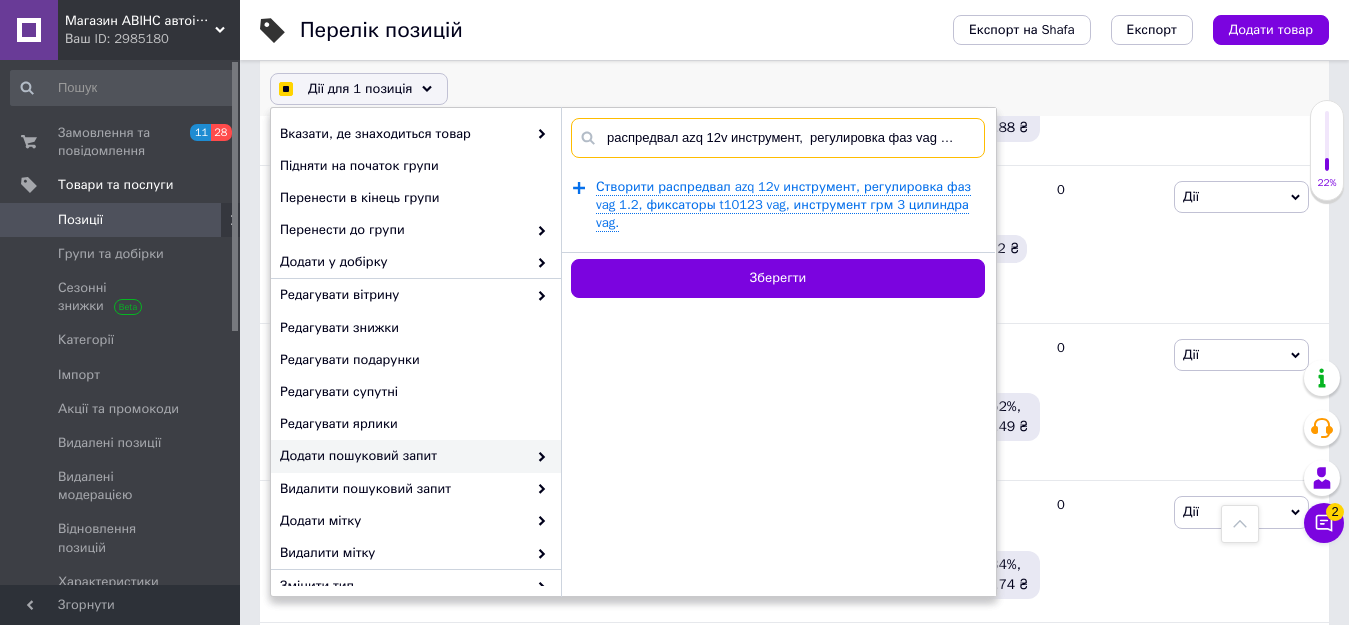 scroll, scrollTop: 0, scrollLeft: 351, axis: horizontal 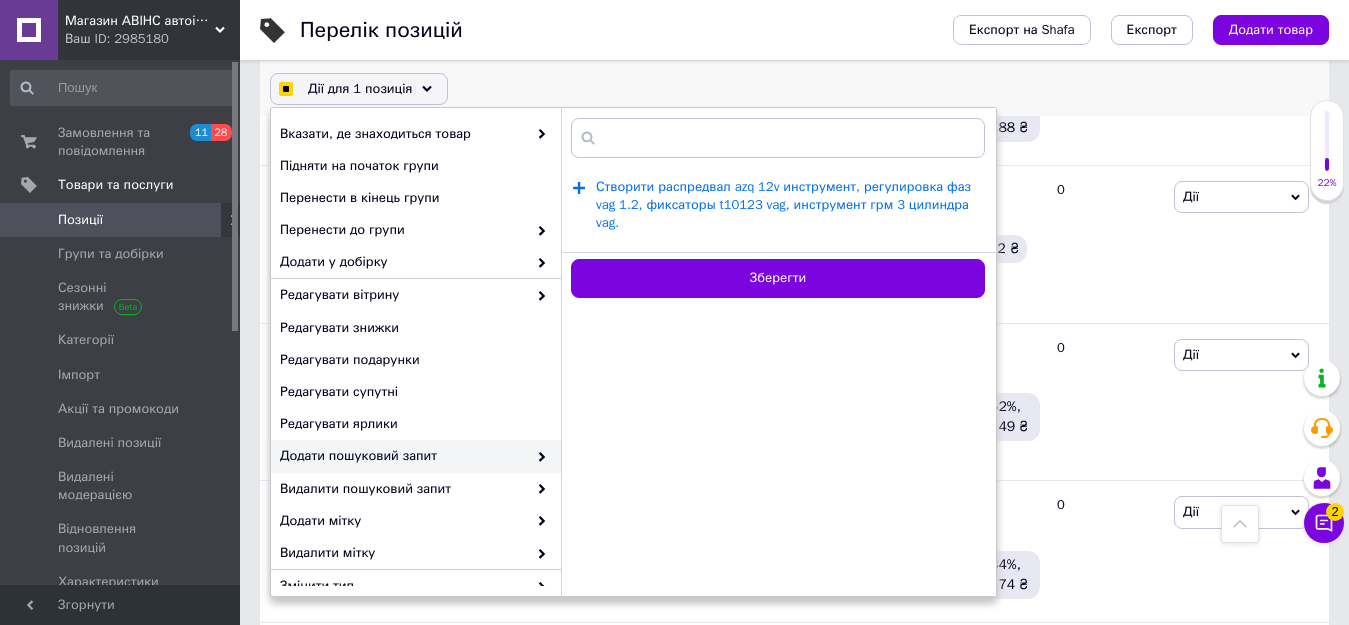 click on "Створити   распредвал azq 12v инструмент,  регулировка фаз vag 1.2,  фиксаторы t10123 vag,  инструмент грм 3 цилиндра vag." at bounding box center [783, 205] 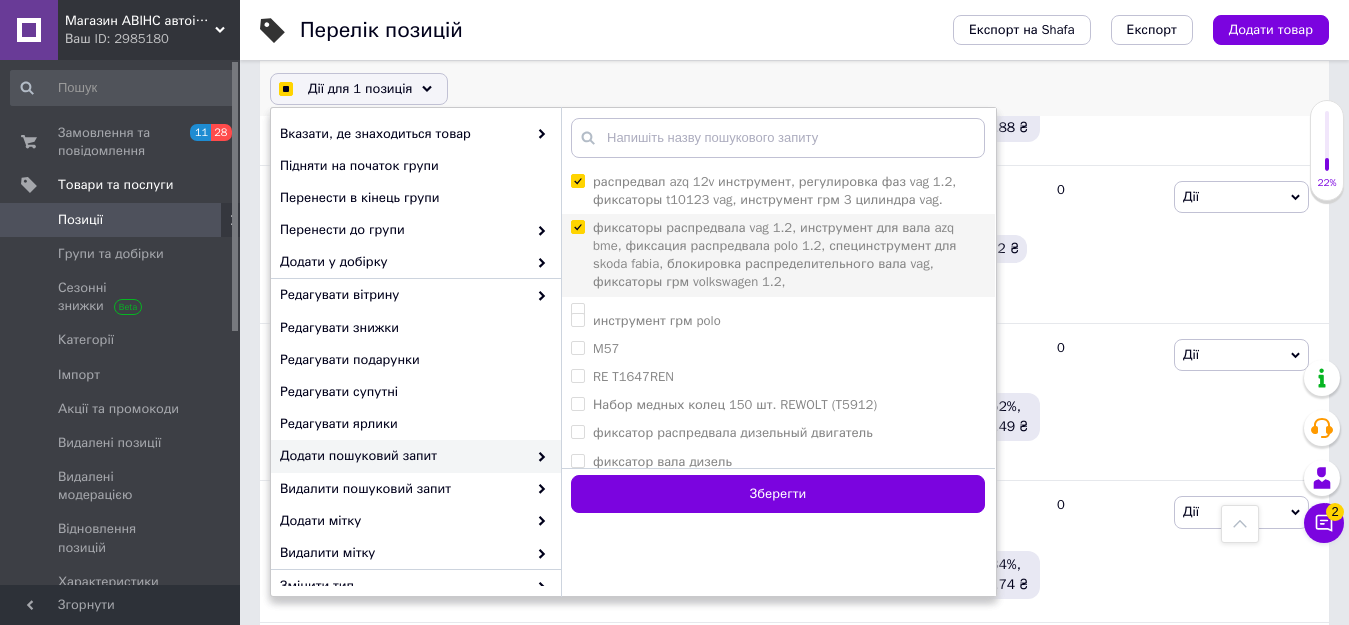 scroll, scrollTop: 0, scrollLeft: 0, axis: both 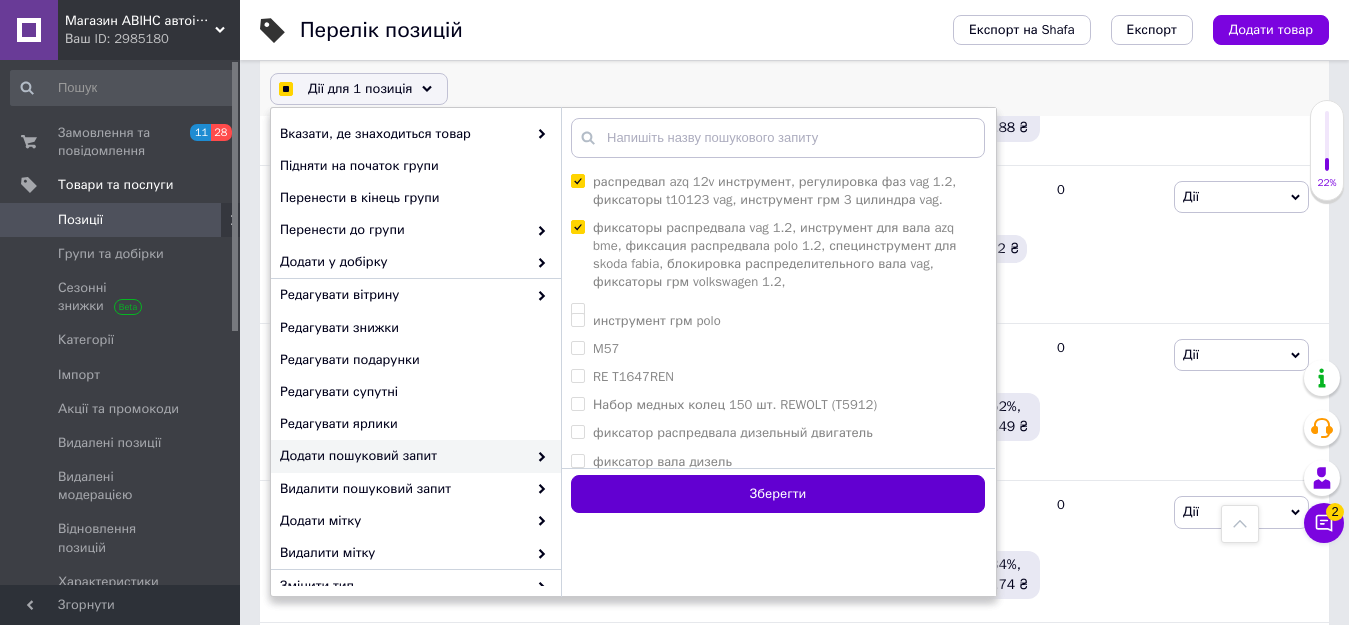 click on "Зберегти" at bounding box center (778, 494) 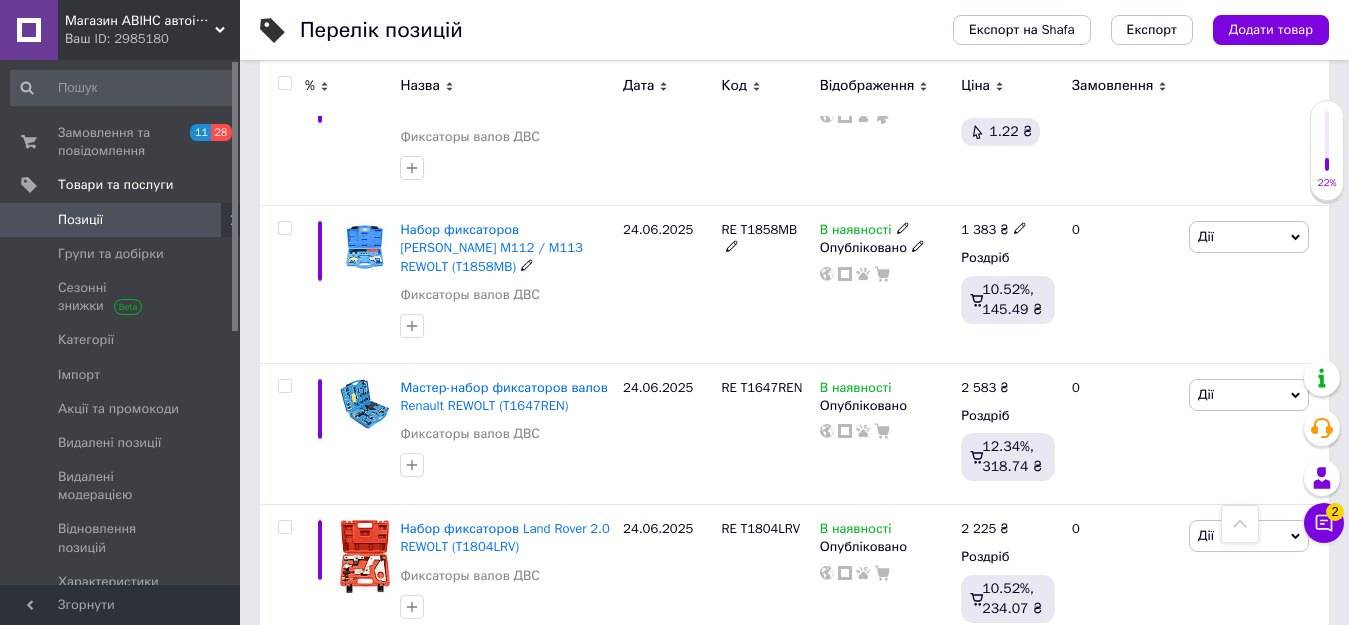 scroll, scrollTop: 2002, scrollLeft: 0, axis: vertical 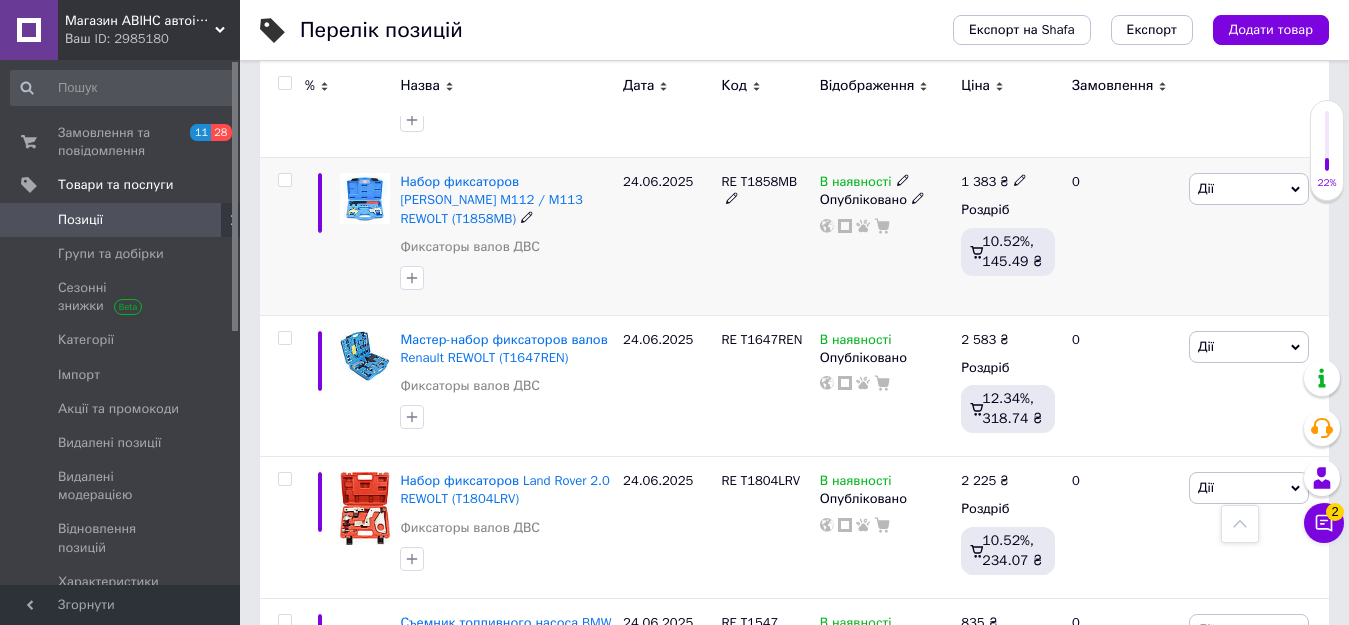 click at bounding box center [284, 180] 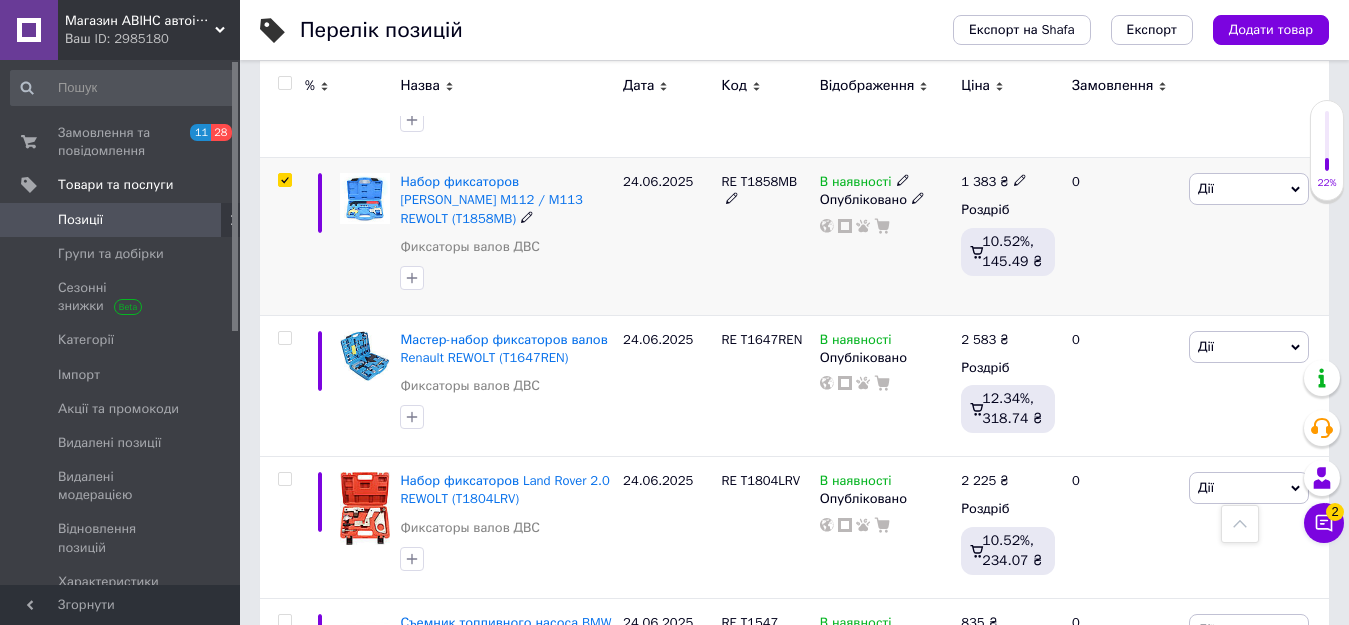 scroll, scrollTop: 2036, scrollLeft: 0, axis: vertical 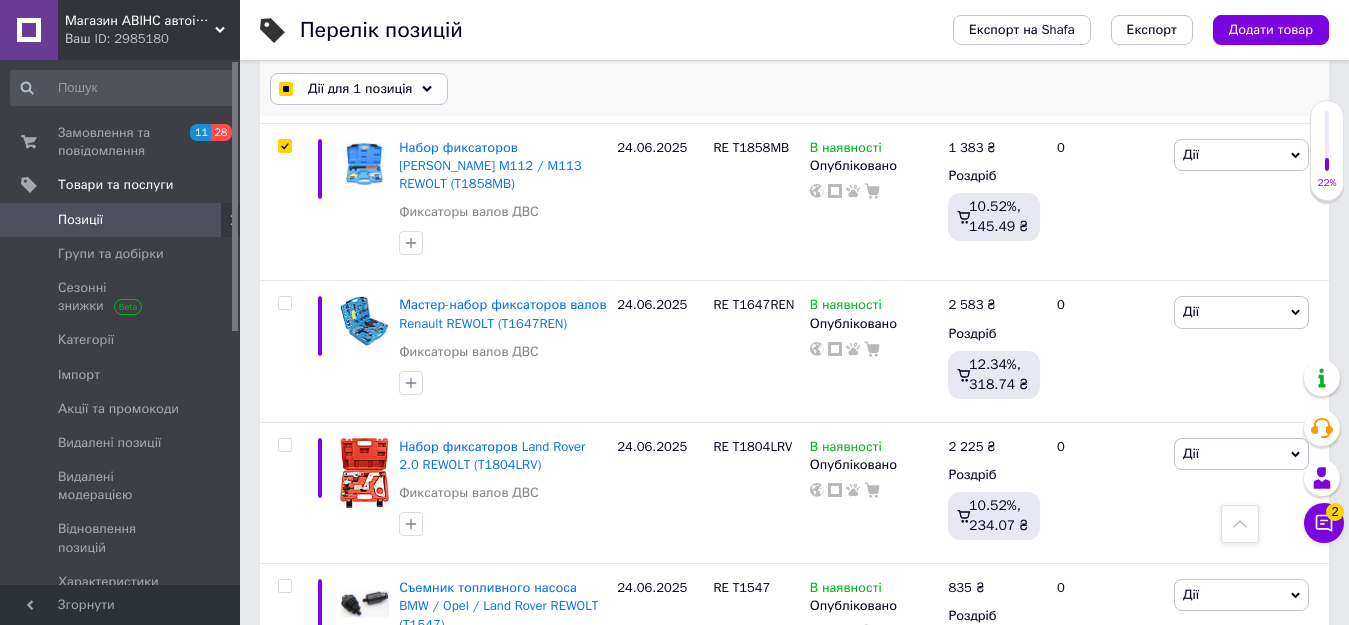 click on "Дії для 1 позиція" at bounding box center [360, 89] 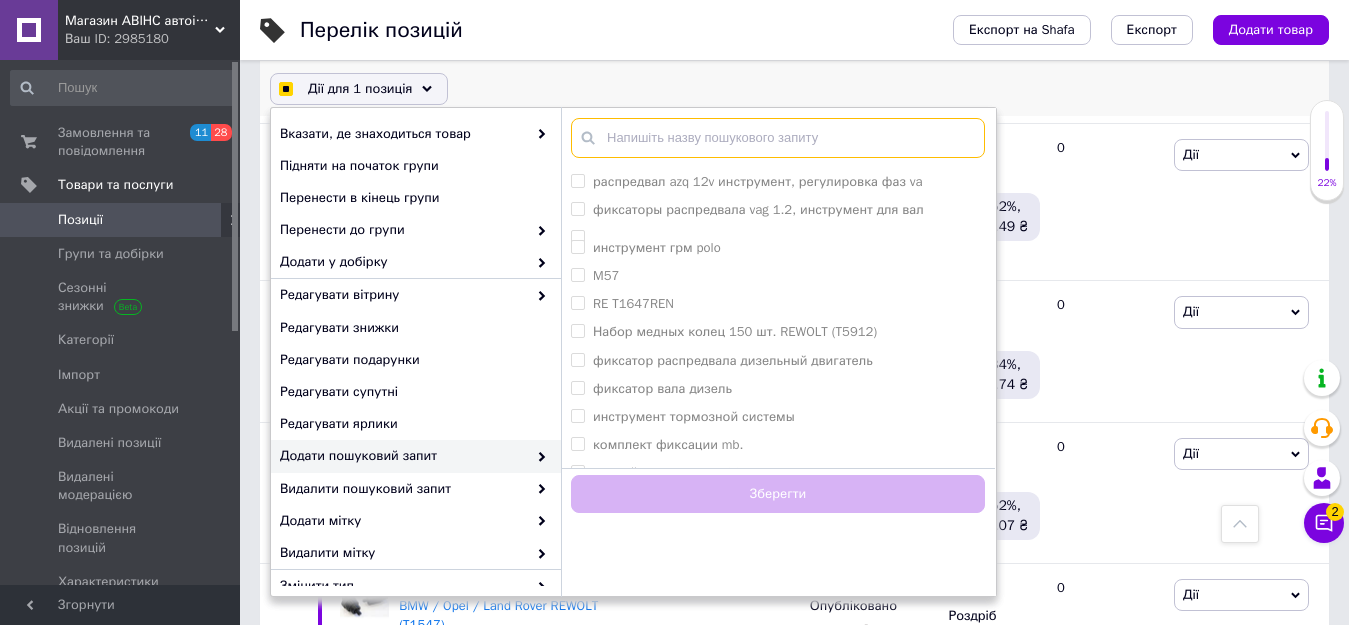 click at bounding box center (778, 138) 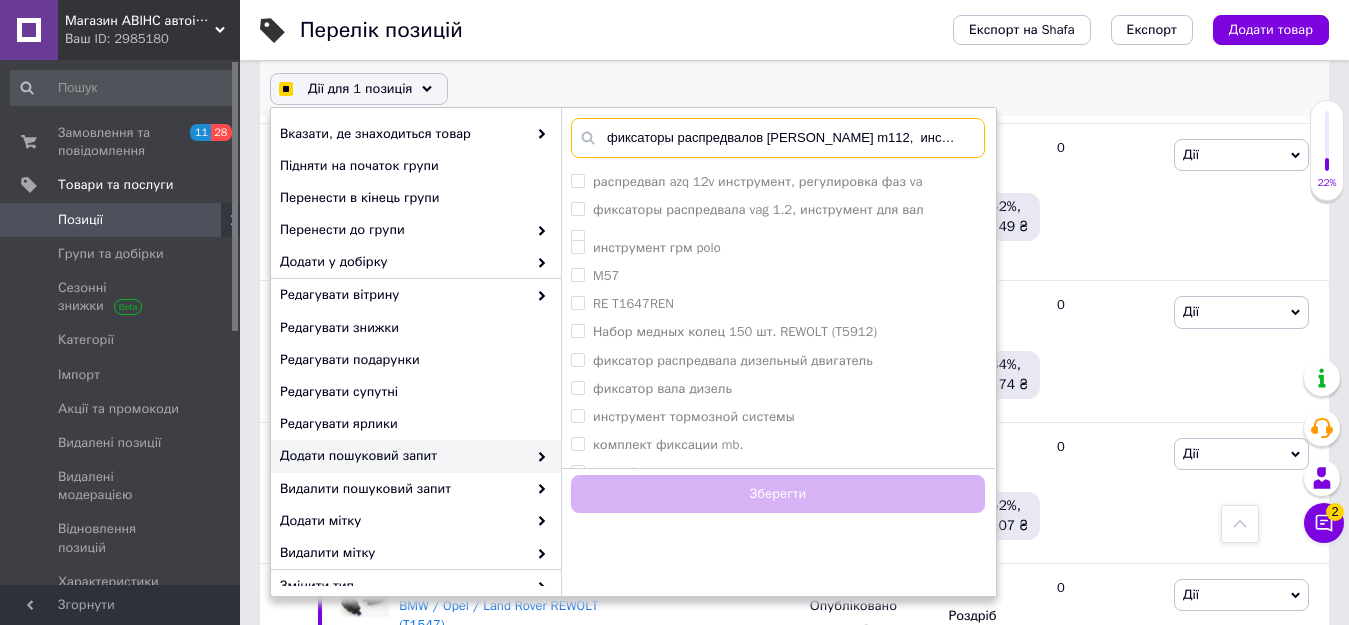 scroll, scrollTop: 0, scrollLeft: 1220, axis: horizontal 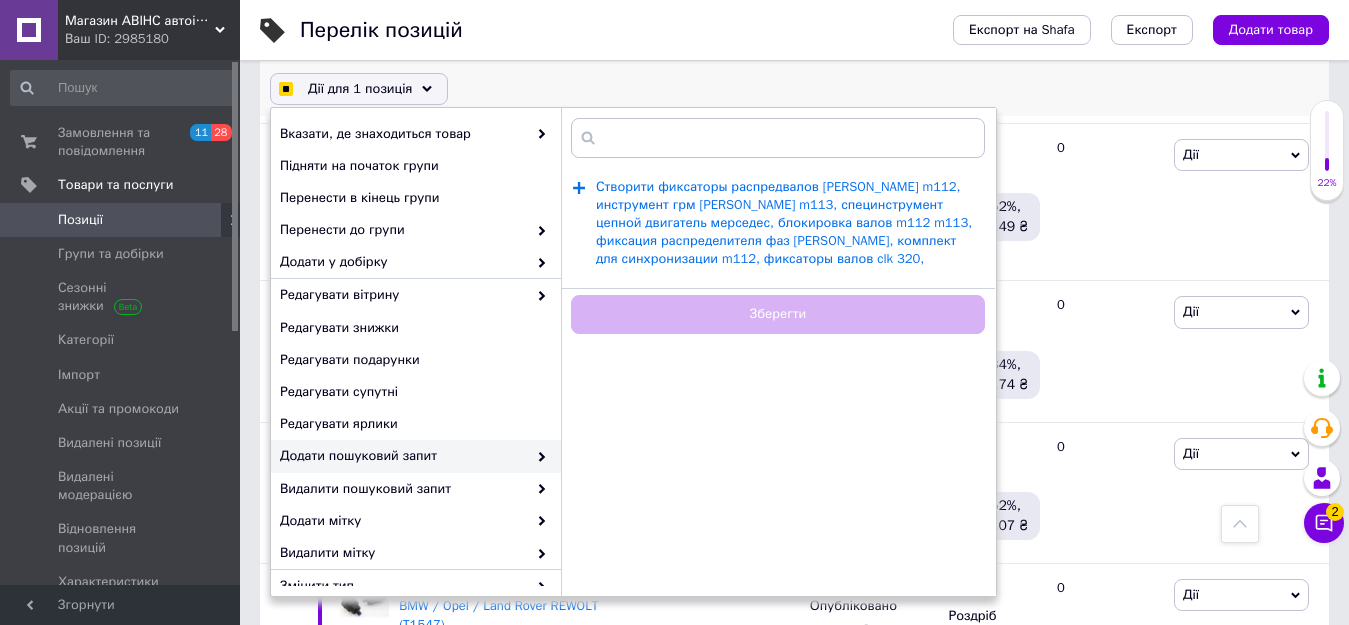click on "Створити   фиксаторы распредвалов [PERSON_NAME] m112,  инструмент грм [PERSON_NAME] m113,  специнструмент цепной двигатель мерседес,  блокировка валов m112 m113,  фиксация распределителя фаз [PERSON_NAME],  комплект для синхронизации m112,  фиксаторы валов clk 320," at bounding box center (784, 223) 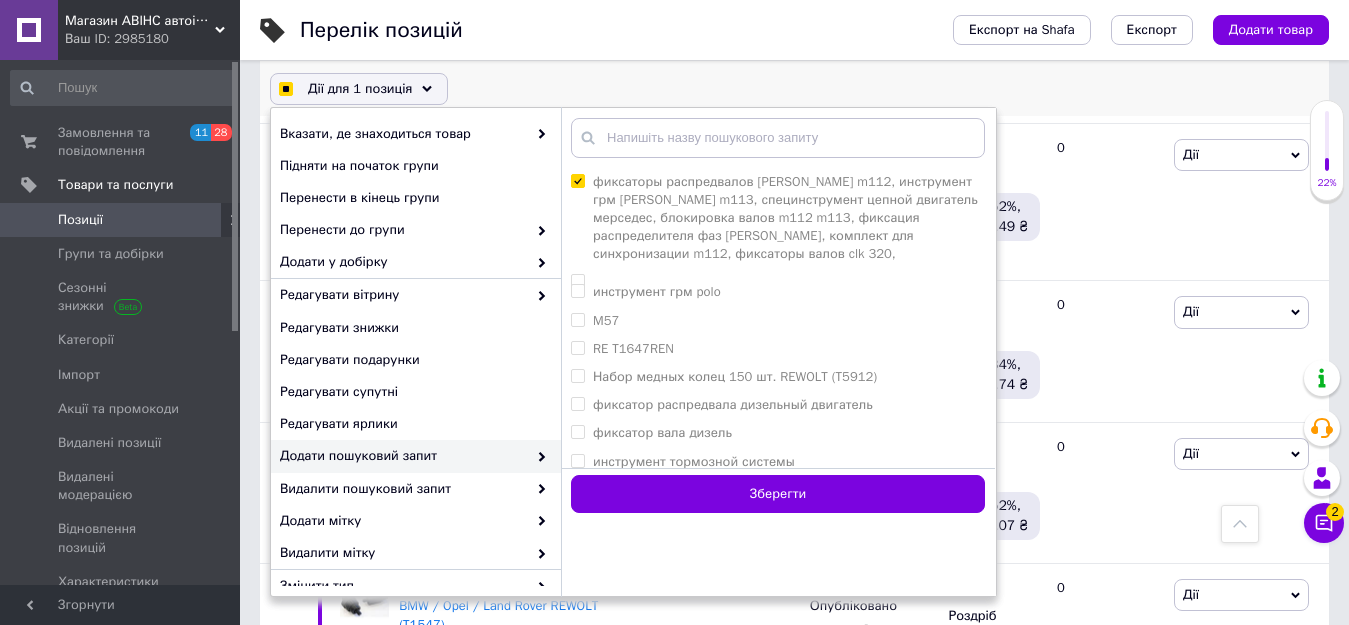 scroll, scrollTop: 0, scrollLeft: 0, axis: both 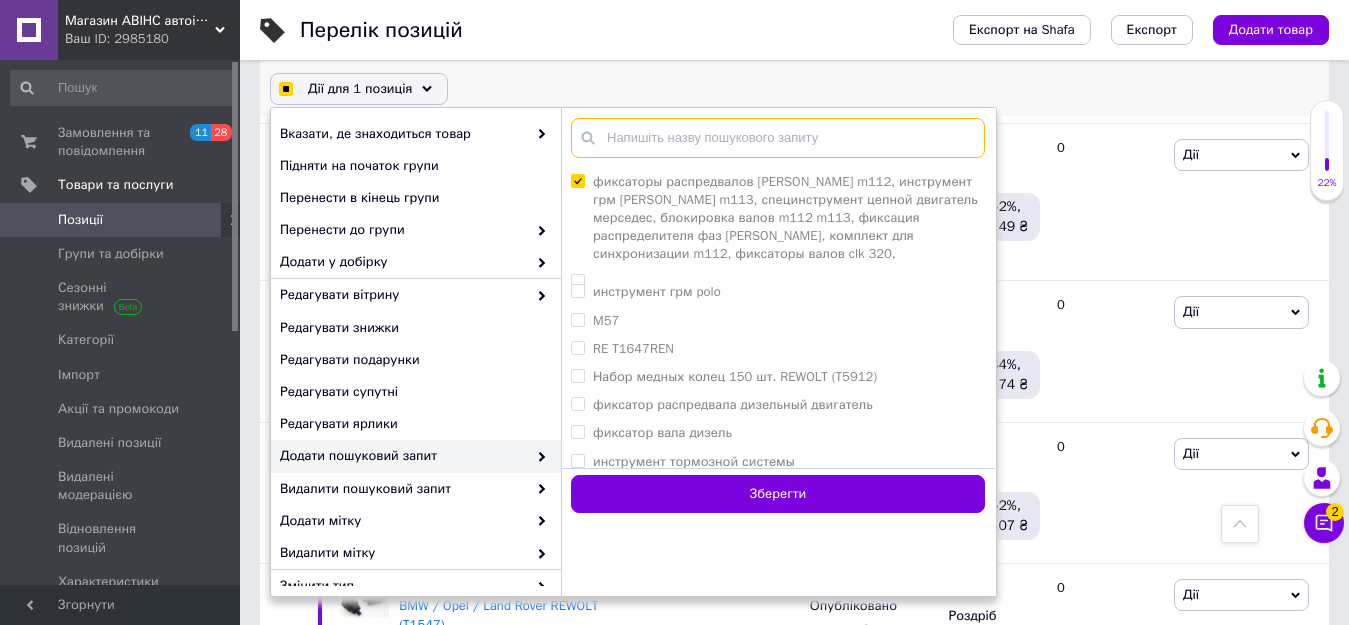 click at bounding box center (778, 138) 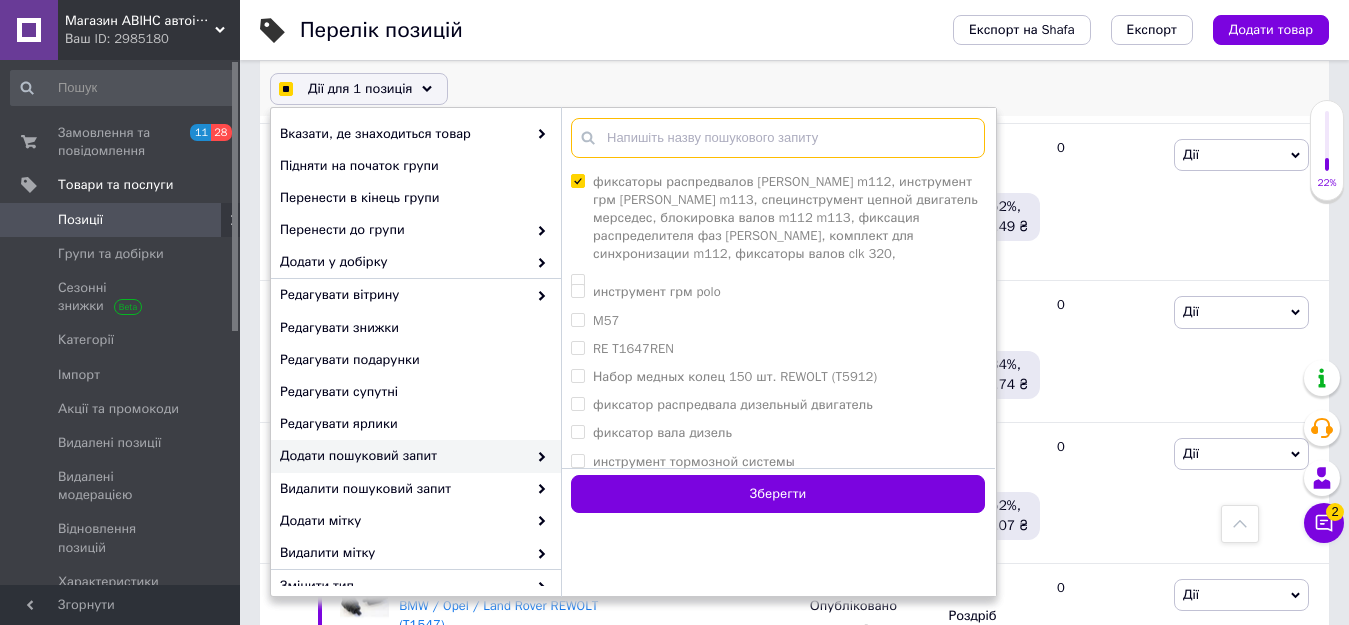 paste on "инструмент грм slk 320,  блокировка распредвалов sl 500,  фиксаторы грм e class 320,  специнструмент для cls 55 amg,  фиксатор фаз газораспределения [PERSON_NAME],  фиксаторы camshaft [PERSON_NAME] v6 v8,  инструмент для распредвала vito 639," 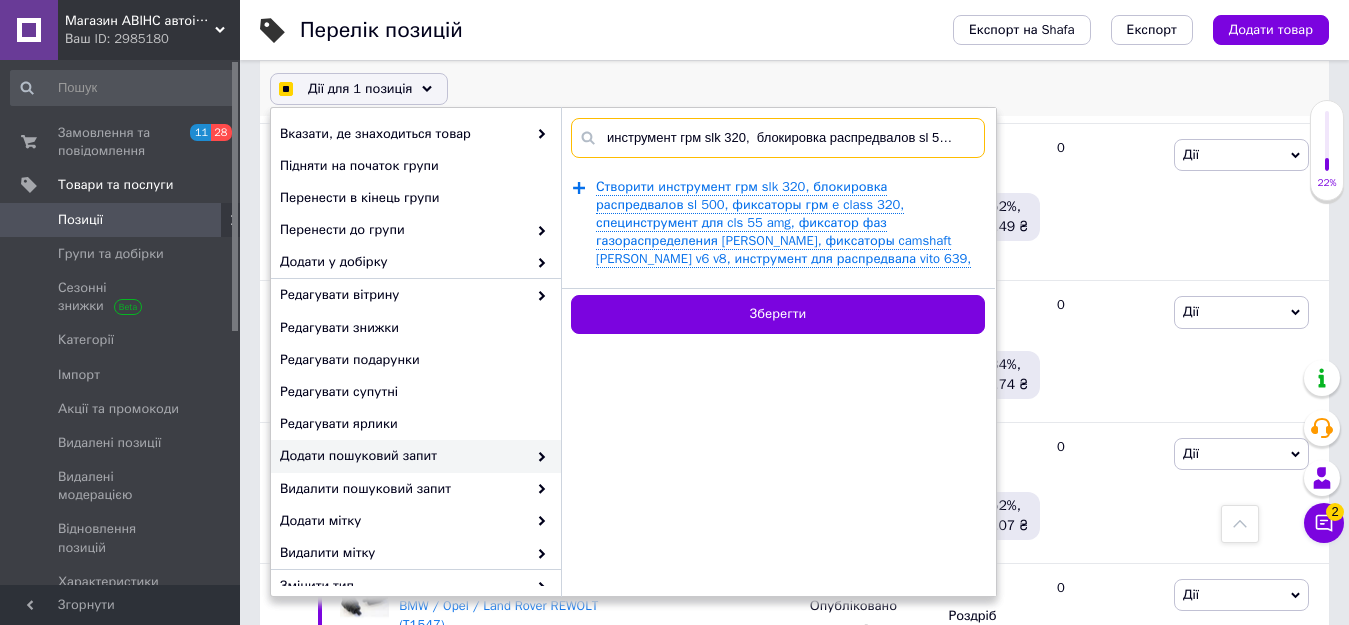 scroll, scrollTop: 0, scrollLeft: 1115, axis: horizontal 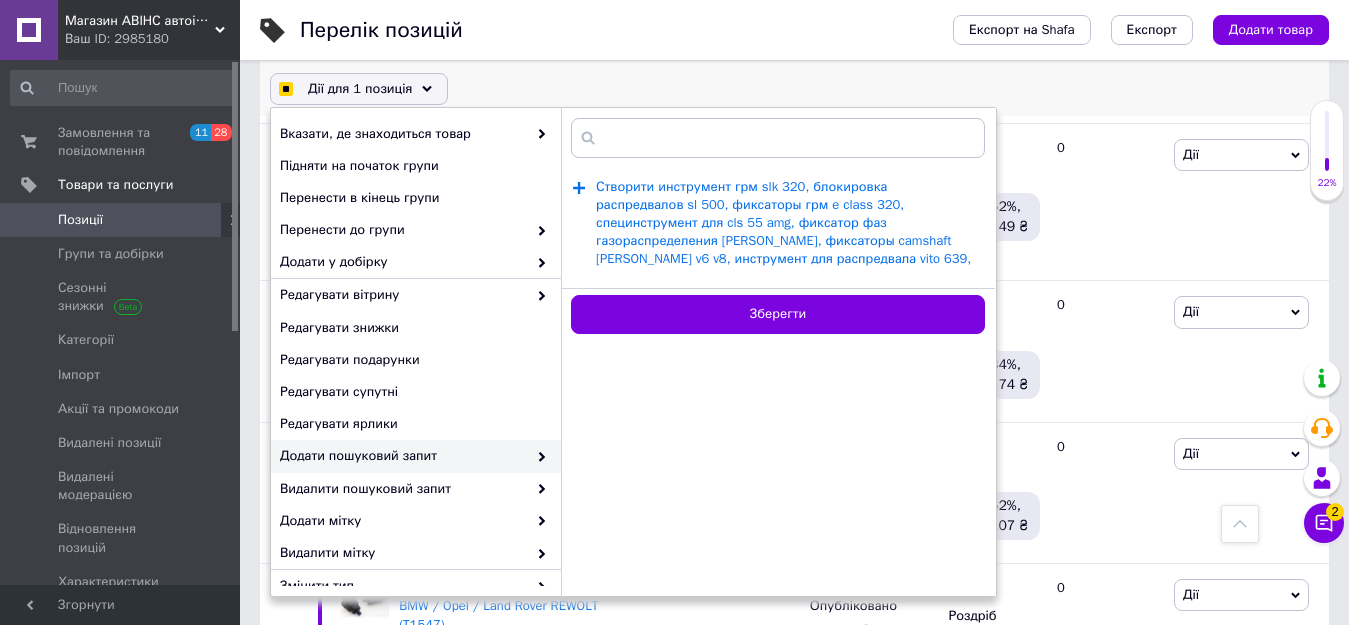 click on "Створити   инструмент грм slk 320,  блокировка распредвалов sl 500,  фиксаторы грм e class 320,  специнструмент для cls 55 amg,  фиксатор фаз газораспределения [PERSON_NAME],  фиксаторы camshaft [PERSON_NAME] v6 v8,  инструмент для распредвала vito 639," at bounding box center (783, 223) 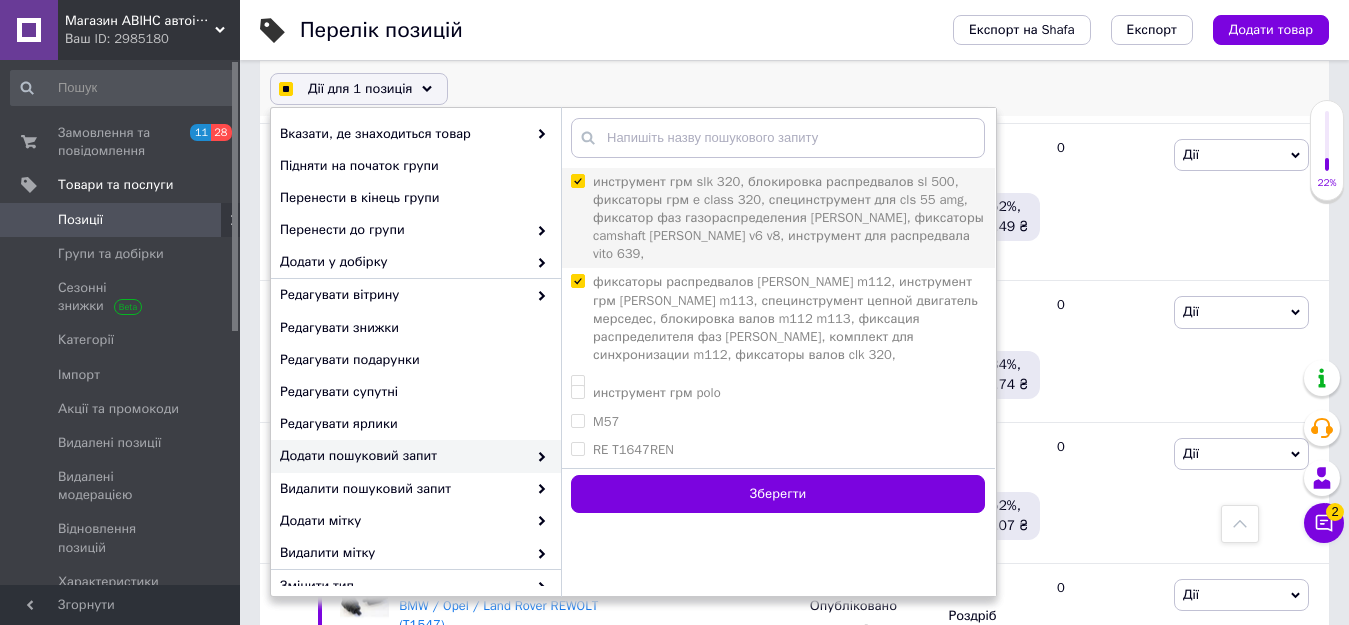 scroll, scrollTop: 0, scrollLeft: 0, axis: both 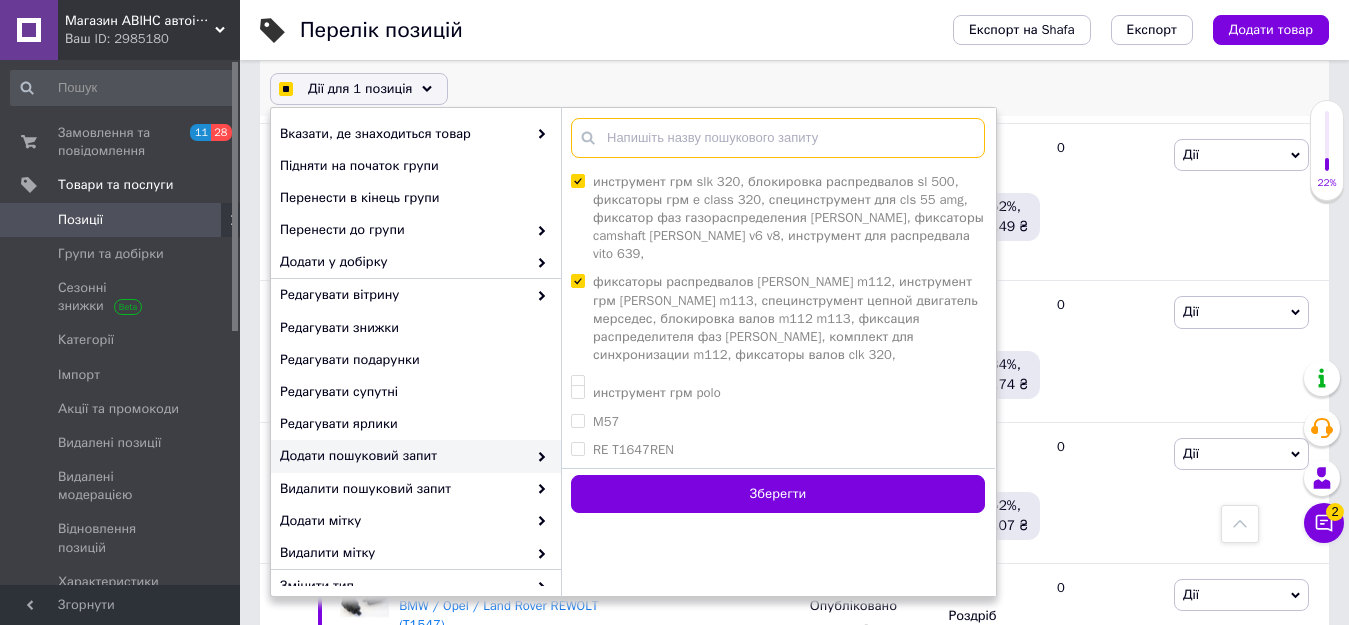 click at bounding box center (778, 138) 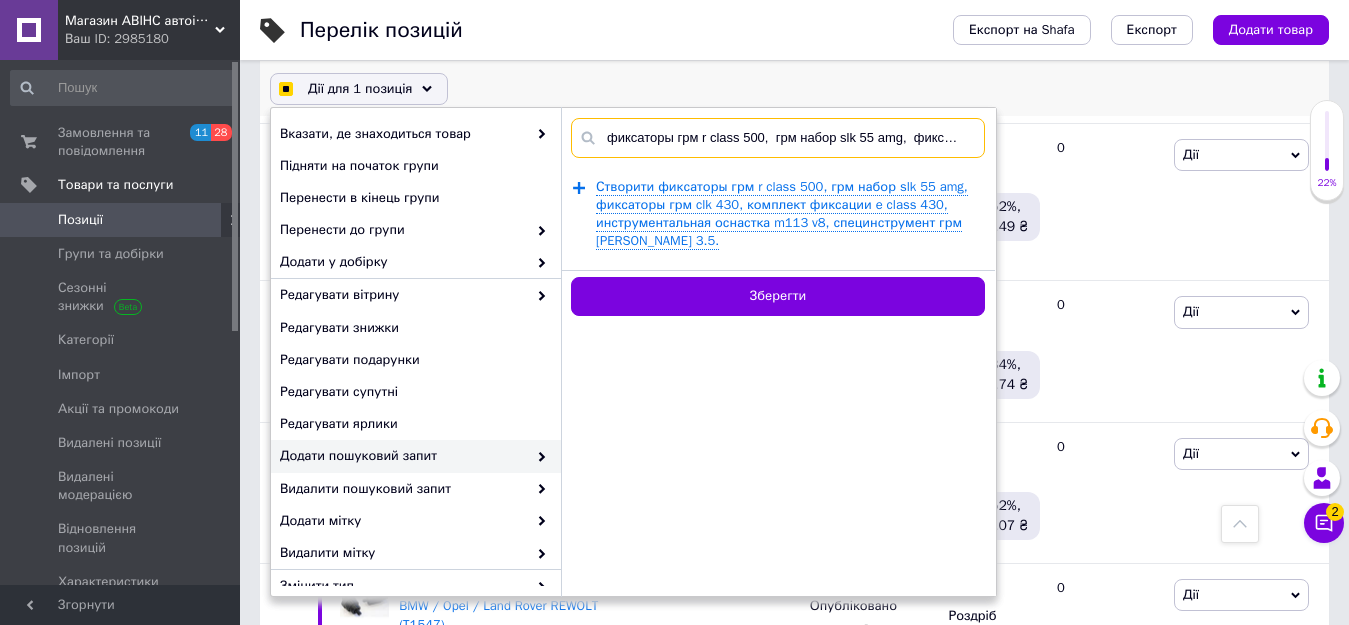 scroll, scrollTop: 0, scrollLeft: 716, axis: horizontal 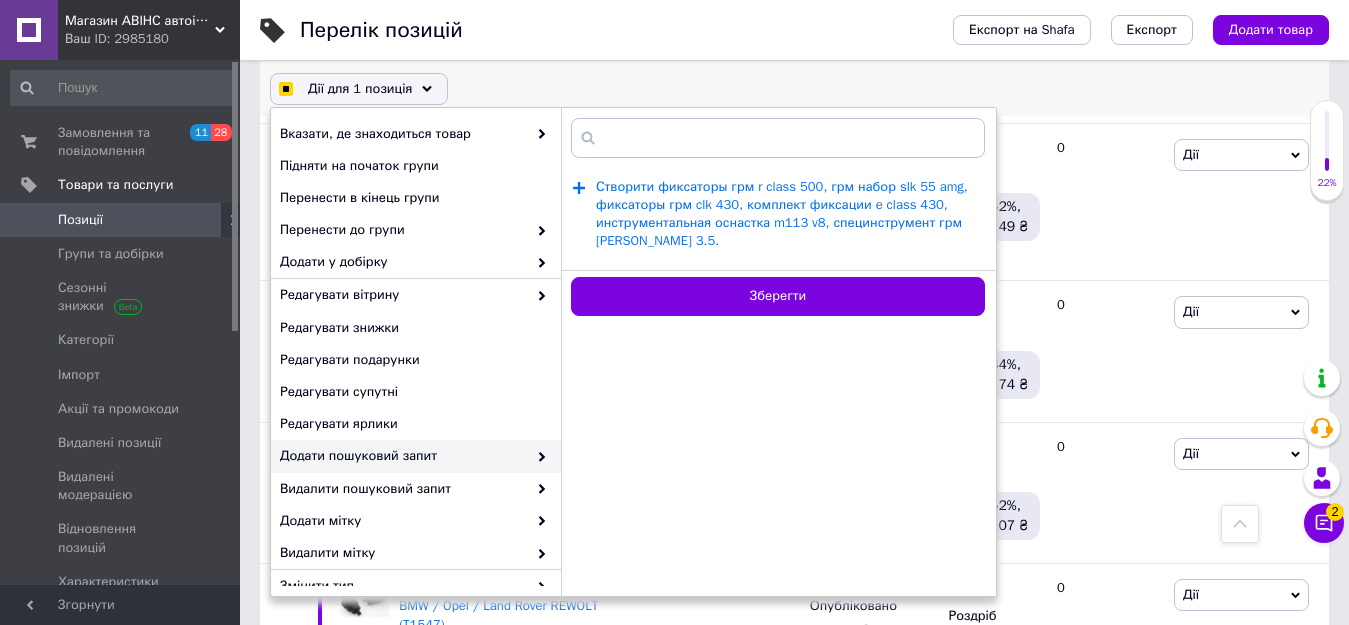 click on "Створити   фиксаторы грм r class 500,  грм набор slk 55 amg,  фиксаторы грм clk 430,  комплект фиксации e class 430,  инструментальная оснастка m113 v8,  специнструмент грм [PERSON_NAME] 3.5." at bounding box center [782, 214] 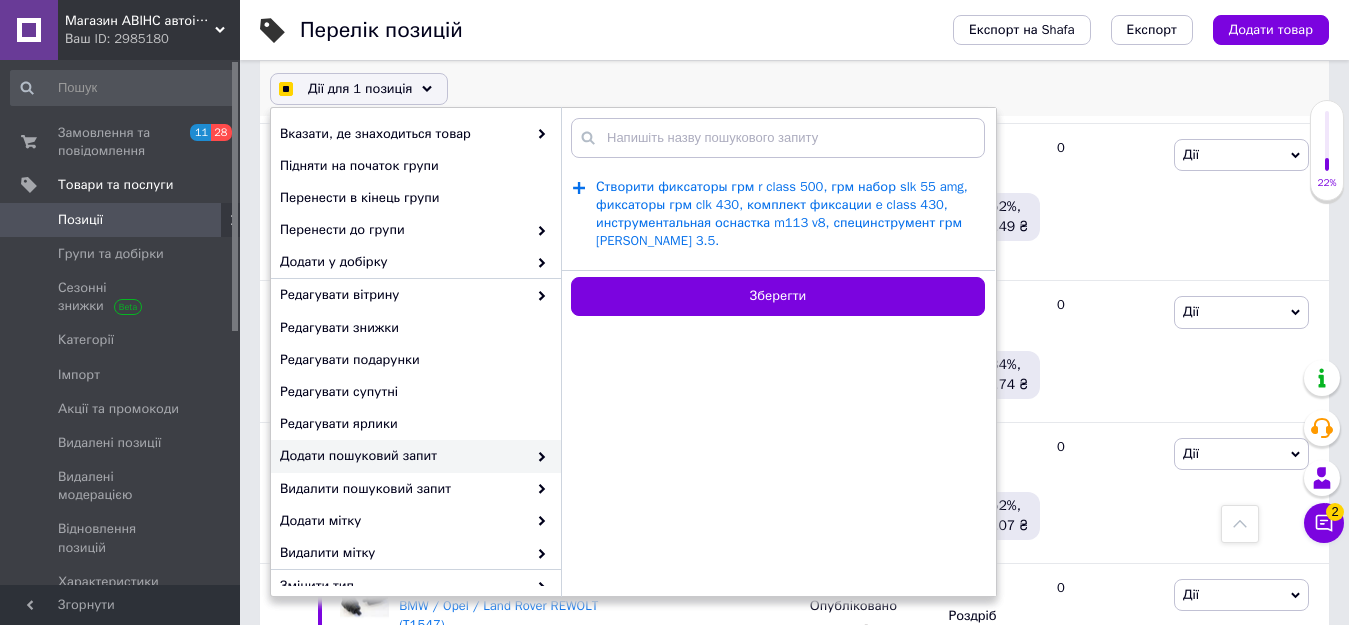 scroll, scrollTop: 0, scrollLeft: 0, axis: both 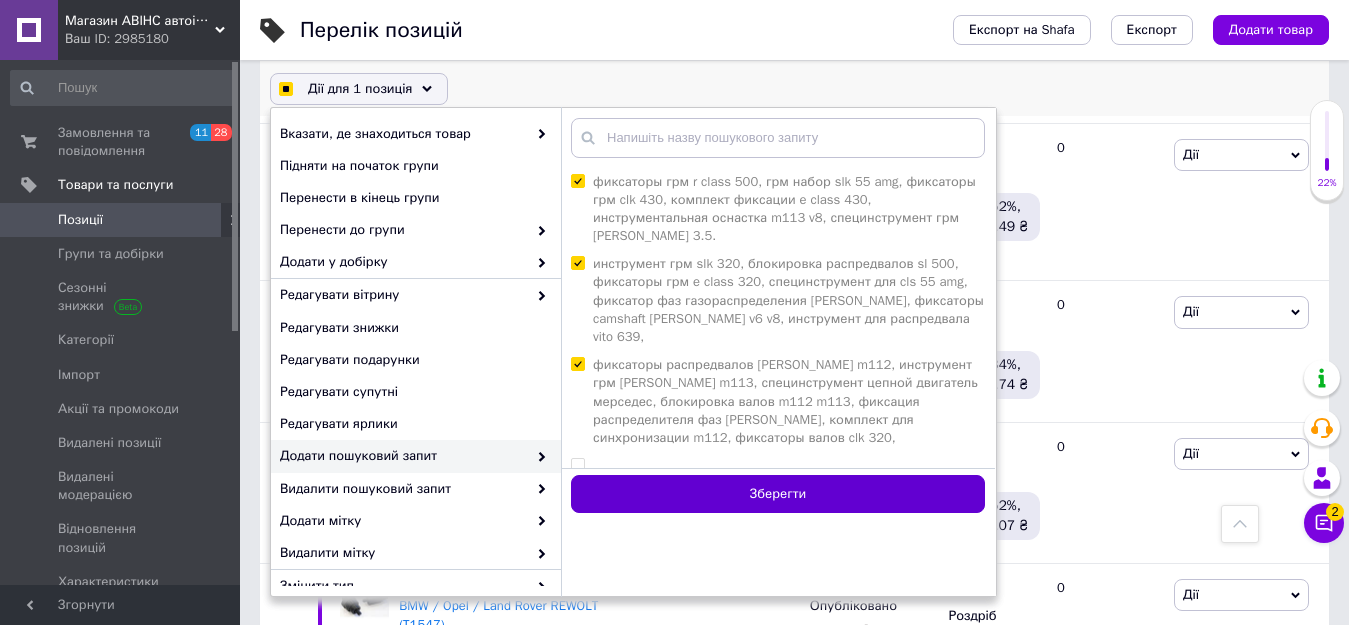 click on "Зберегти" at bounding box center (778, 494) 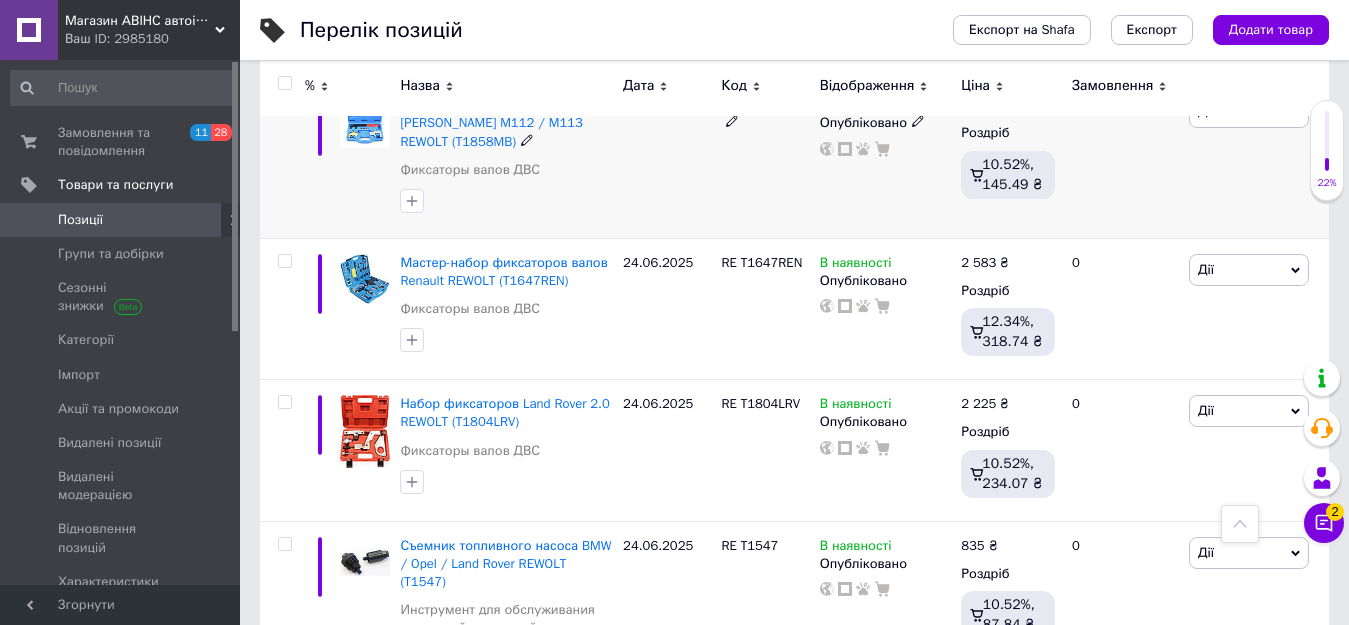 scroll, scrollTop: 2102, scrollLeft: 0, axis: vertical 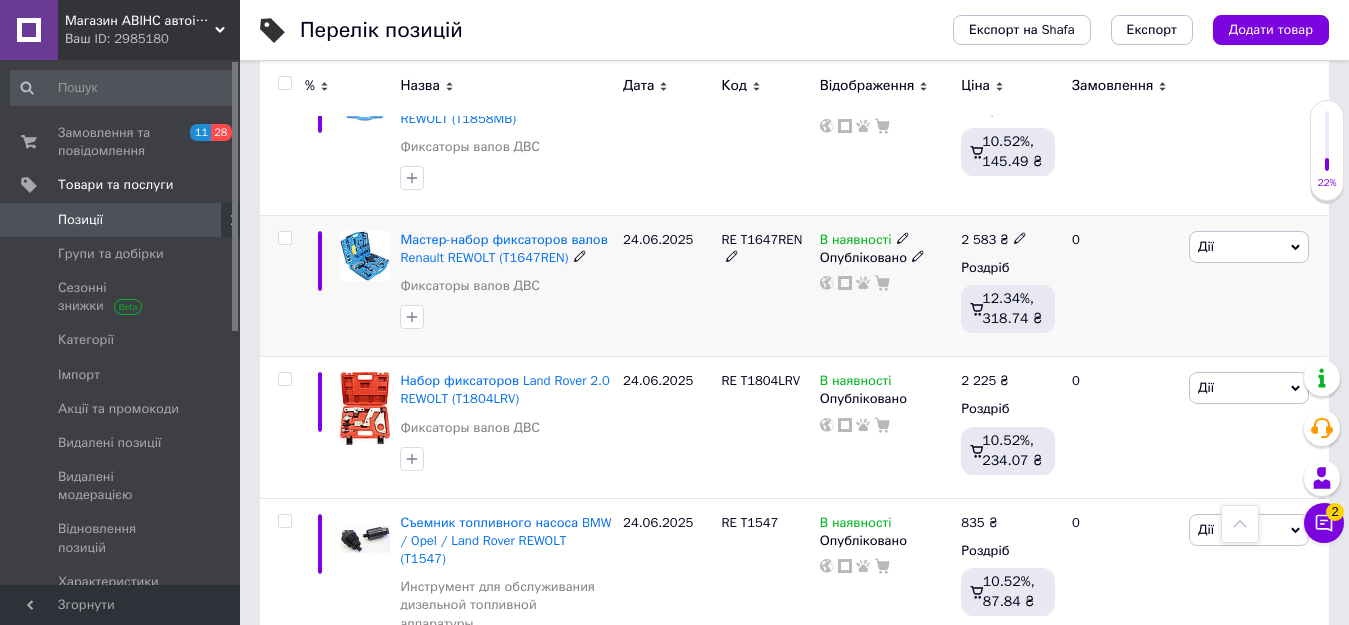 click at bounding box center (284, 238) 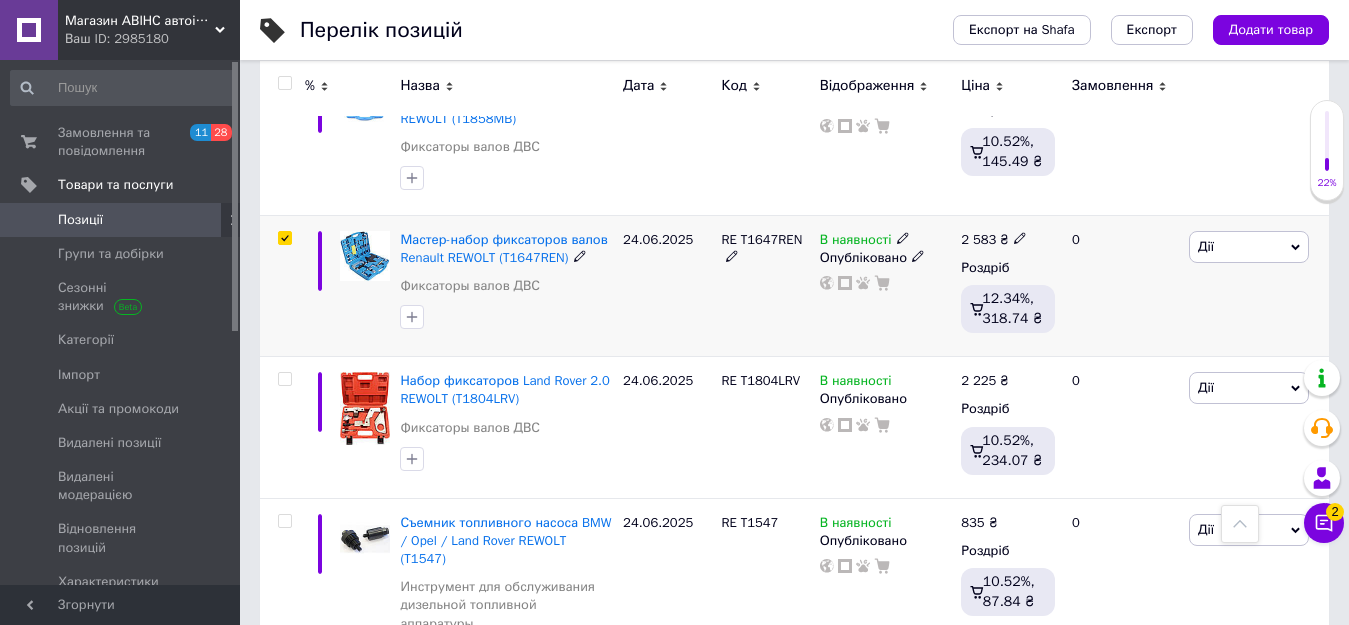 scroll, scrollTop: 2136, scrollLeft: 0, axis: vertical 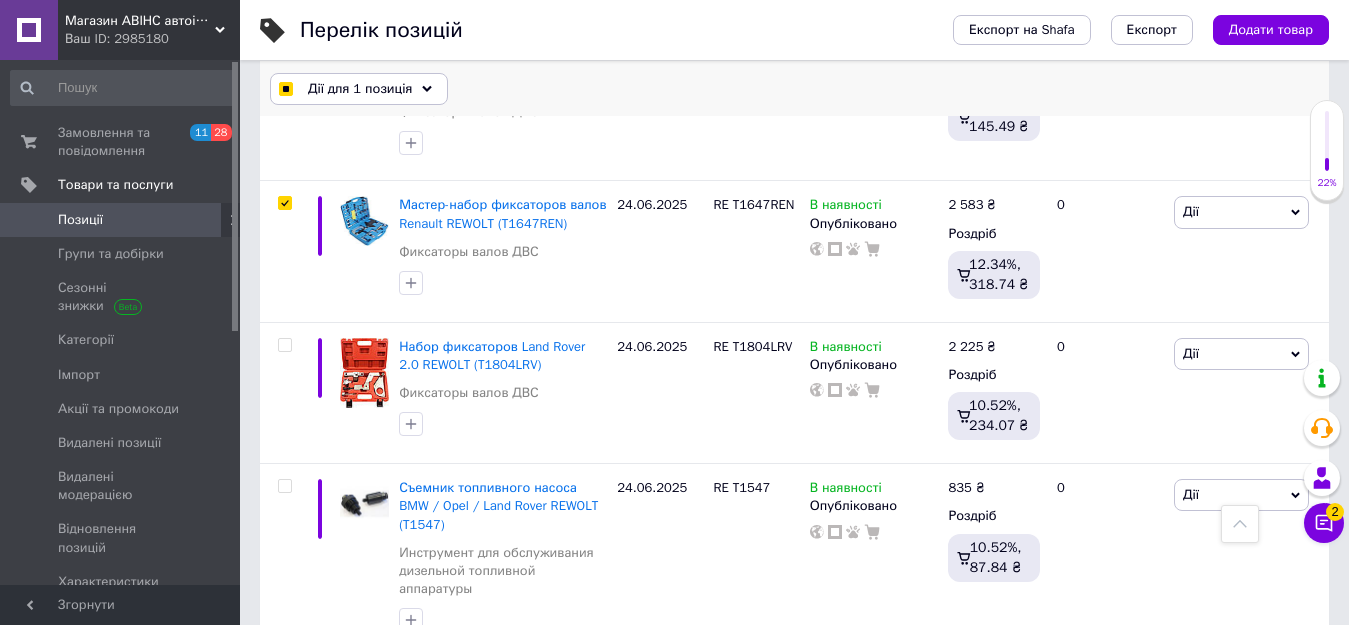 click on "Дії для 1 позиція" at bounding box center (360, 89) 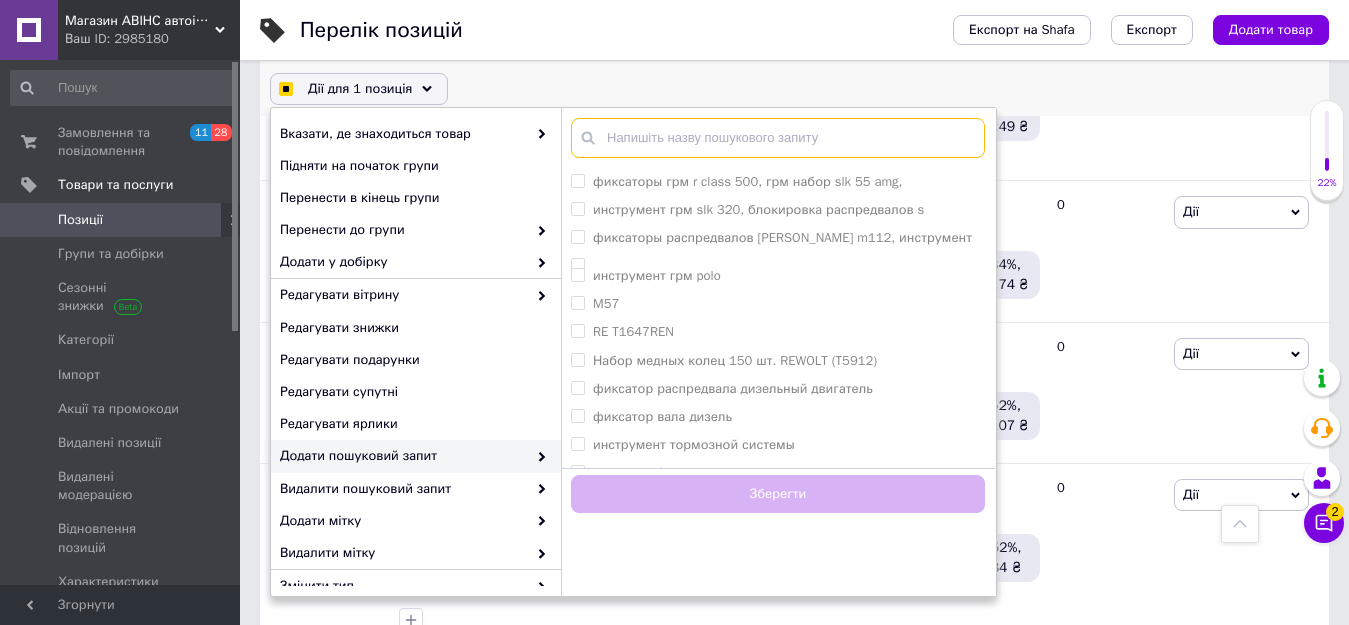 click at bounding box center [778, 138] 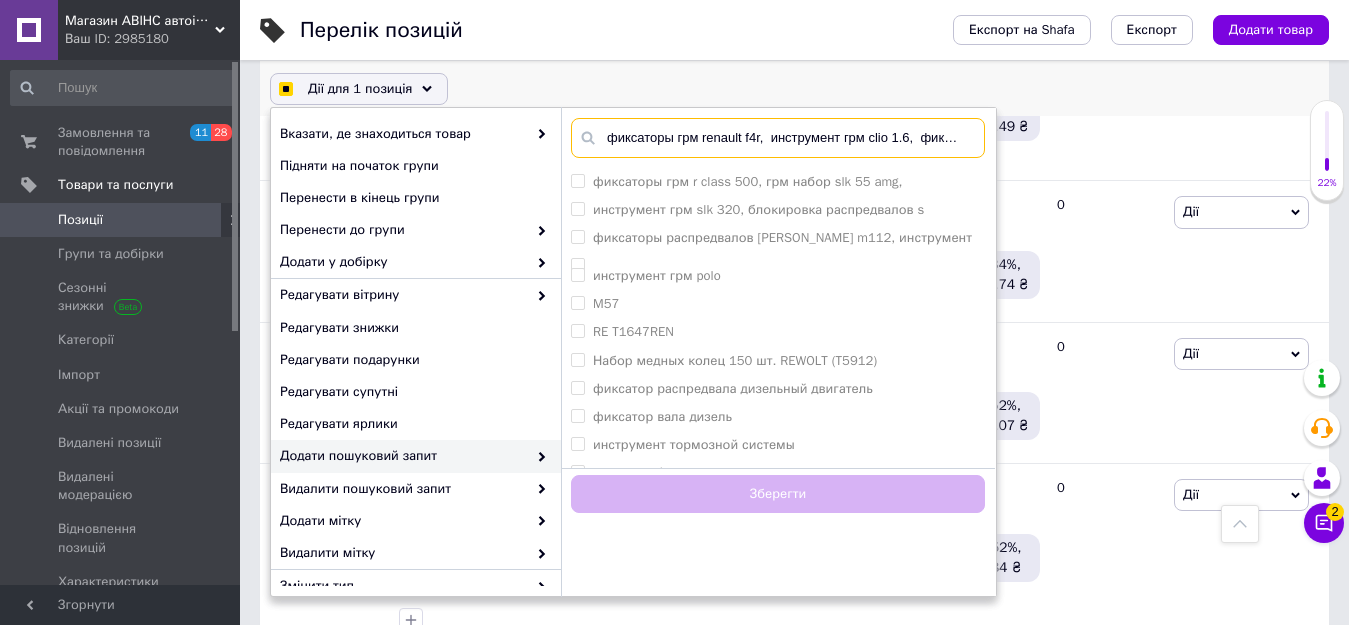 scroll, scrollTop: 0, scrollLeft: 847, axis: horizontal 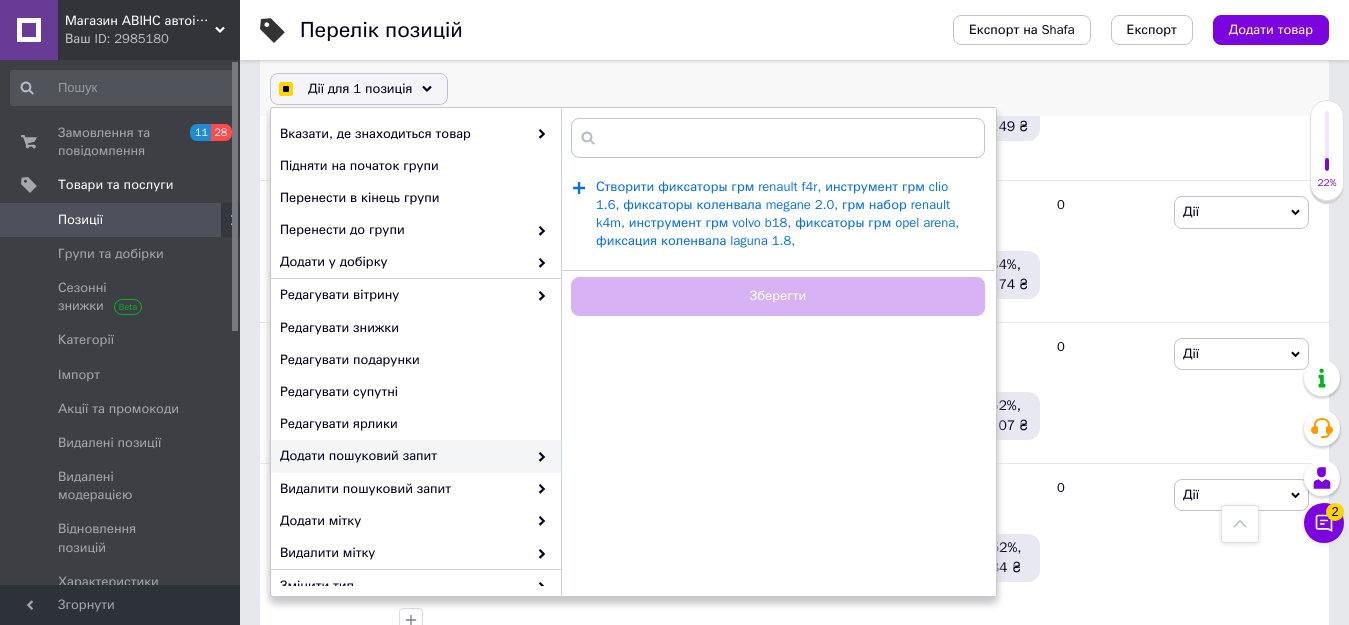 click on "Створити   фиксаторы грм renault f4r,  инструмент грм clio 1.6,  фиксаторы коленвала megane 2.0,  грм набор renault k4m,  инструмент грм volvo b18,  фиксаторы грм opel arena,  фиксация коленвала laguna 1.8," at bounding box center (777, 214) 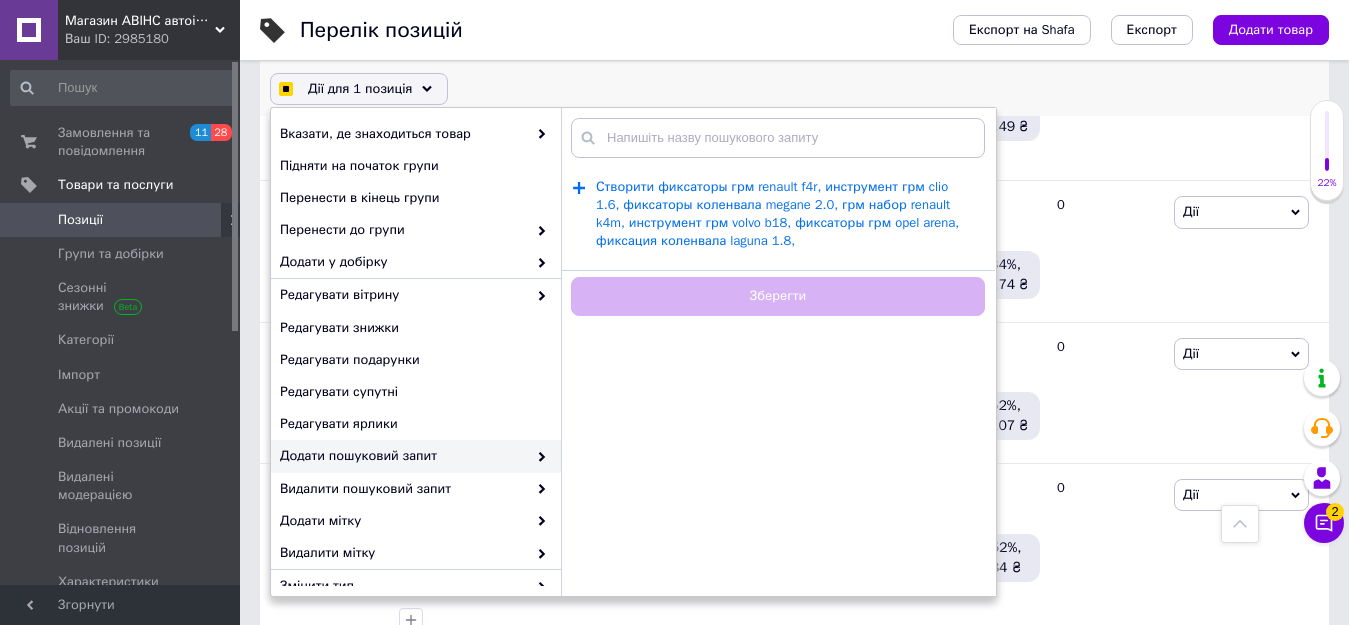 scroll, scrollTop: 0, scrollLeft: 0, axis: both 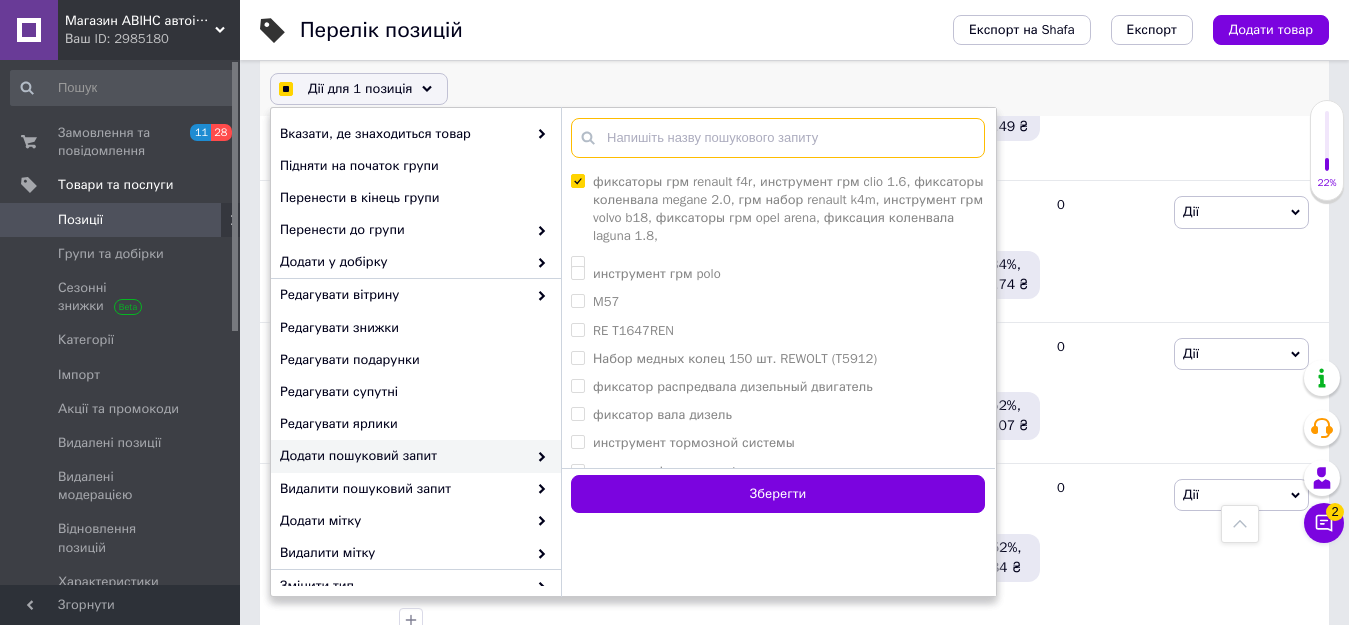 click at bounding box center [778, 138] 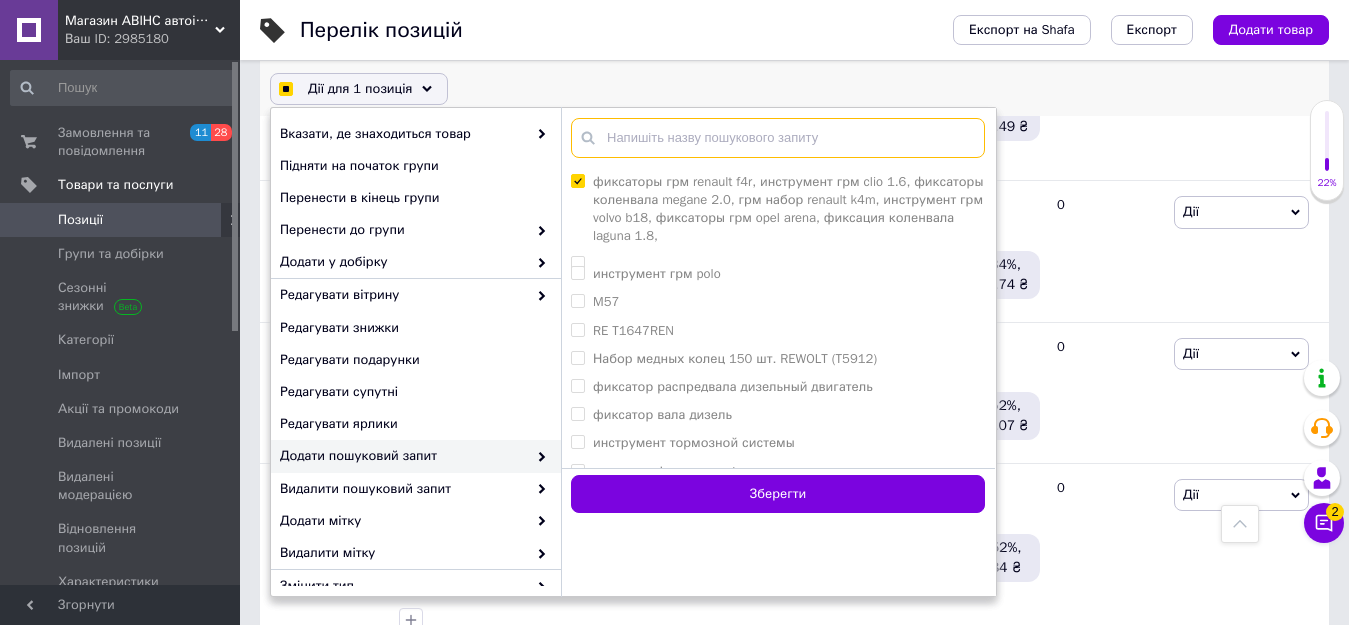paste on "специнструмент renault d7f,  фиксаторы валов scenic 1.4,  инструмент грм renault n7q,  фиксация распредвала renault 16v,  комплект грм volvo v40,  блокировка вала renault 2.0,  фиксаторы грм opel movano," 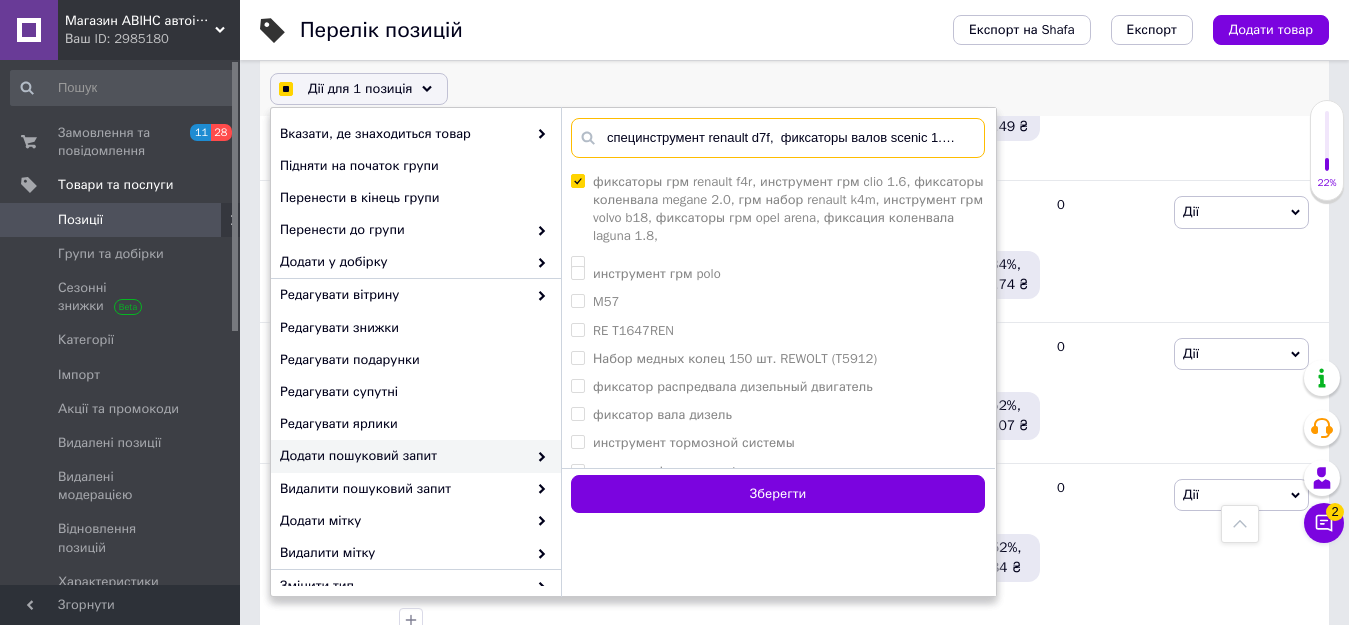 scroll, scrollTop: 0, scrollLeft: 894, axis: horizontal 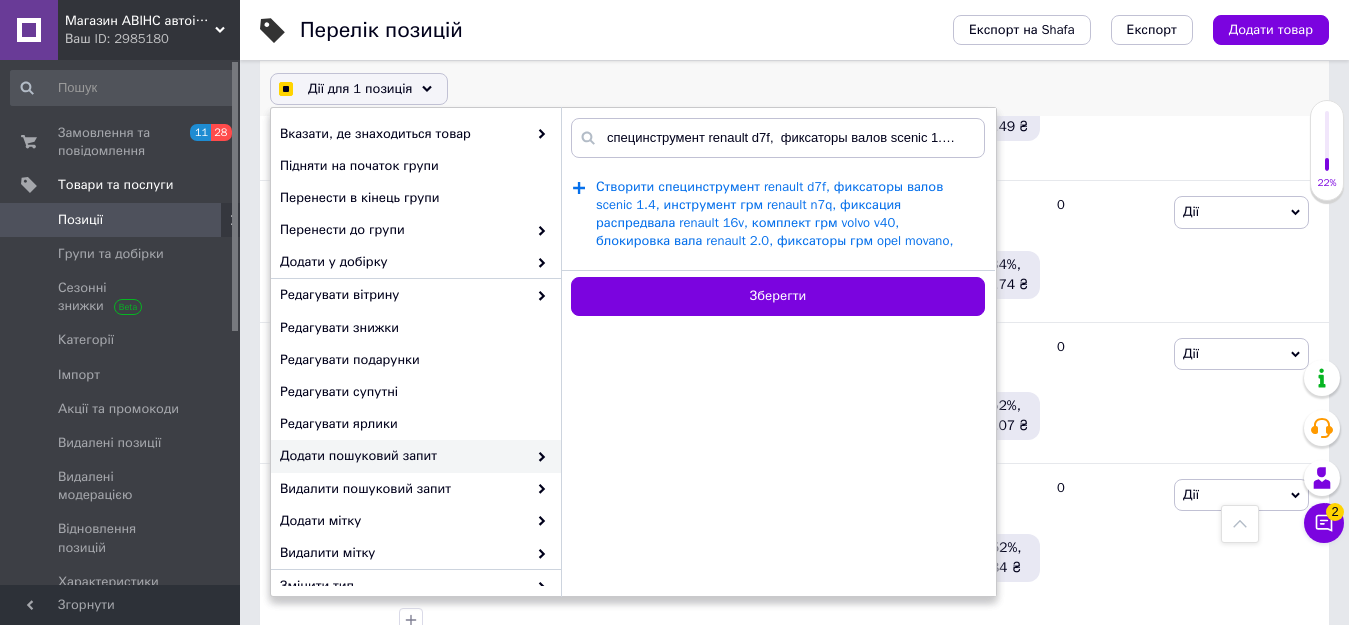 click on "Створити   специнструмент renault d7f,  фиксаторы валов scenic 1.4,  инструмент грм renault n7q,  фиксация распредвала renault 16v,  комплект грм volvo v40,  блокировка вала renault 2.0,  фиксаторы грм opel movano," at bounding box center [774, 214] 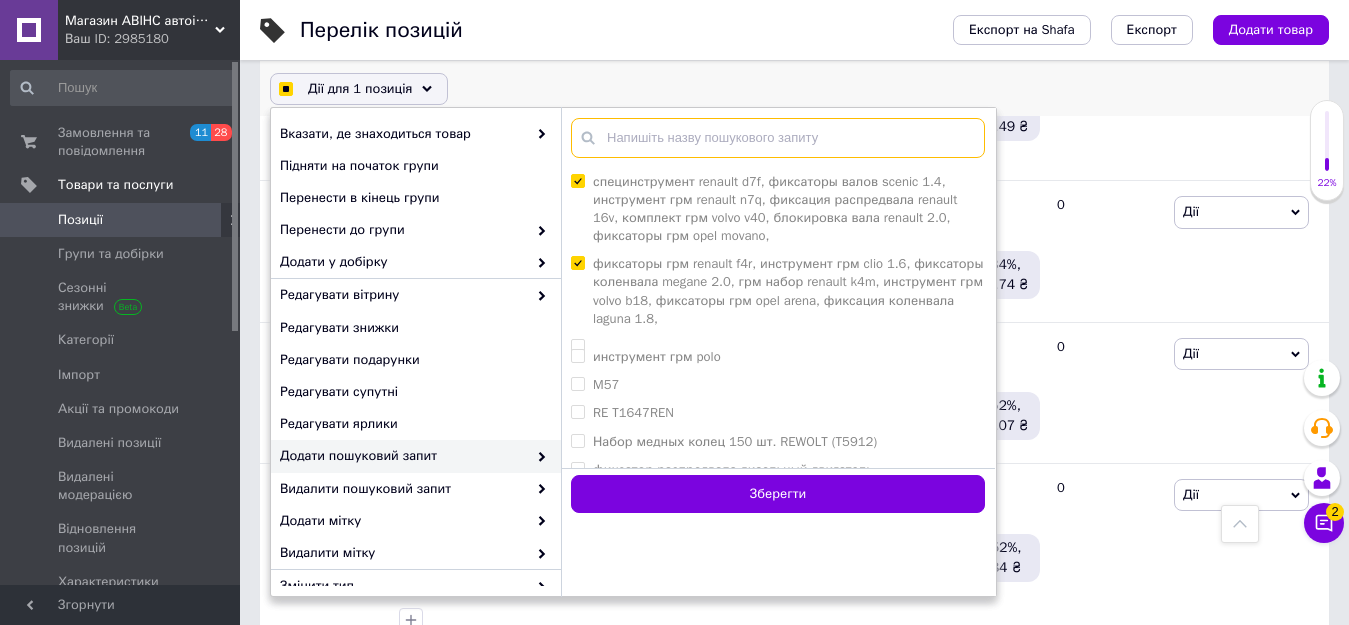click at bounding box center [778, 138] 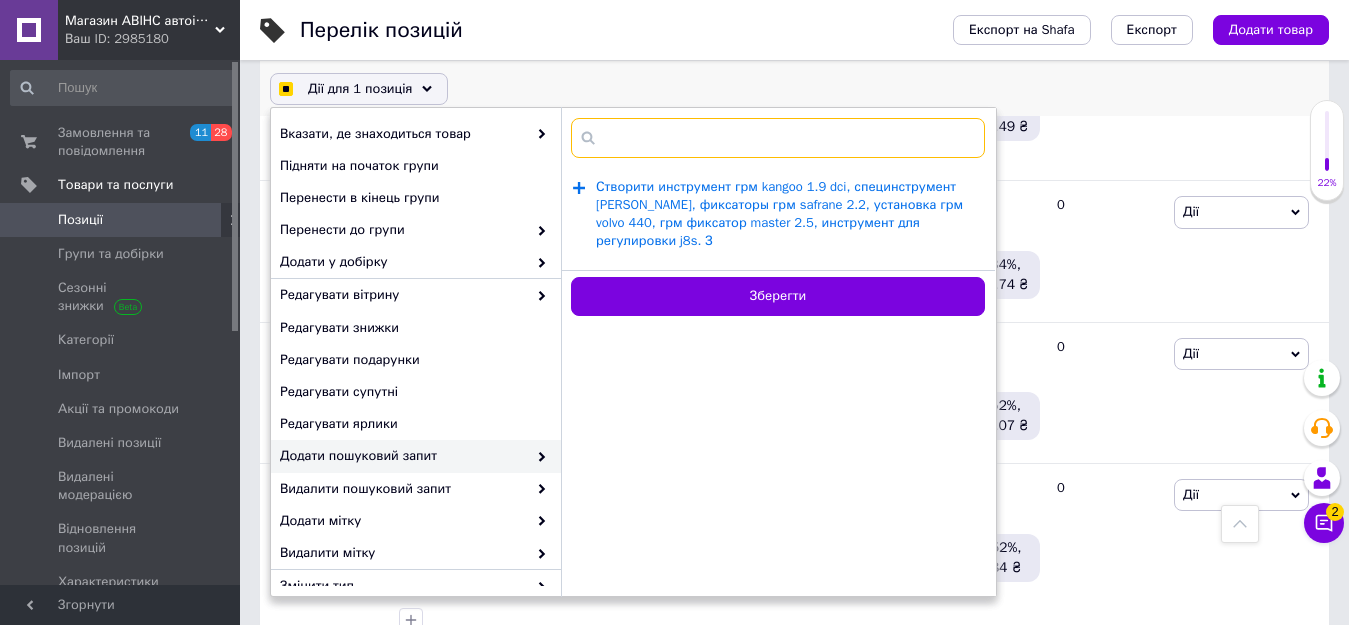 scroll, scrollTop: 0, scrollLeft: 739, axis: horizontal 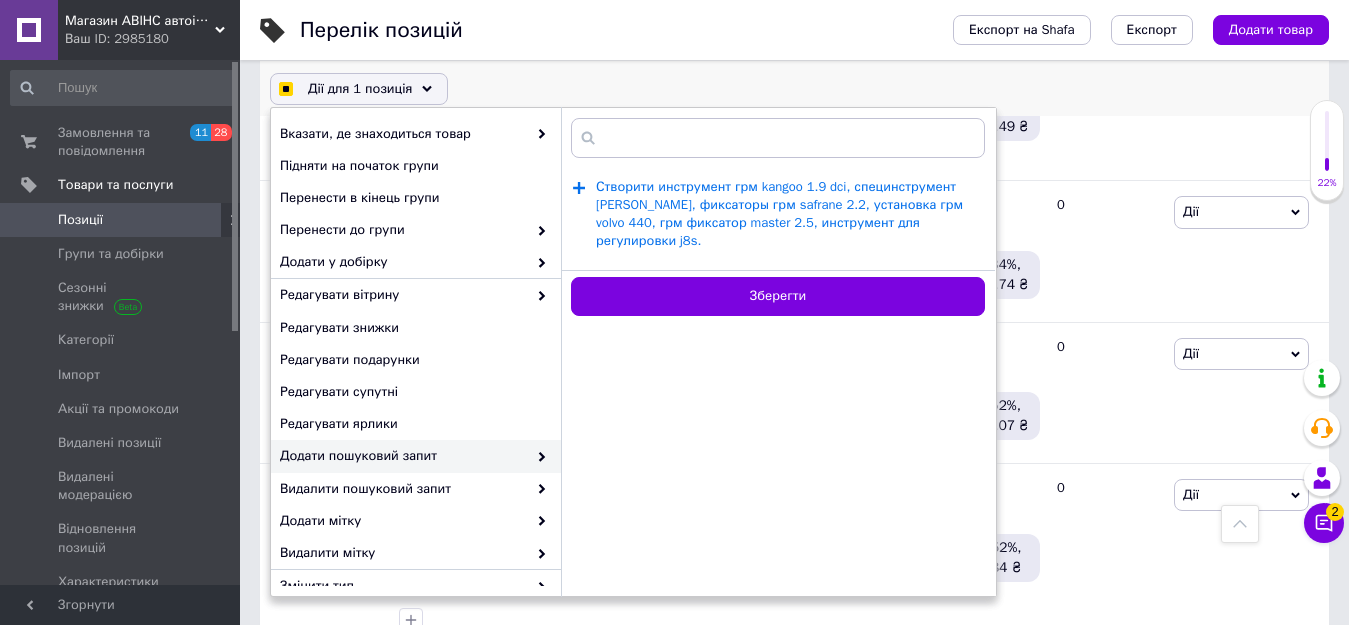 click on "Створити   инструмент грм kangoo 1.9 dci,  специнструмент [PERSON_NAME],  фиксаторы грм safrane 2.2,  установка грм volvo 440,  грм фиксатор master 2.5,  инструмент для регулировки j8s." at bounding box center [779, 214] 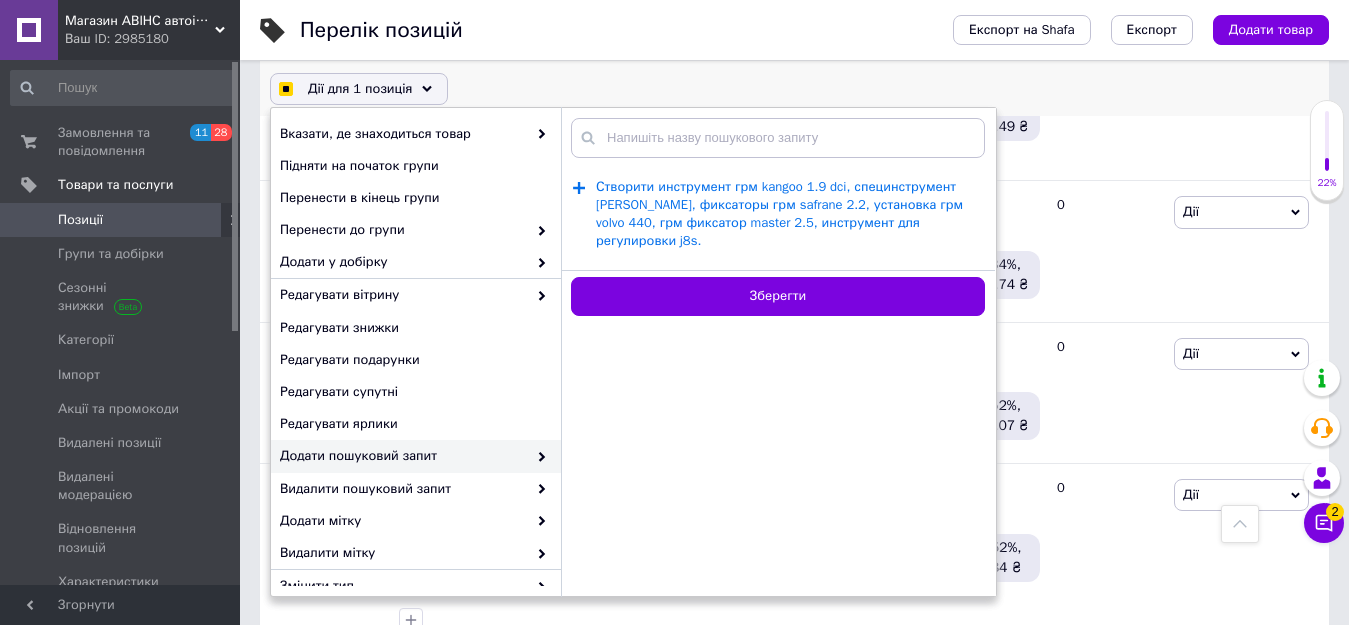 scroll, scrollTop: 0, scrollLeft: 0, axis: both 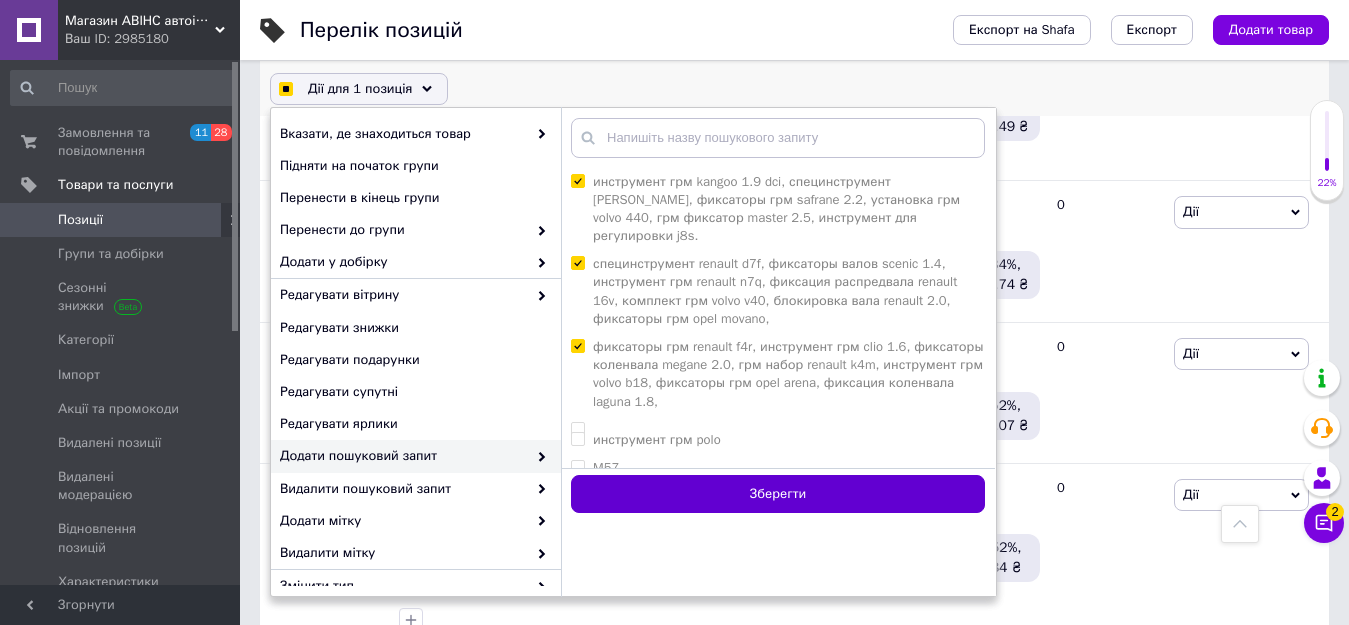 click on "Зберегти" at bounding box center [778, 494] 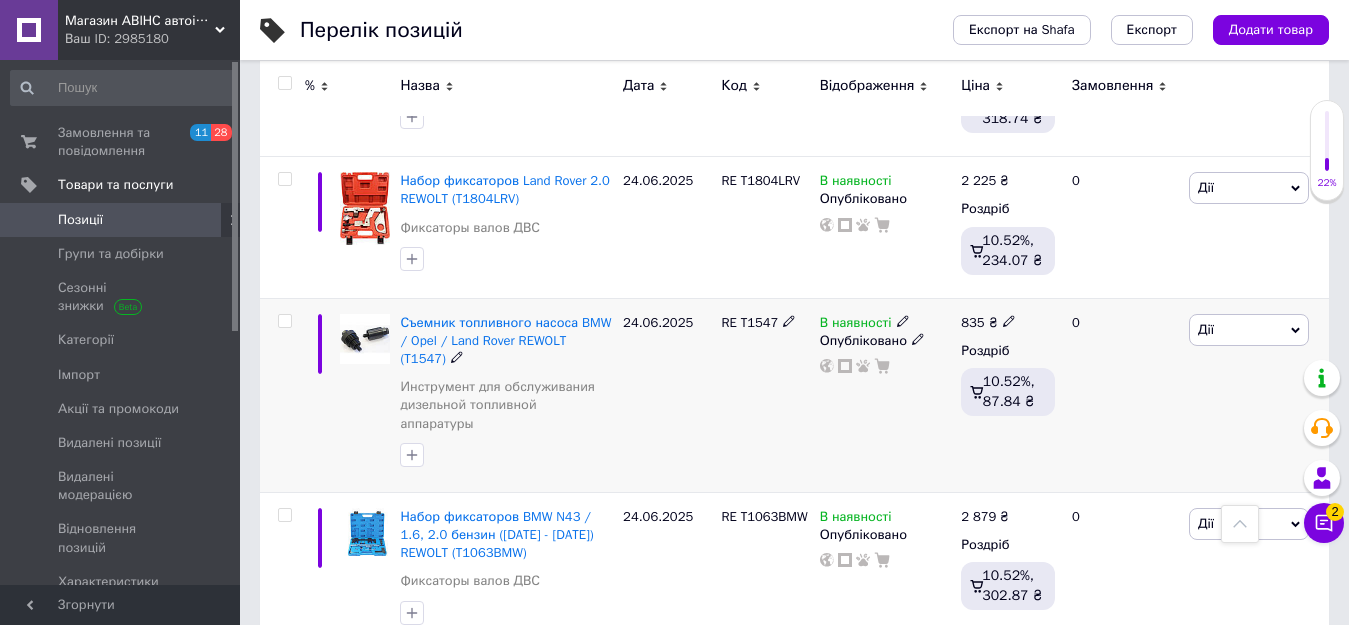 scroll, scrollTop: 2202, scrollLeft: 0, axis: vertical 